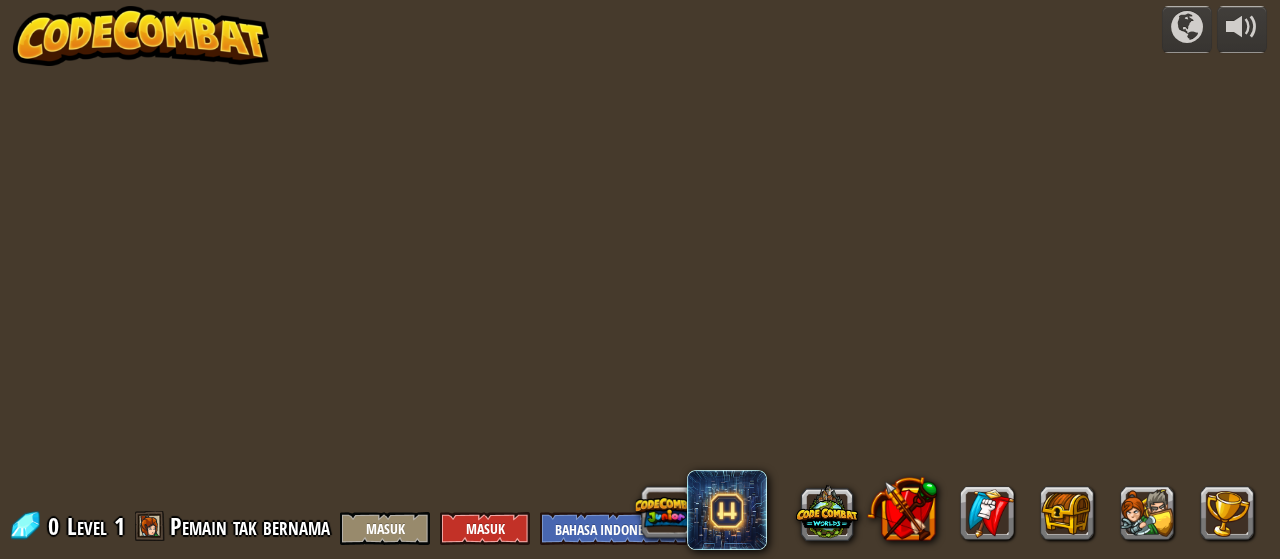 select on "id" 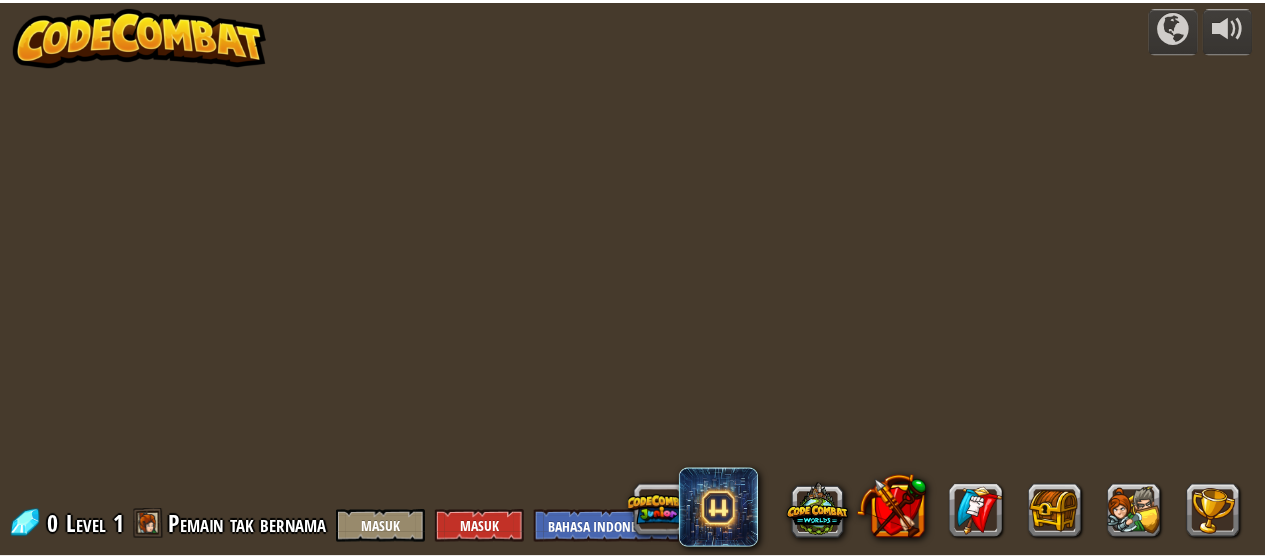 scroll, scrollTop: 0, scrollLeft: 0, axis: both 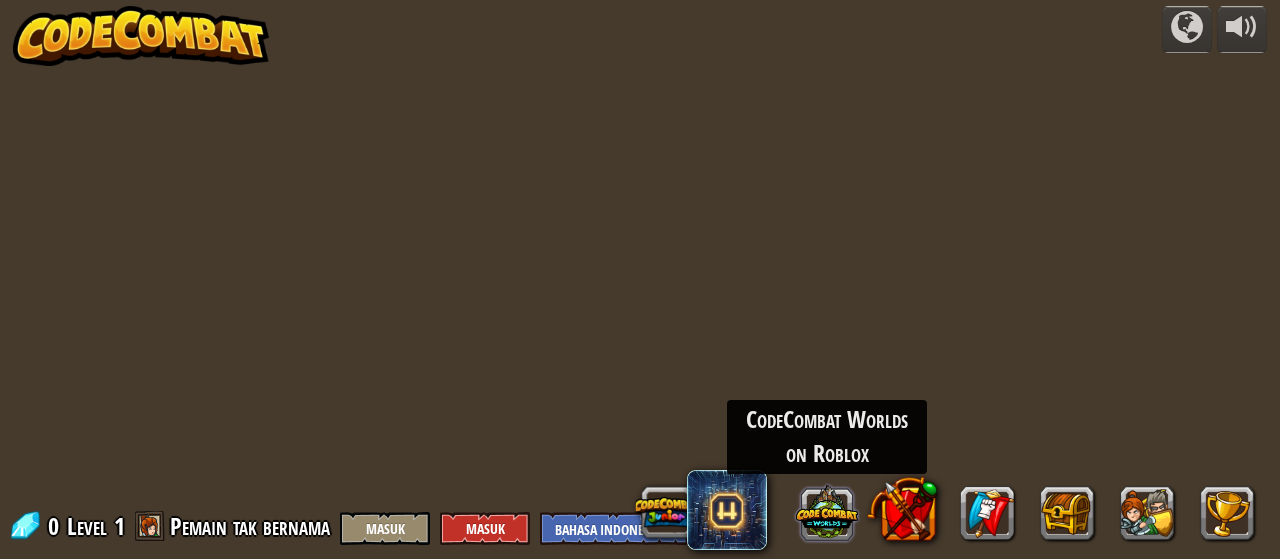 select on "id" 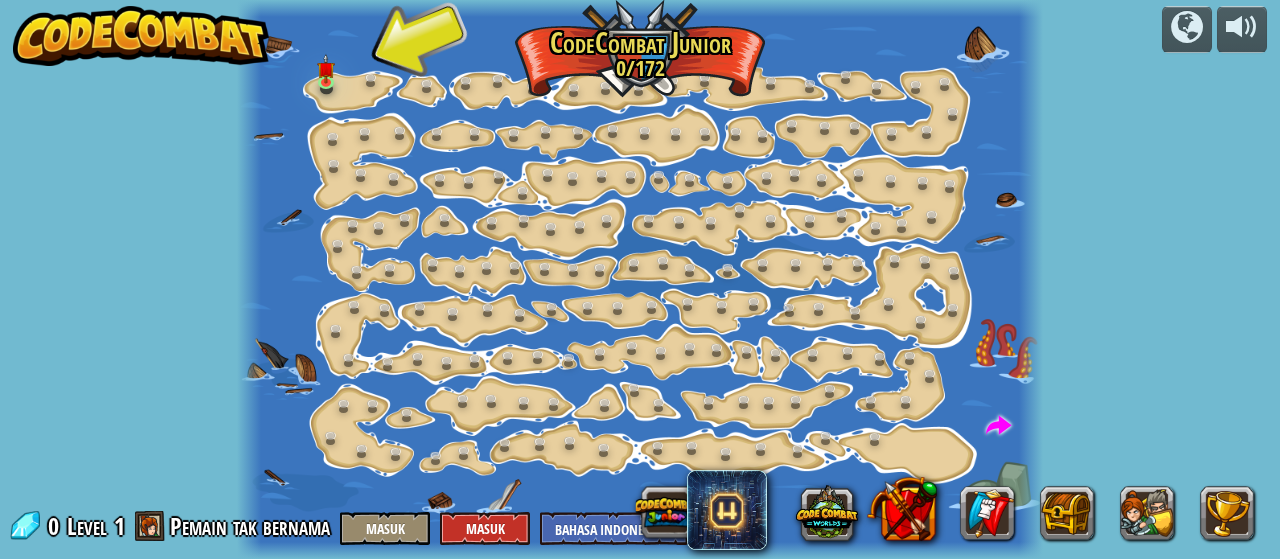 click on "powered by Ubah Langkah (Terkunci) Ubah argumen langkah.
Pergi Pintar (Terkunci) Sekarang kita benar-benar berjalan!
[PERSON_NAME] (Terkunci) Ambil lebih banyak permata.
Berkilau (Terkunci) Lihat semua permata ini!
[GEOGRAPHIC_DATA] (Terkunci) Jalan yang panjang; bisa dipercepat gak?
Pendaki (Terkunci) Latih langkah-langkah itu.
Siku (Terkunci) Dua langkah sekaligus.
Giliran (Terkunci) Ikuti saja pantai dan kamu akan baik-baik saja.
Langkah-Langkah (Terkunci) Pergi lebih dari satu langkah sekaligus.
Permata Belajar cara coding pahlawanmu!
Mainkan Aula Panjang (Terkunci) Coding pintar lebih baik daripada coding lama!
Dua Permata (Terkunci) Bergerak sedikit lebih jauh untuk mengambil dua permata!
Persegi Permata Besar (Terkunci) Pergi lebih dari satu langkah sekaligus.
X Marks the Spot (Terkunci) Pergi ke rakit!
Kotak Permata (Terkunci) Dikelilingi oleh permata!
Mengelilingi (Terkunci) Nggak bisa lewatin? Putar saja.
Gem Duluan
(Terkunci) Ambil permata dulu, baru rakit." at bounding box center (640, 279) 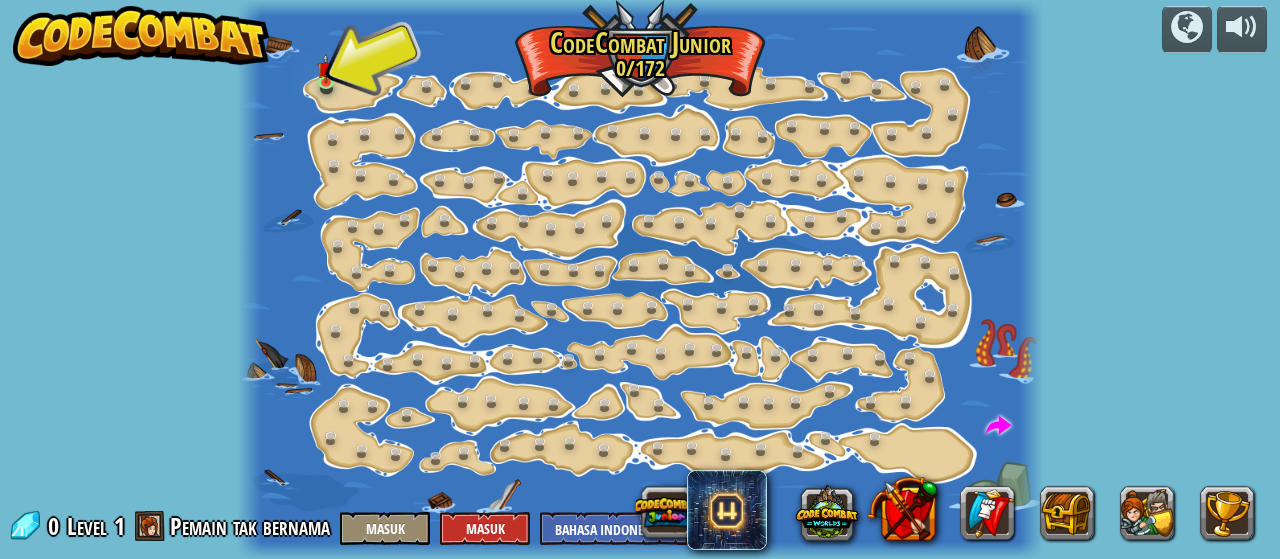 click at bounding box center (141, 36) 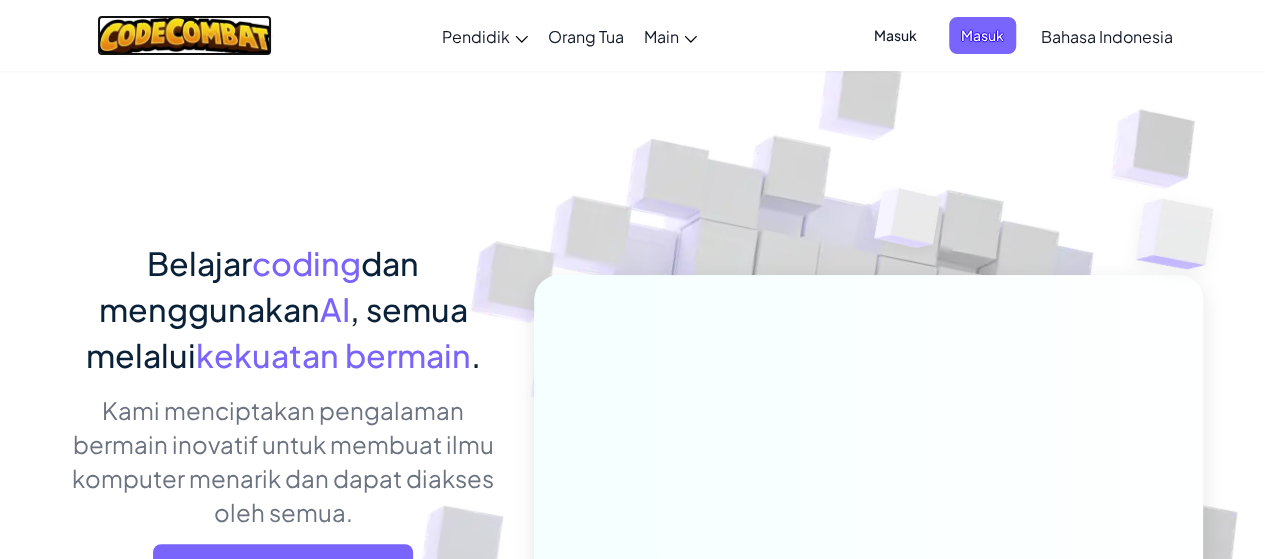 click at bounding box center [184, 35] 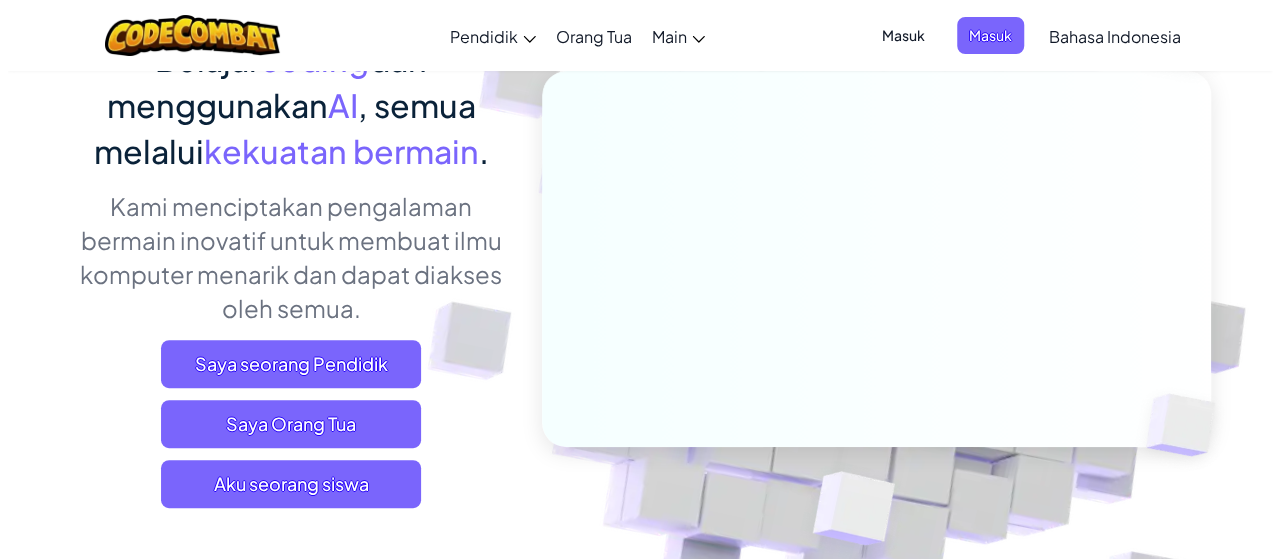 scroll, scrollTop: 225, scrollLeft: 0, axis: vertical 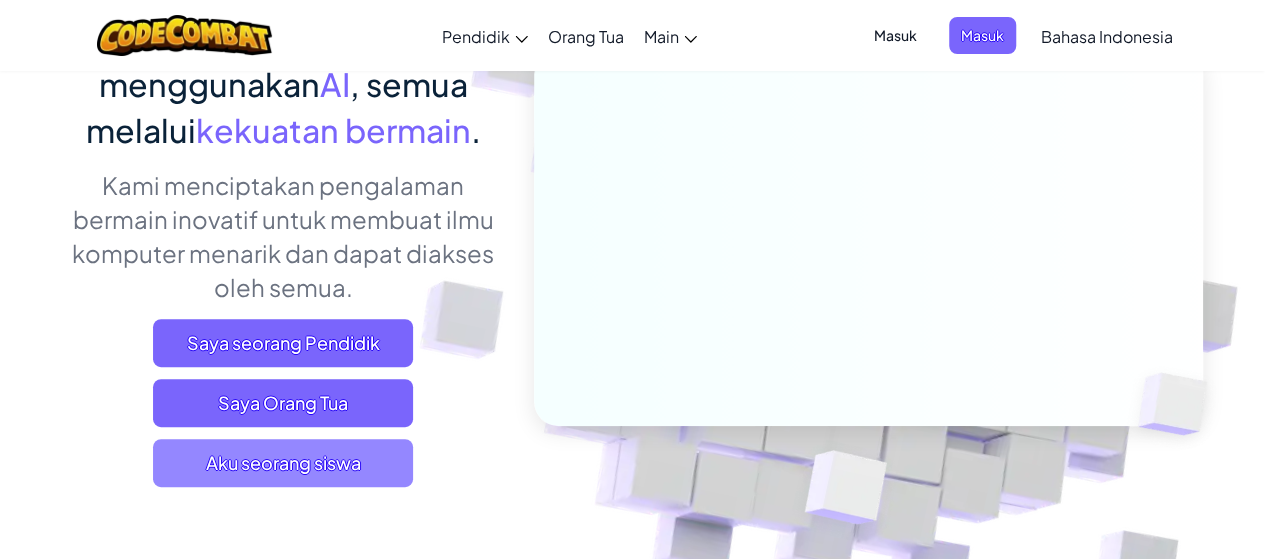 click on "Aku seorang siswa" at bounding box center (283, 463) 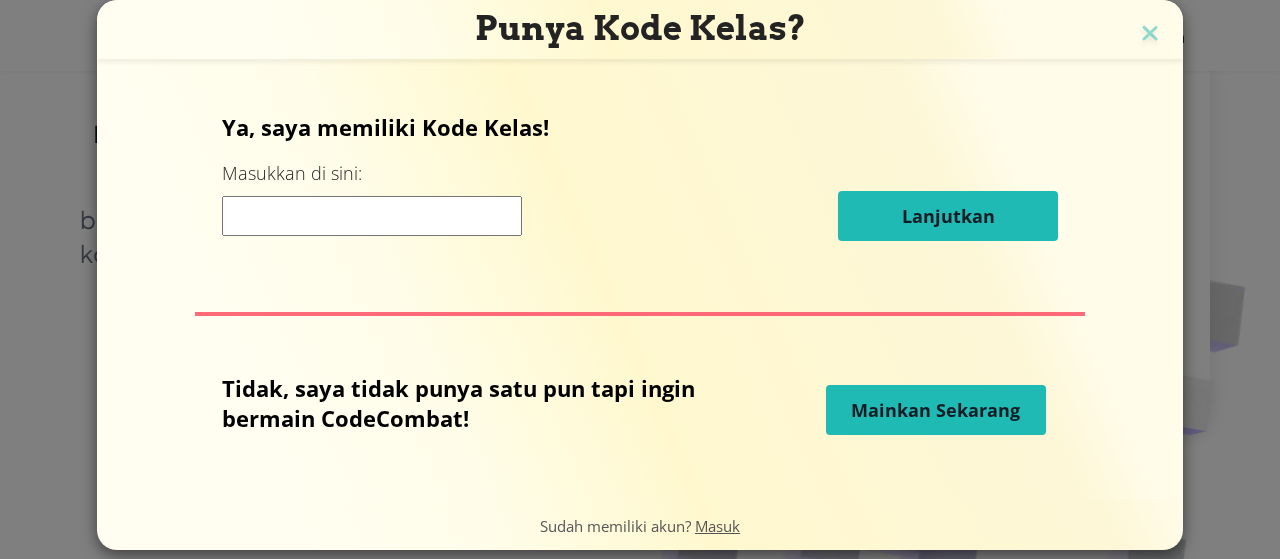 click on "Mainkan Sekarang" at bounding box center (936, 410) 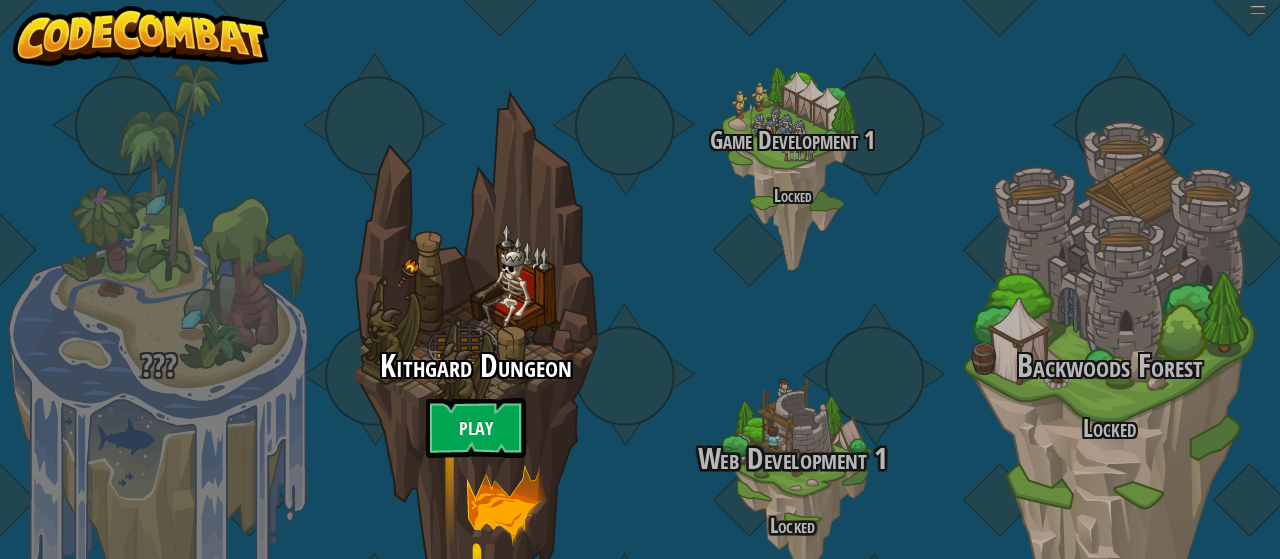scroll, scrollTop: 0, scrollLeft: 0, axis: both 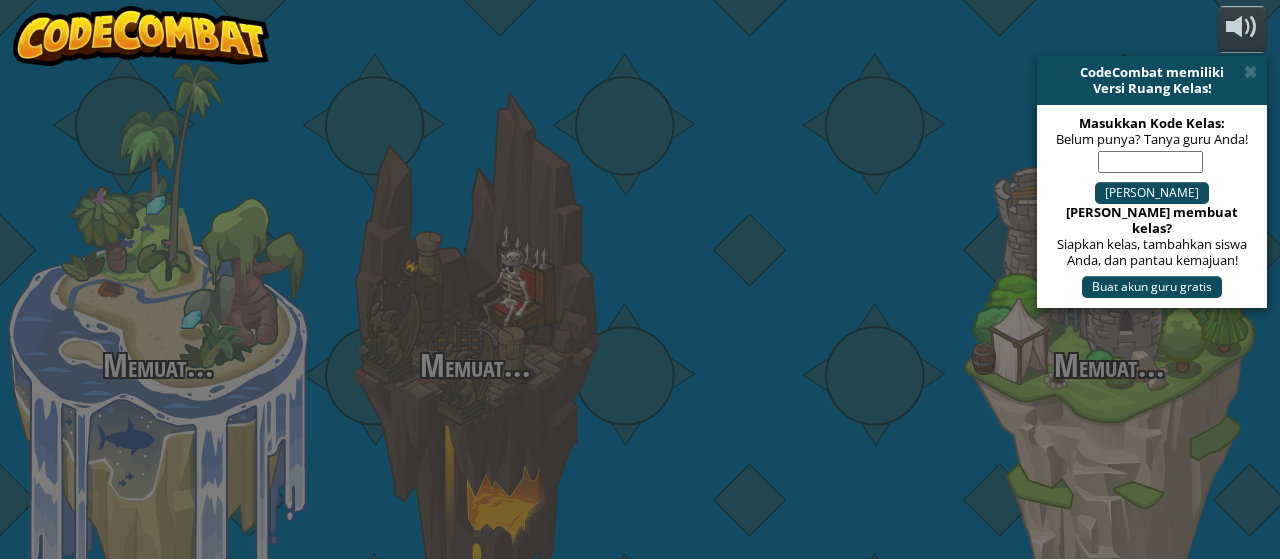 select on "id" 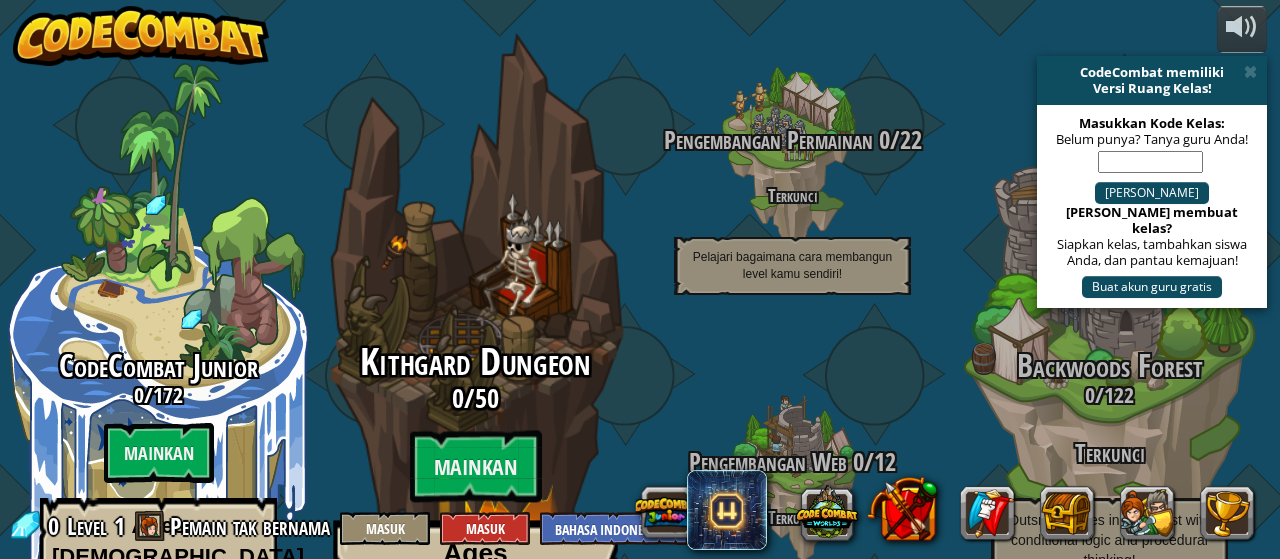 click on "Mainkan" at bounding box center (476, 467) 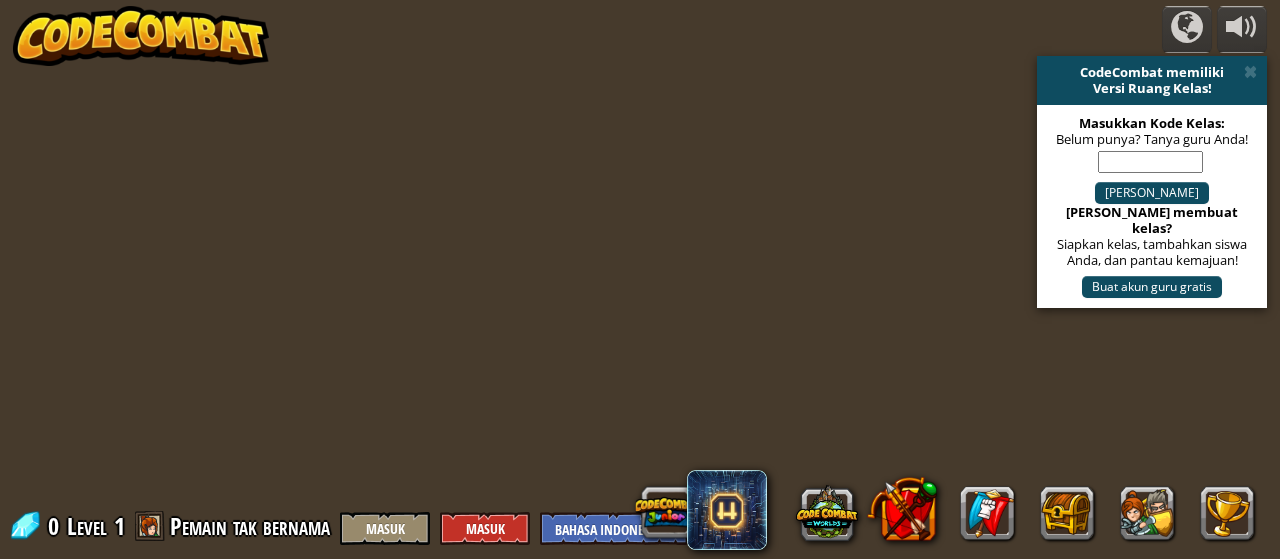select on "id" 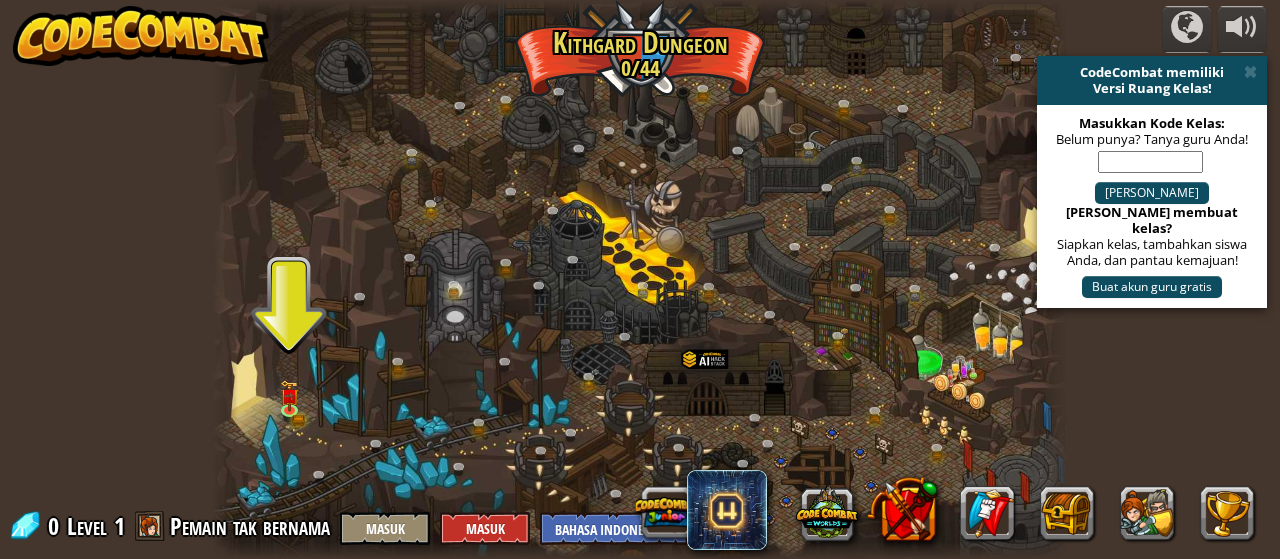 click at bounding box center (639, 279) 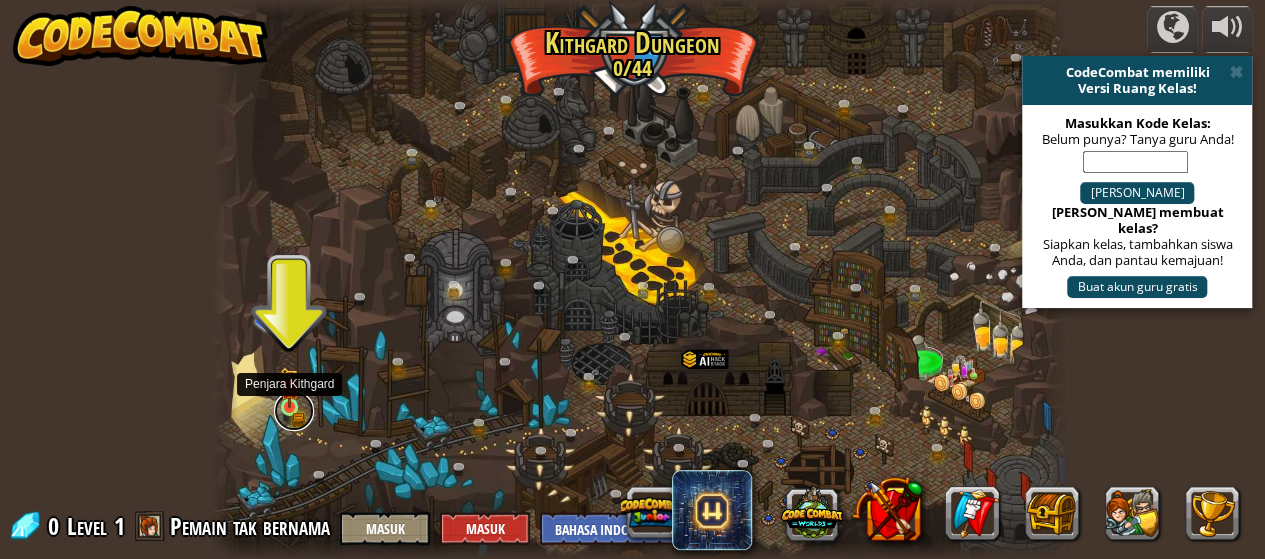 click at bounding box center (294, 411) 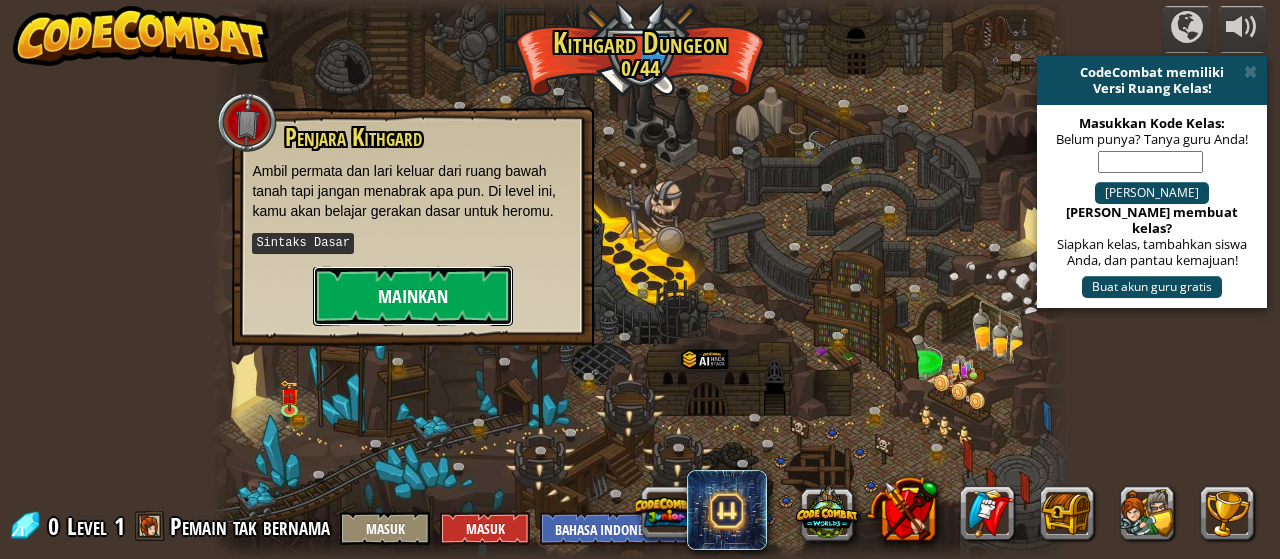 click on "Mainkan" at bounding box center [413, 296] 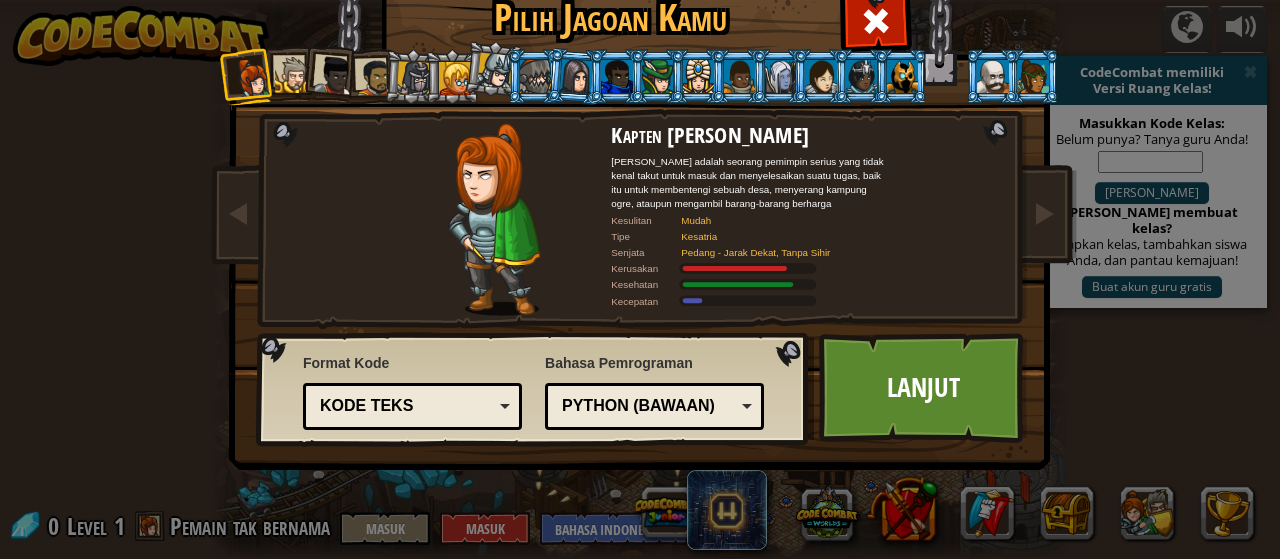 click on "Kode Teks" at bounding box center [406, 406] 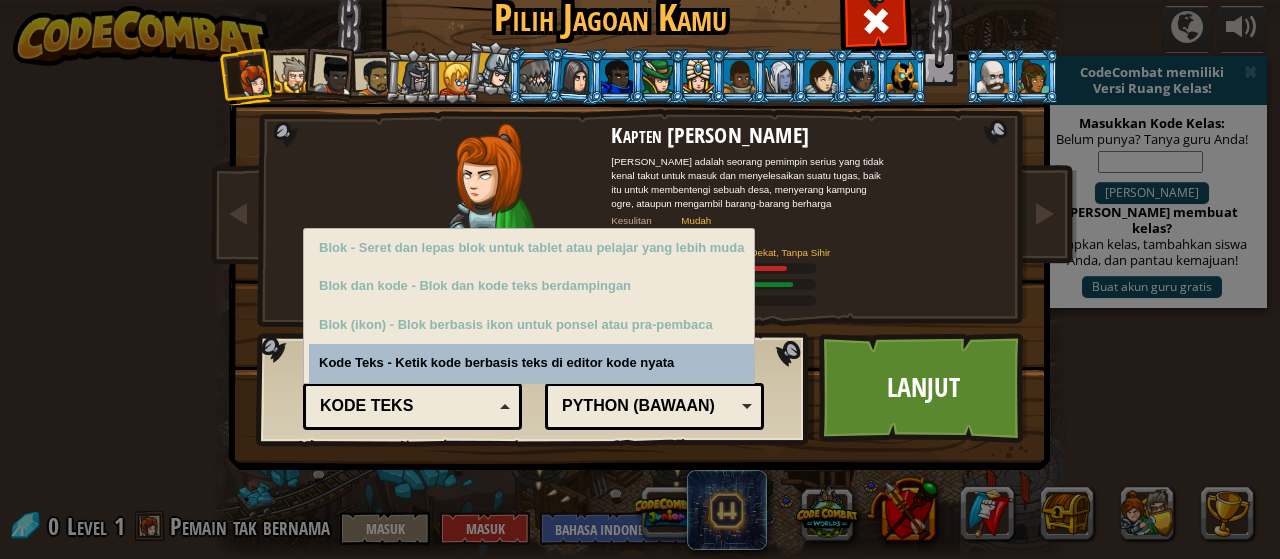 click on "Kode Teks" at bounding box center [406, 406] 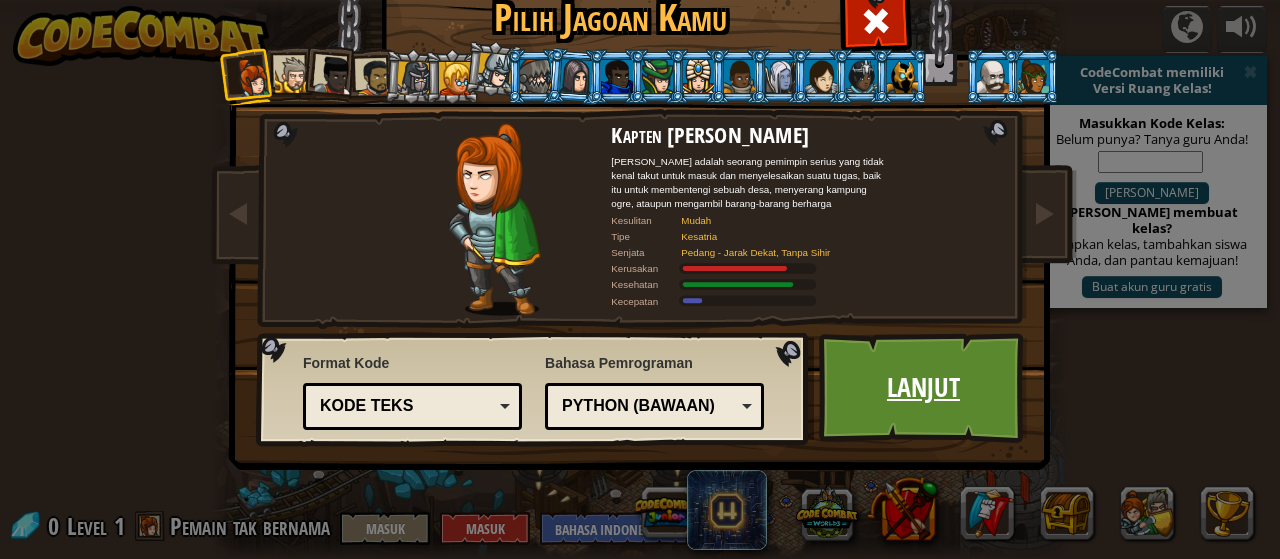 click on "Lanjut" at bounding box center (923, 388) 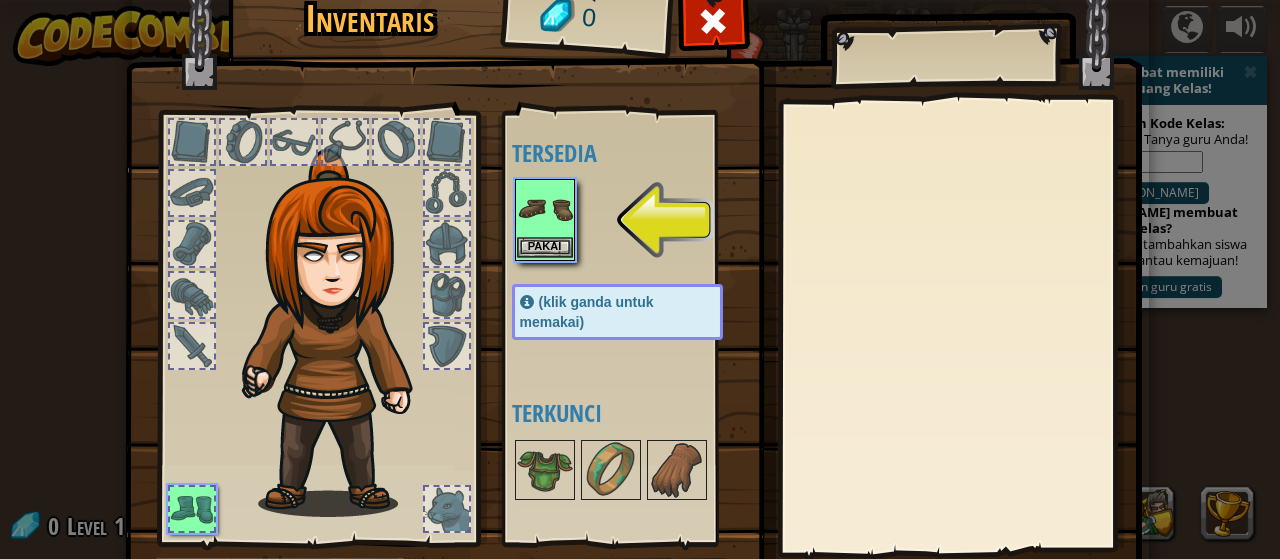 click at bounding box center [545, 209] 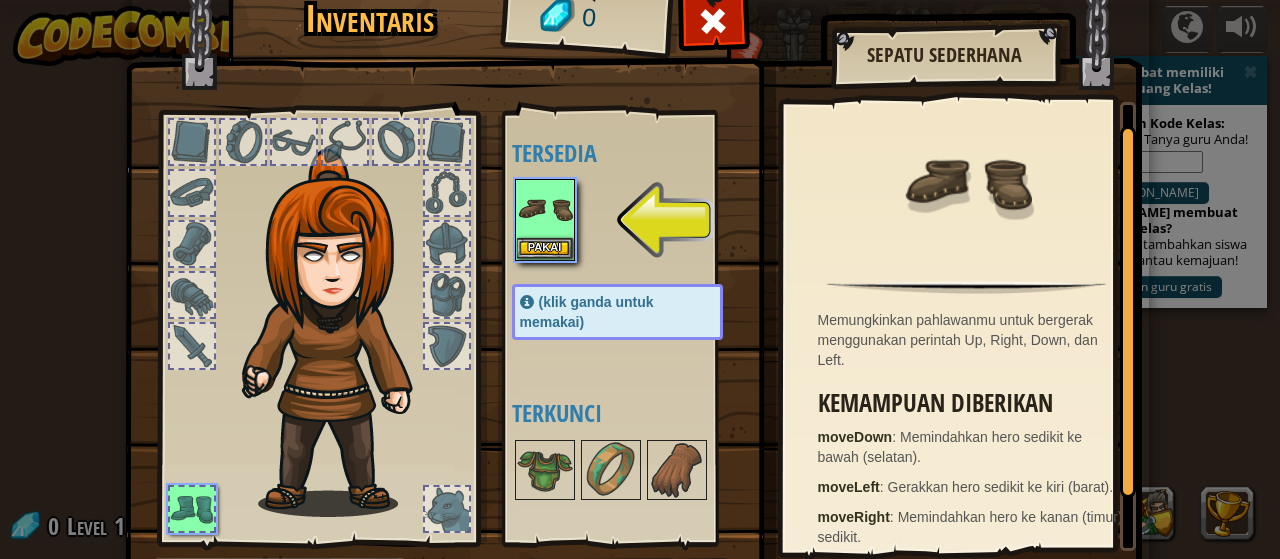 scroll, scrollTop: 42, scrollLeft: 0, axis: vertical 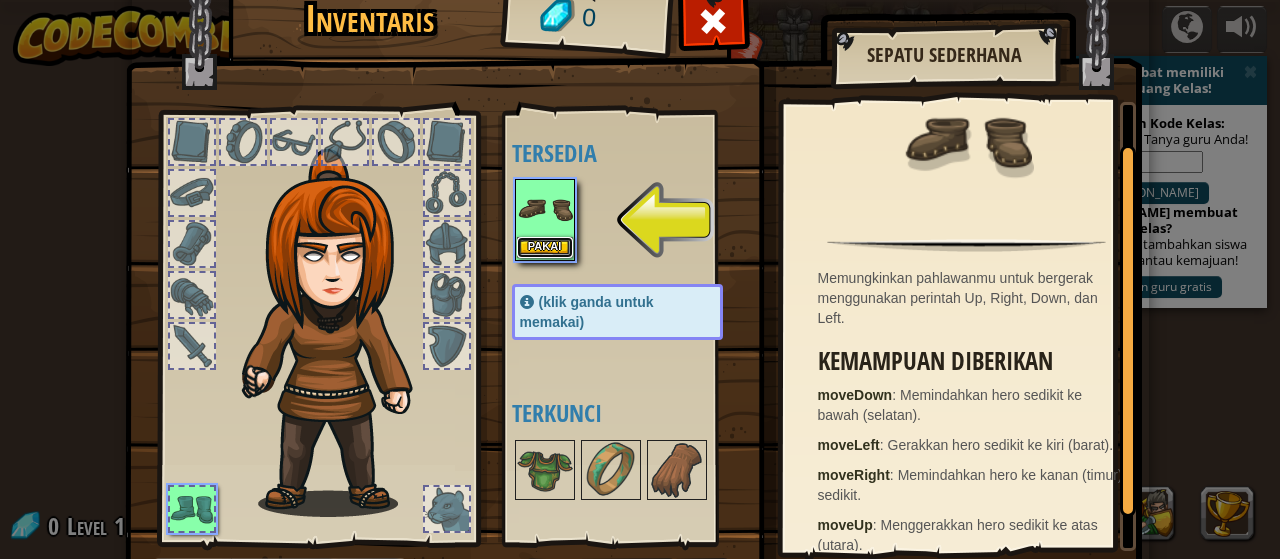 click on "Pakai" at bounding box center (545, 247) 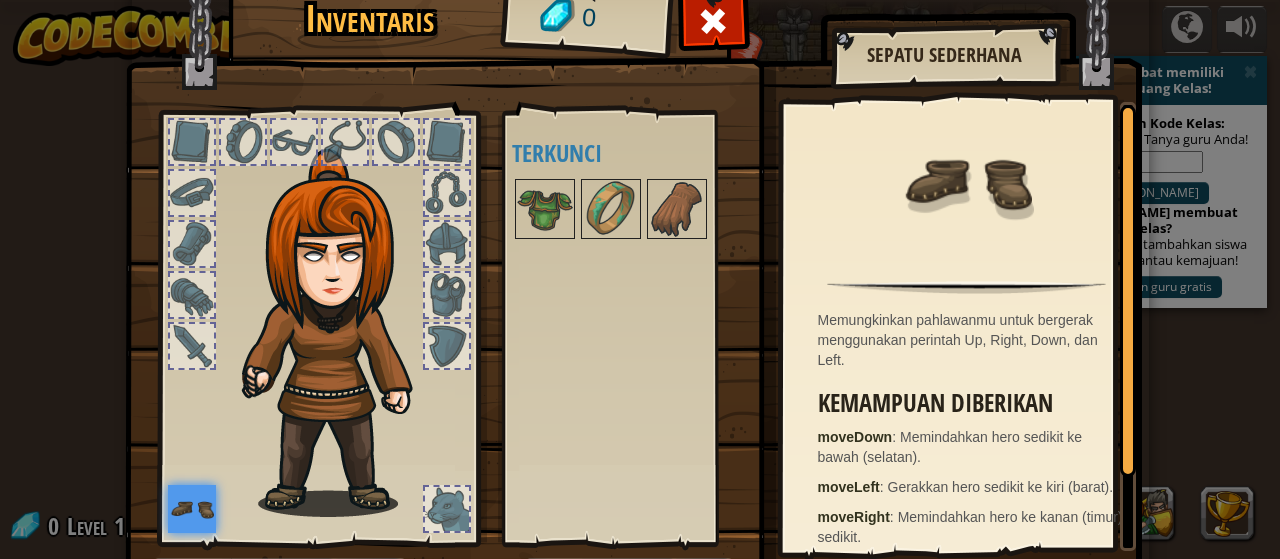scroll, scrollTop: 70, scrollLeft: 0, axis: vertical 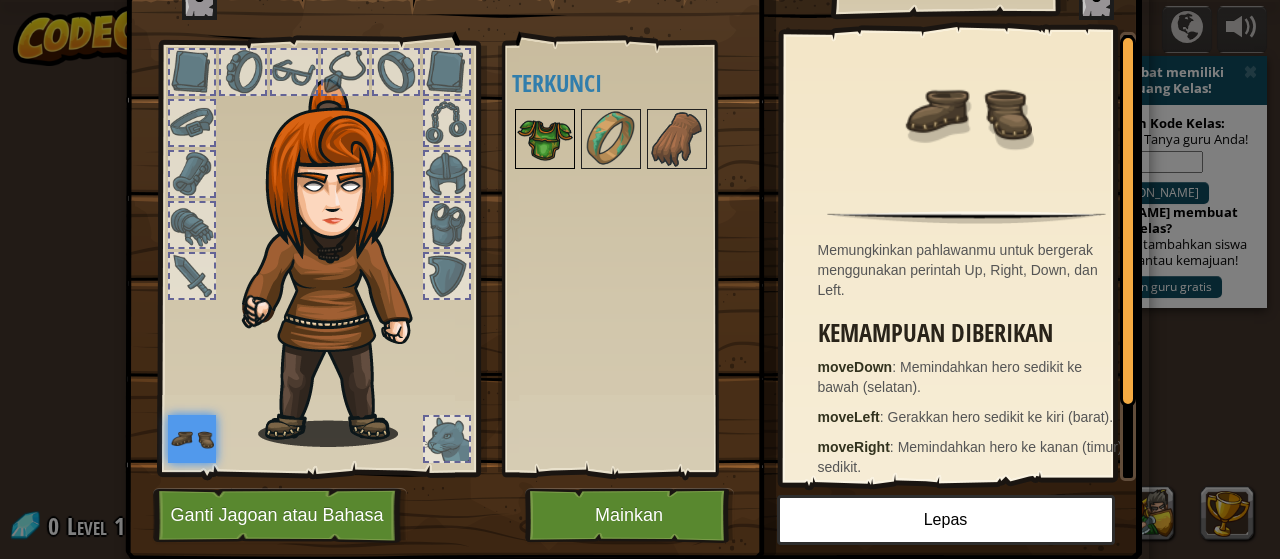 click at bounding box center [545, 139] 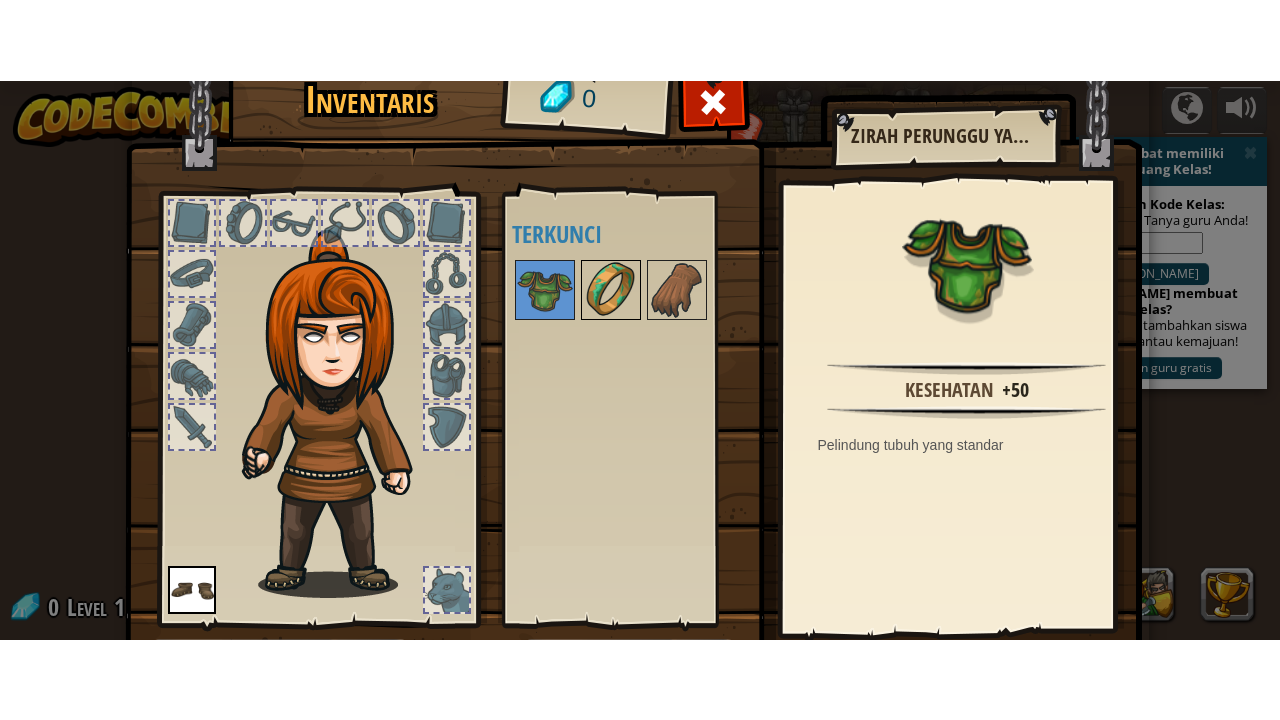 scroll, scrollTop: 130, scrollLeft: 0, axis: vertical 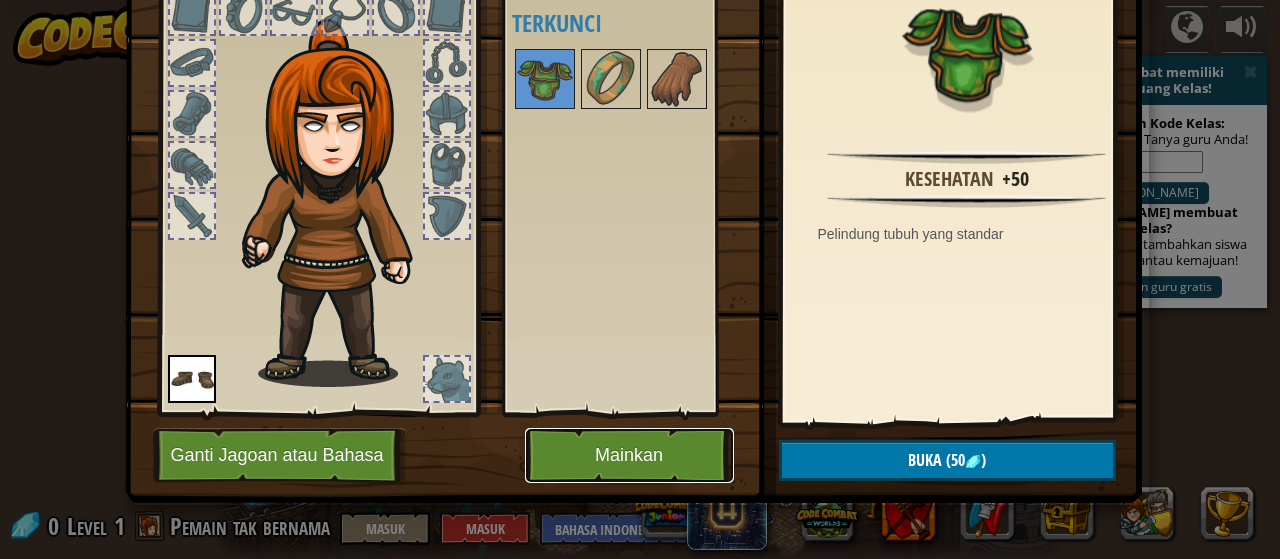 click on "Mainkan" at bounding box center (629, 455) 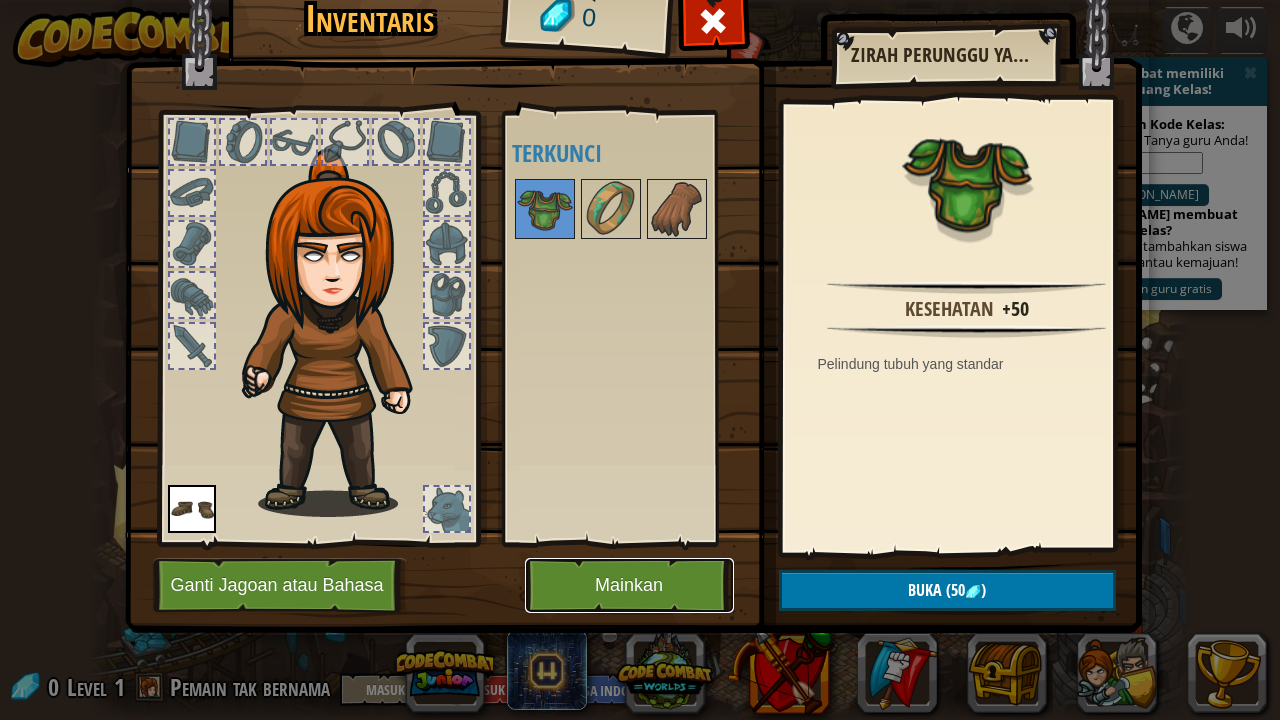 scroll, scrollTop: 0, scrollLeft: 0, axis: both 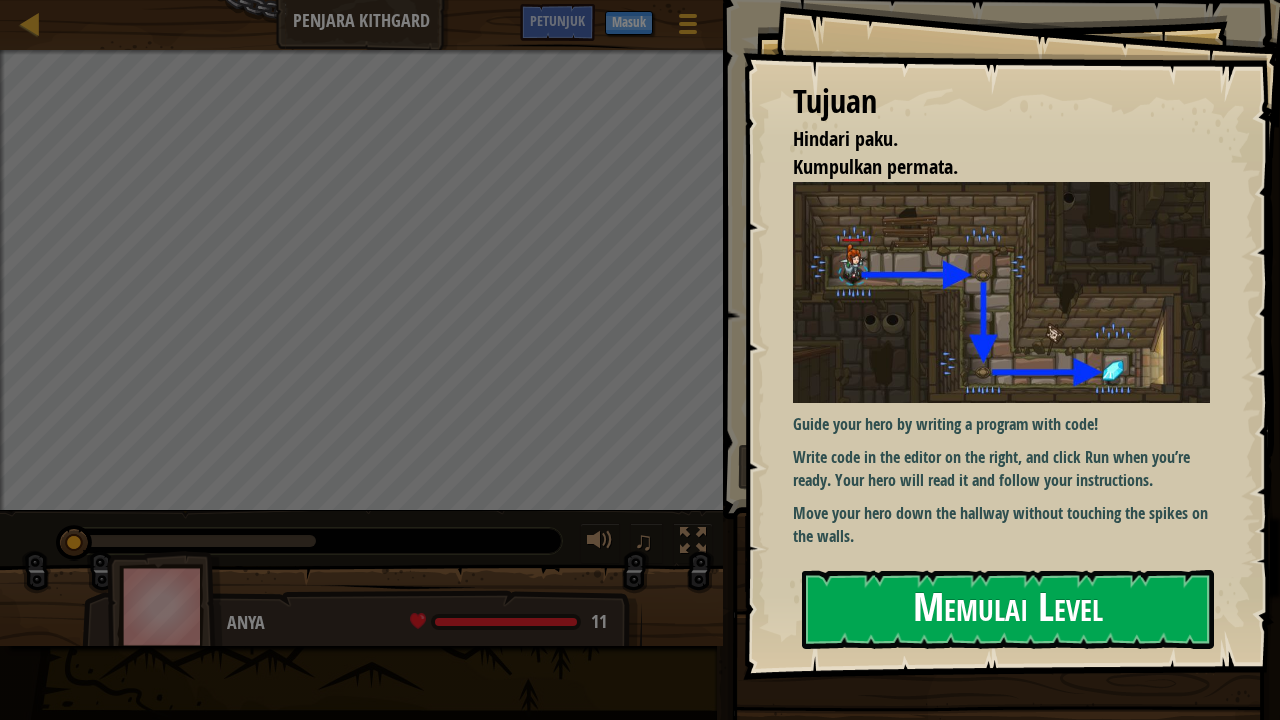 click on "Memulai Level" at bounding box center [1008, 609] 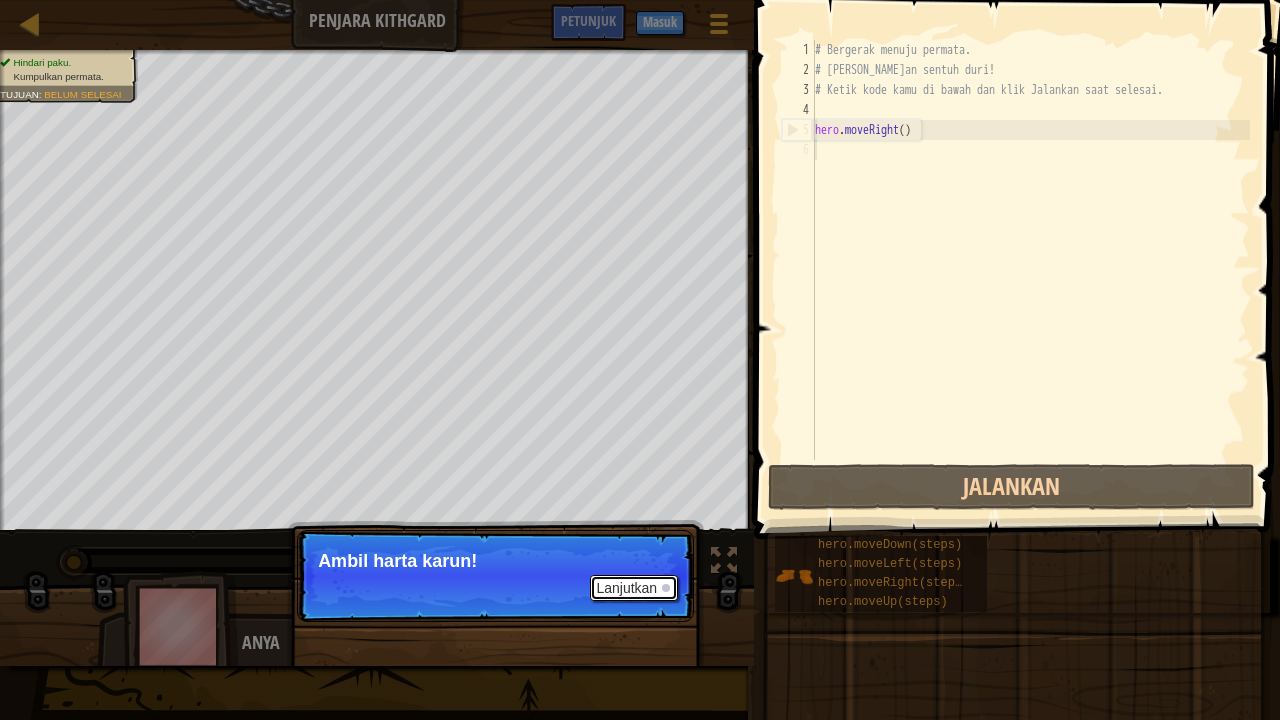 click on "Lanjutkan" at bounding box center [634, 588] 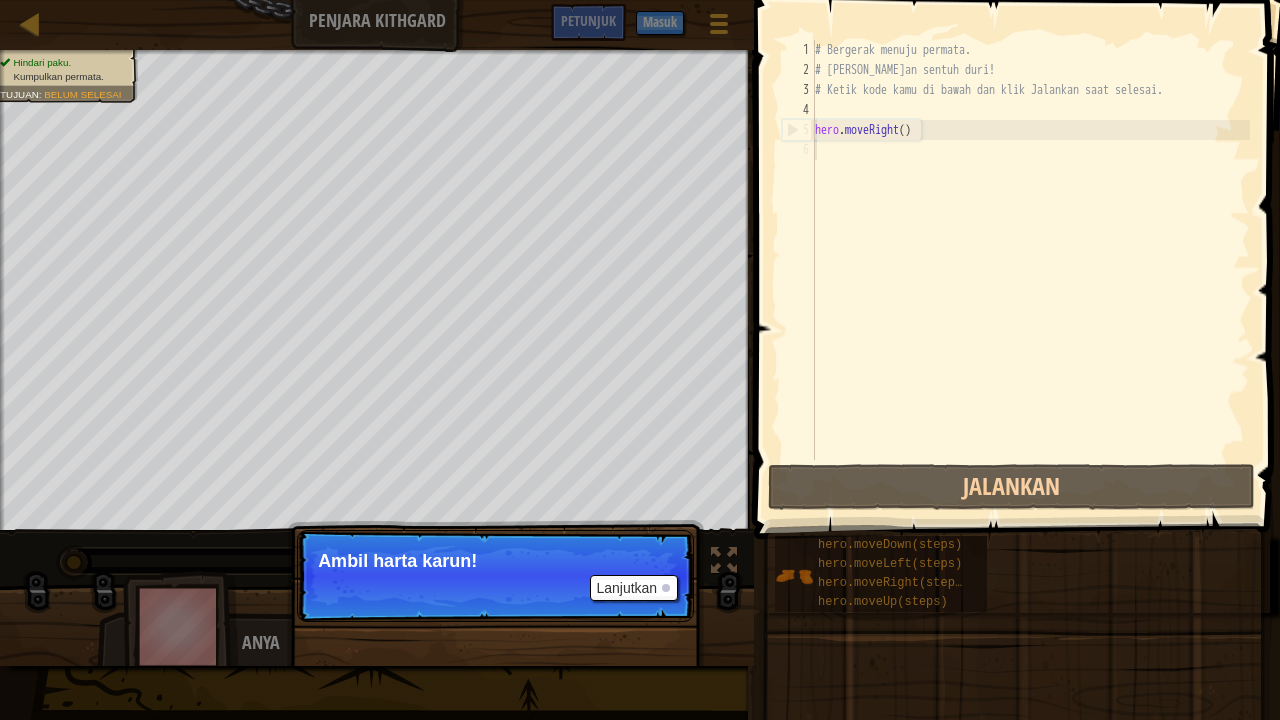scroll, scrollTop: 9, scrollLeft: 0, axis: vertical 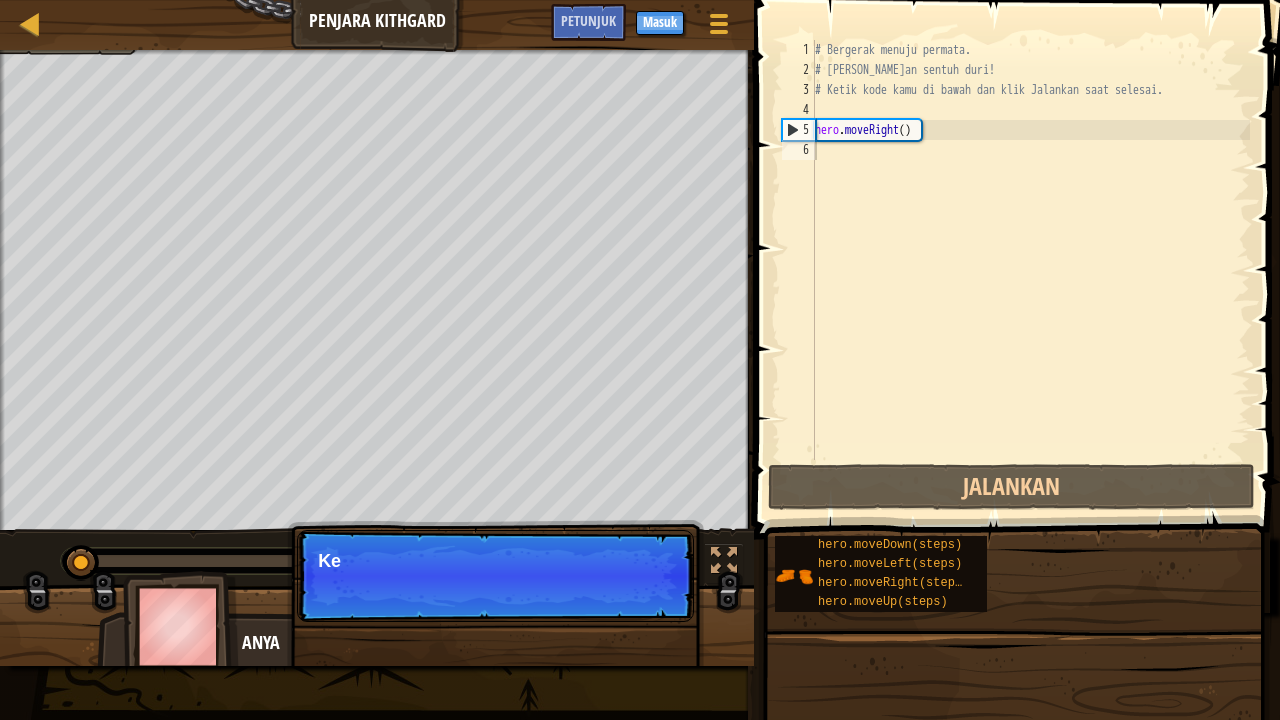 click on "Lanjutkan  Ke" at bounding box center (495, 576) 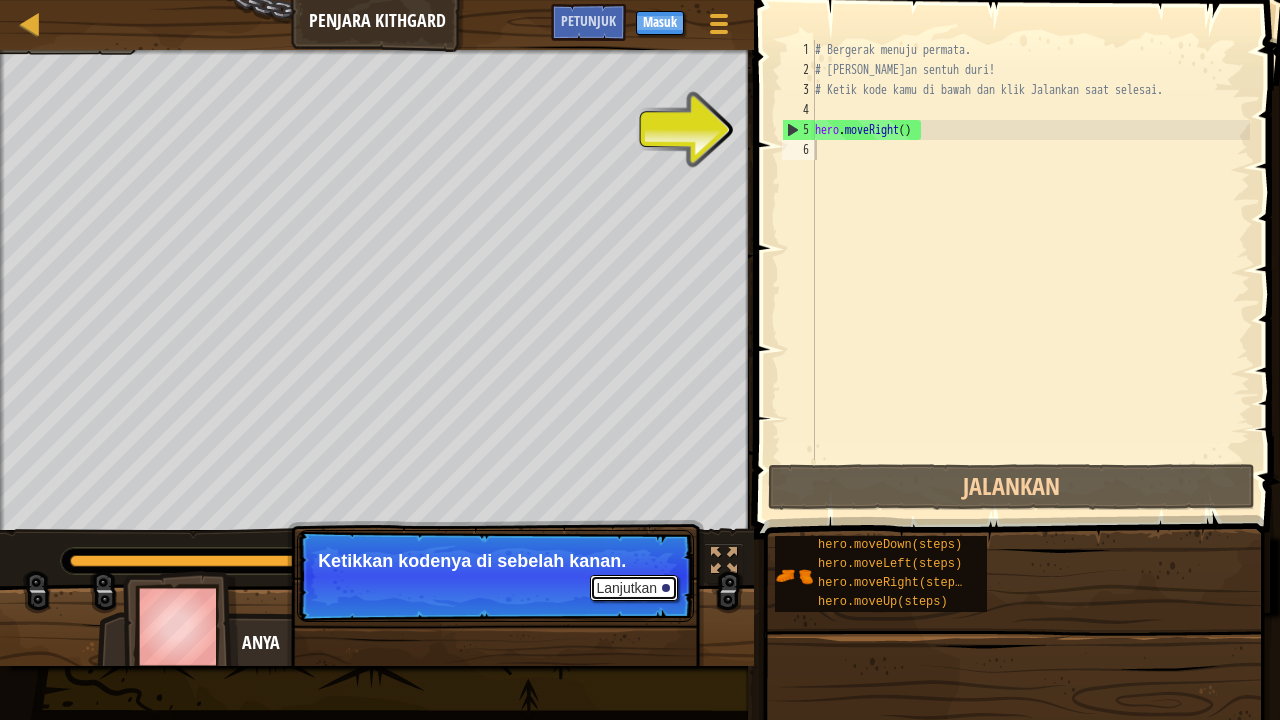 click on "Lanjutkan" at bounding box center [634, 588] 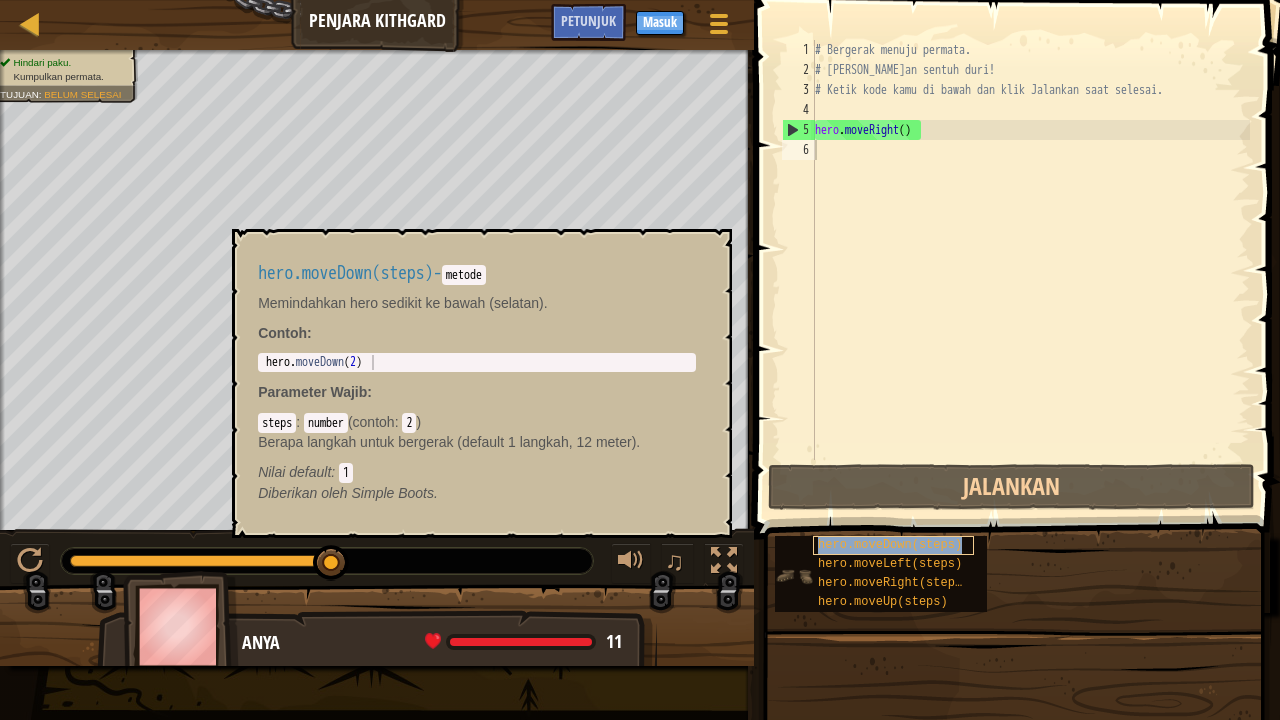 click on "hero.moveDown(steps)" at bounding box center (890, 545) 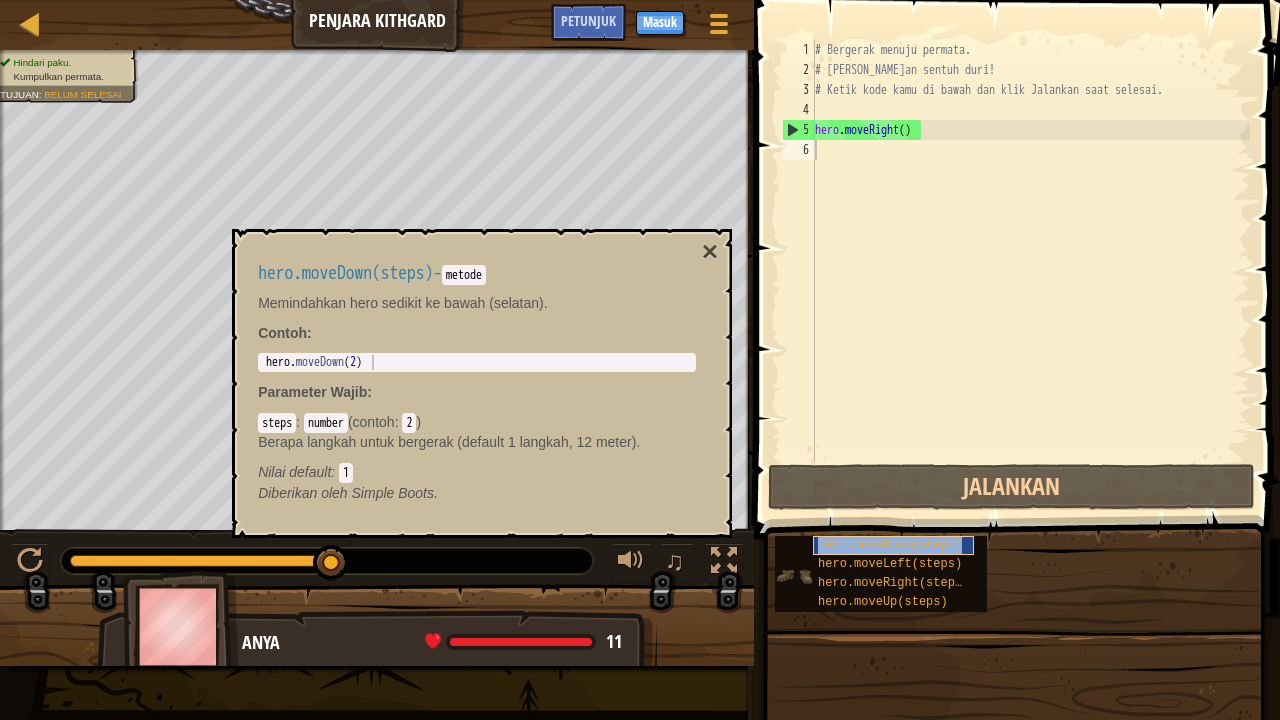 click on "hero.moveDown(steps)" at bounding box center (890, 545) 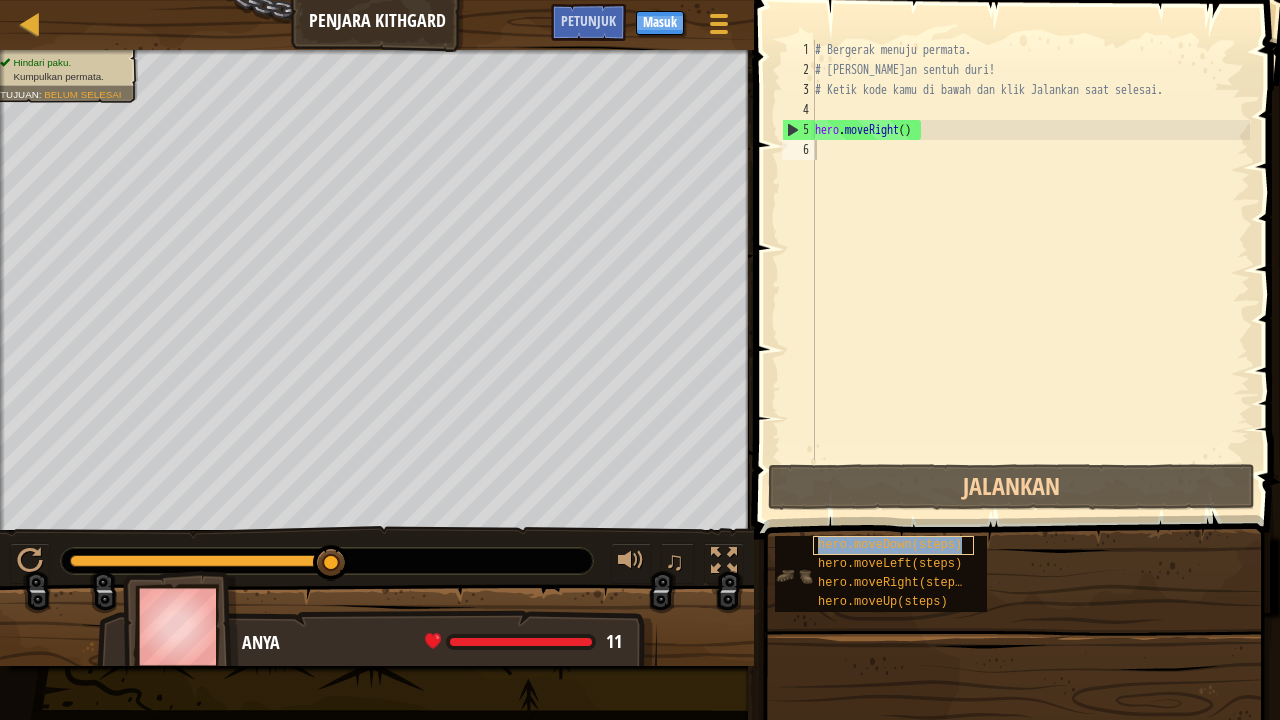 click on "hero.moveDown(steps)" at bounding box center [890, 545] 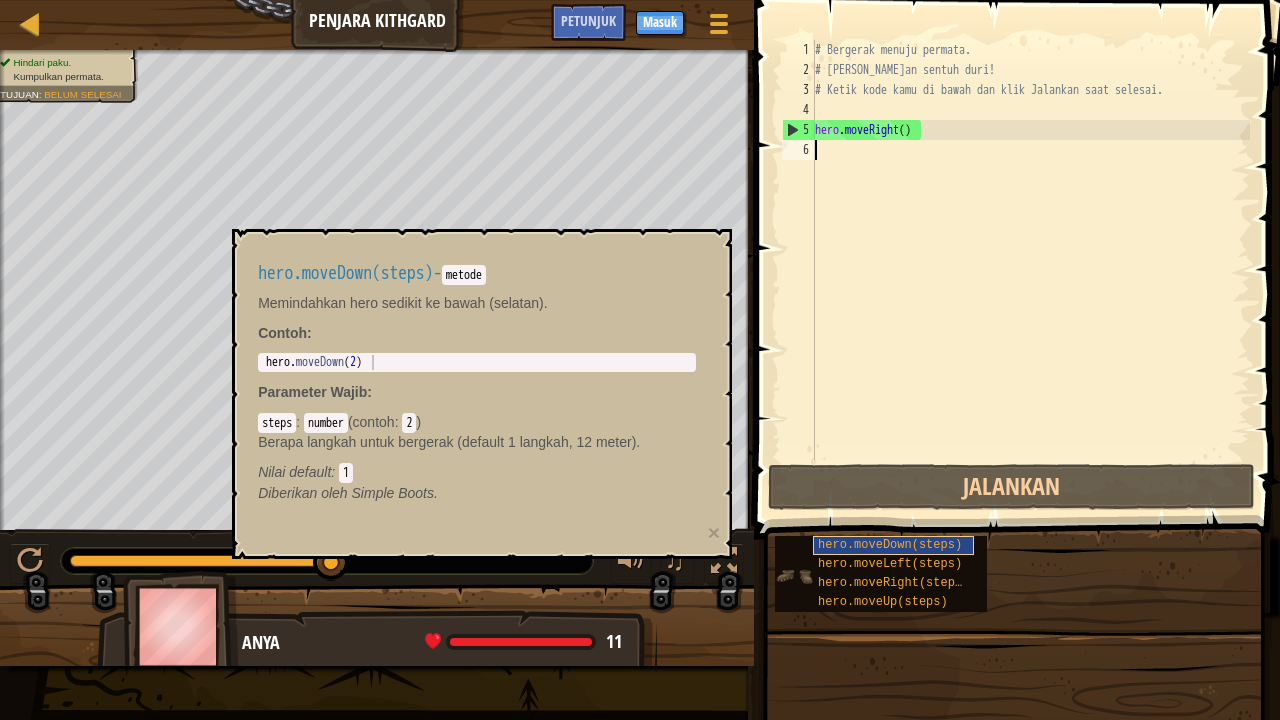 click on "hero.moveDown(steps)" at bounding box center [890, 545] 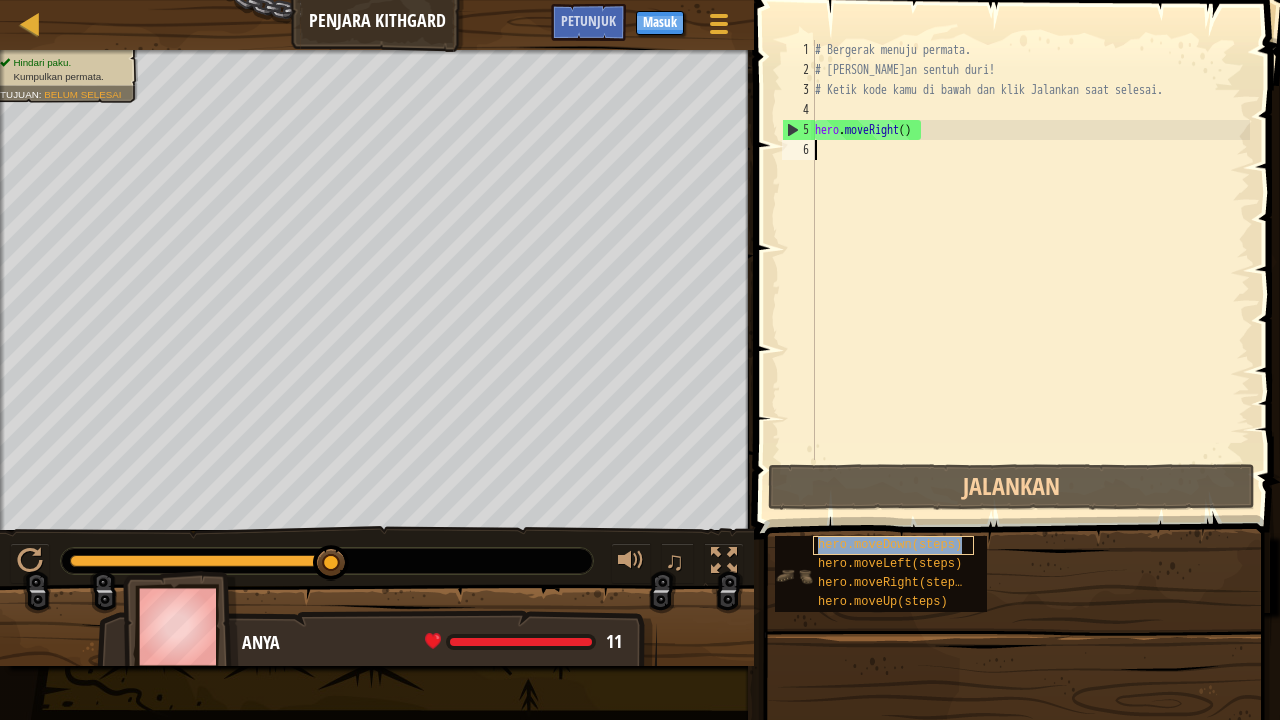 click on "hero.moveDown(steps)" at bounding box center [890, 545] 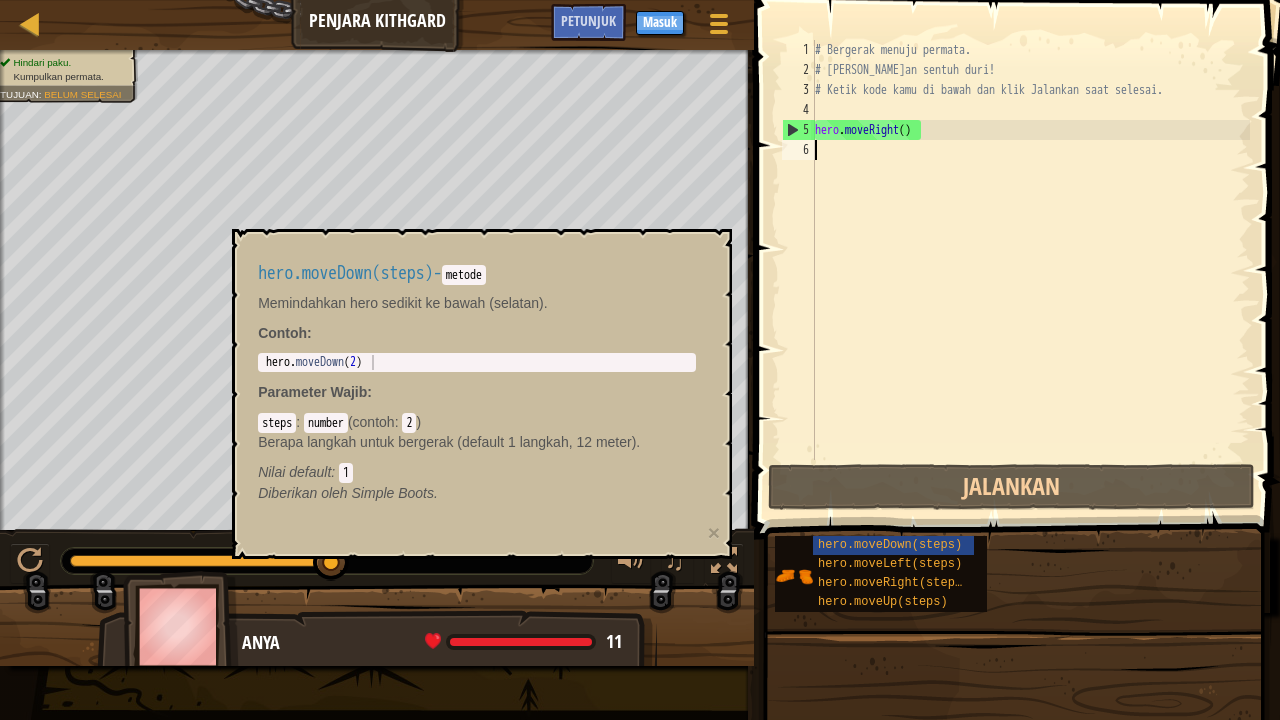 type on "hero.moveDown(2)" 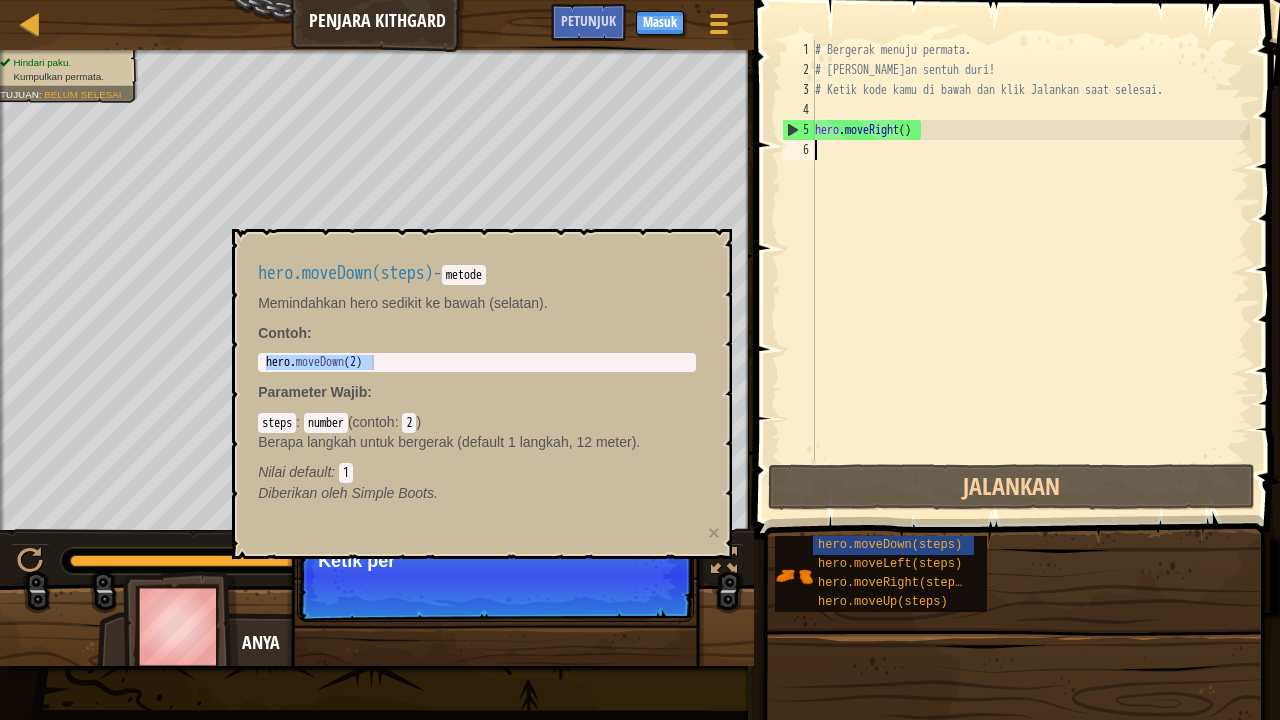 click on "# Bergerak menuju permata. # [PERSON_NAME]an sentuh duri! # Ketik kode kamu di bawah dan klik Jalankan saat selesai. hero . moveRight ( )" at bounding box center (1030, 270) 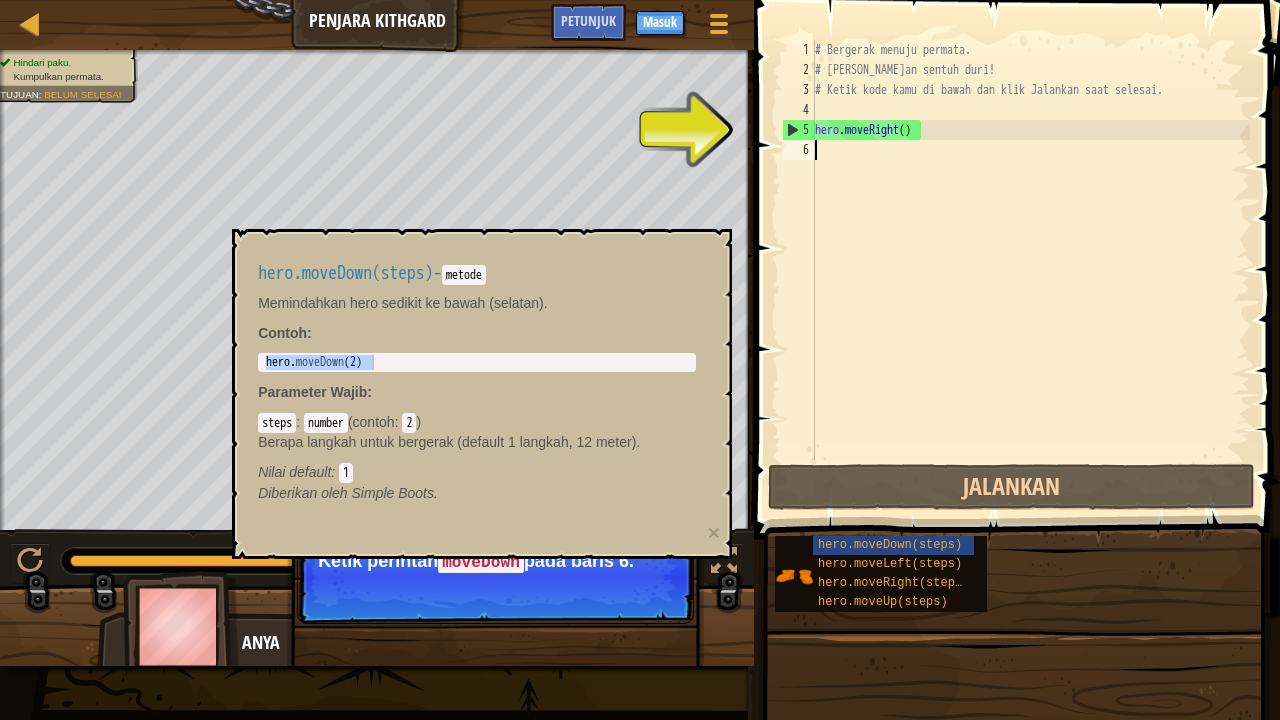 paste on "hero.moveDown(2)" 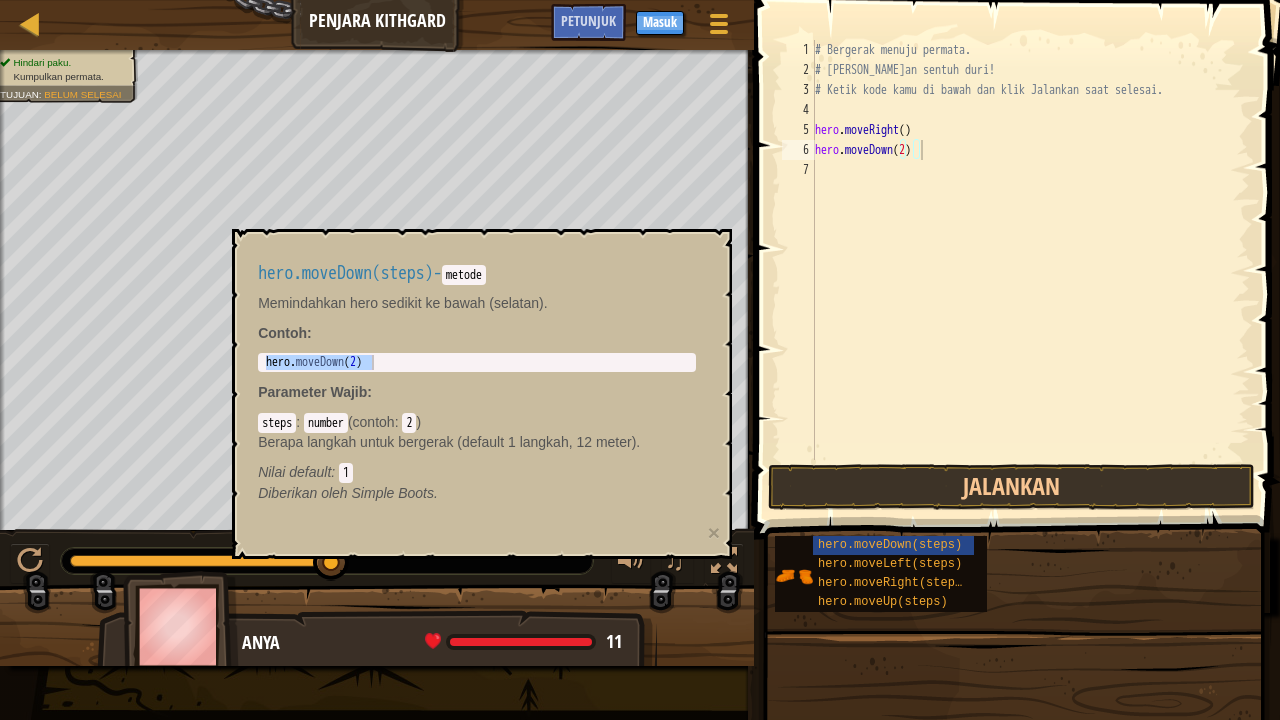 click at bounding box center [1019, 241] 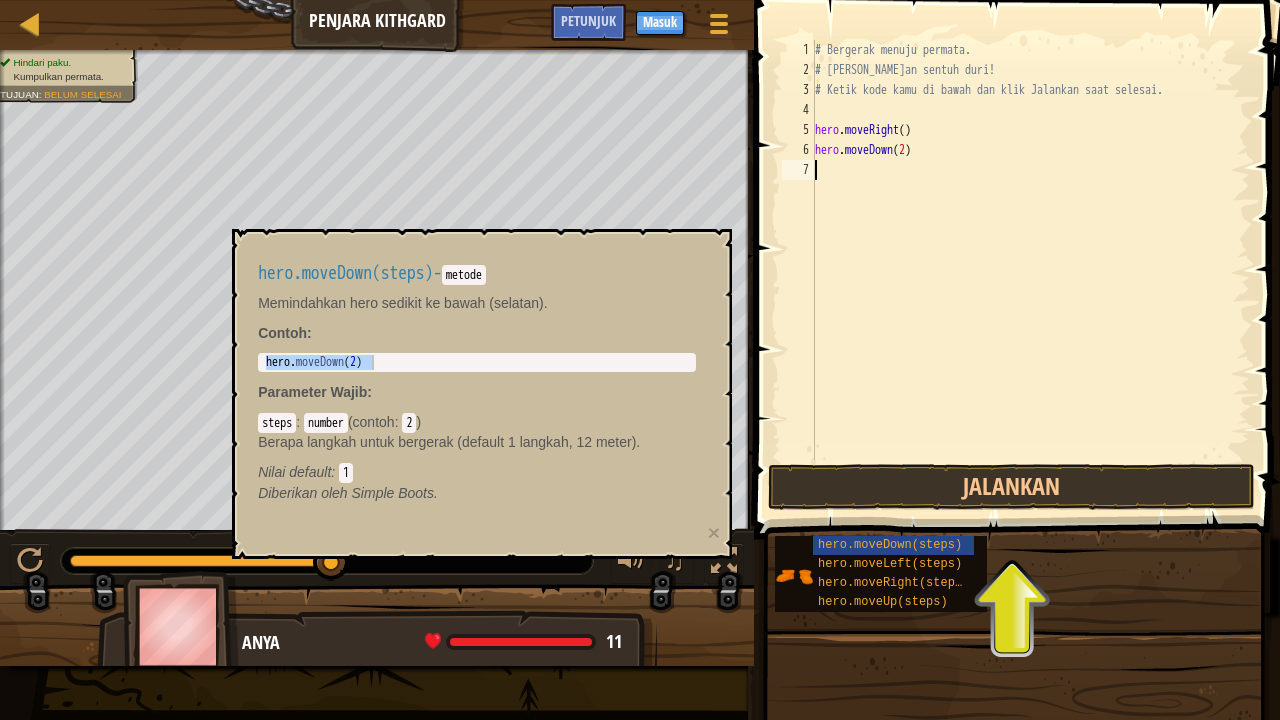click on "# Bergerak menuju permata. # [PERSON_NAME]an sentuh duri! # Ketik kode kamu di bawah dan klik Jalankan saat selesai. hero . moveRight ( ) hero . moveDown ( 2 )" at bounding box center [1030, 270] 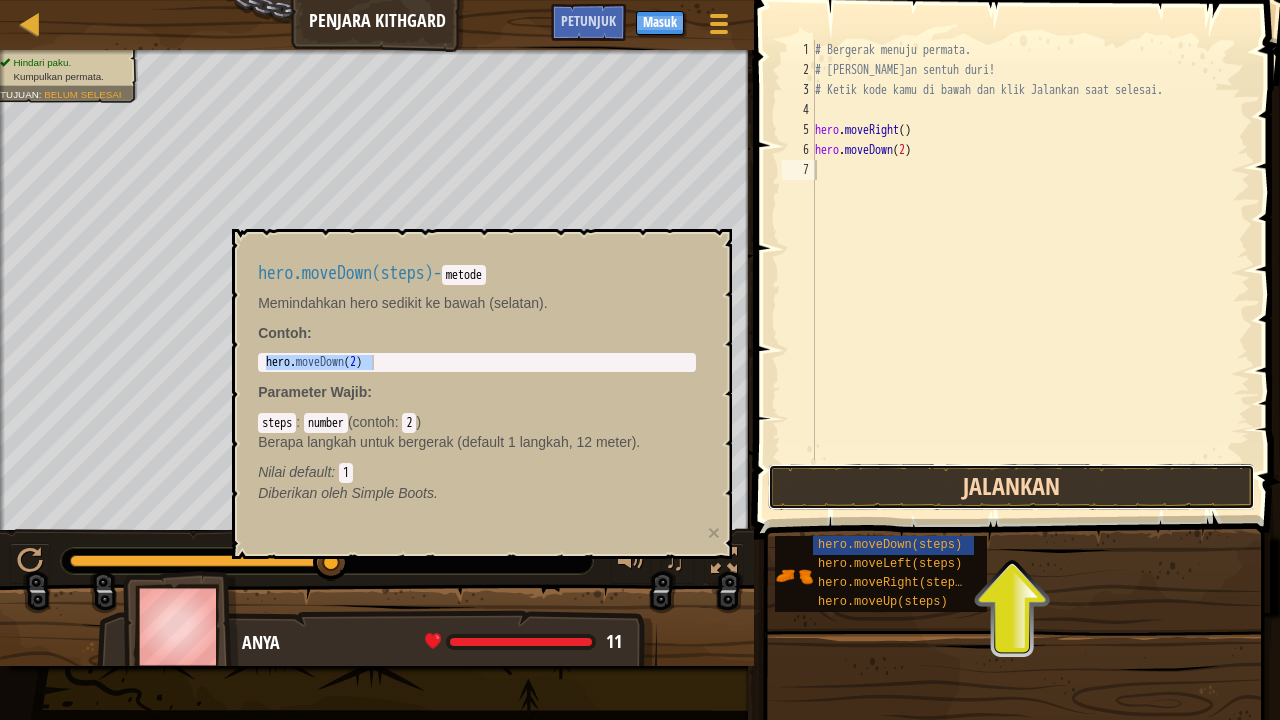 click on "Jalankan" at bounding box center [1011, 487] 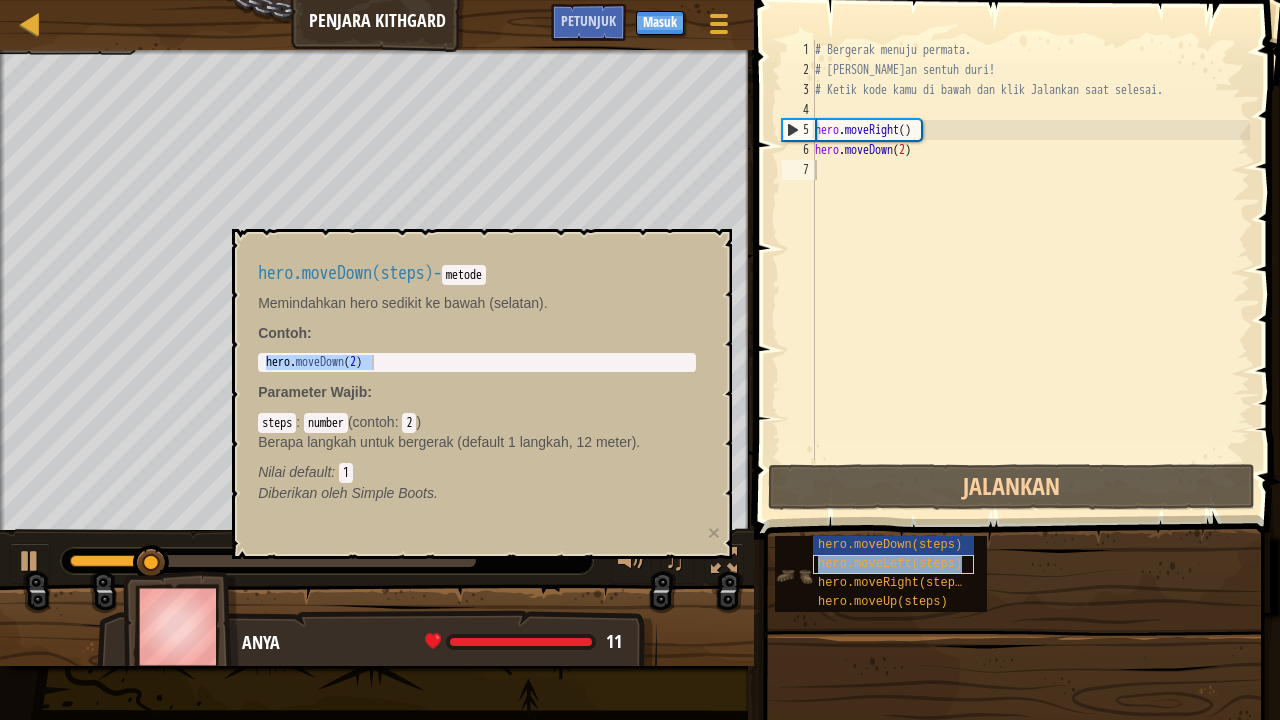 click on "hero.moveLeft(steps)" at bounding box center (890, 564) 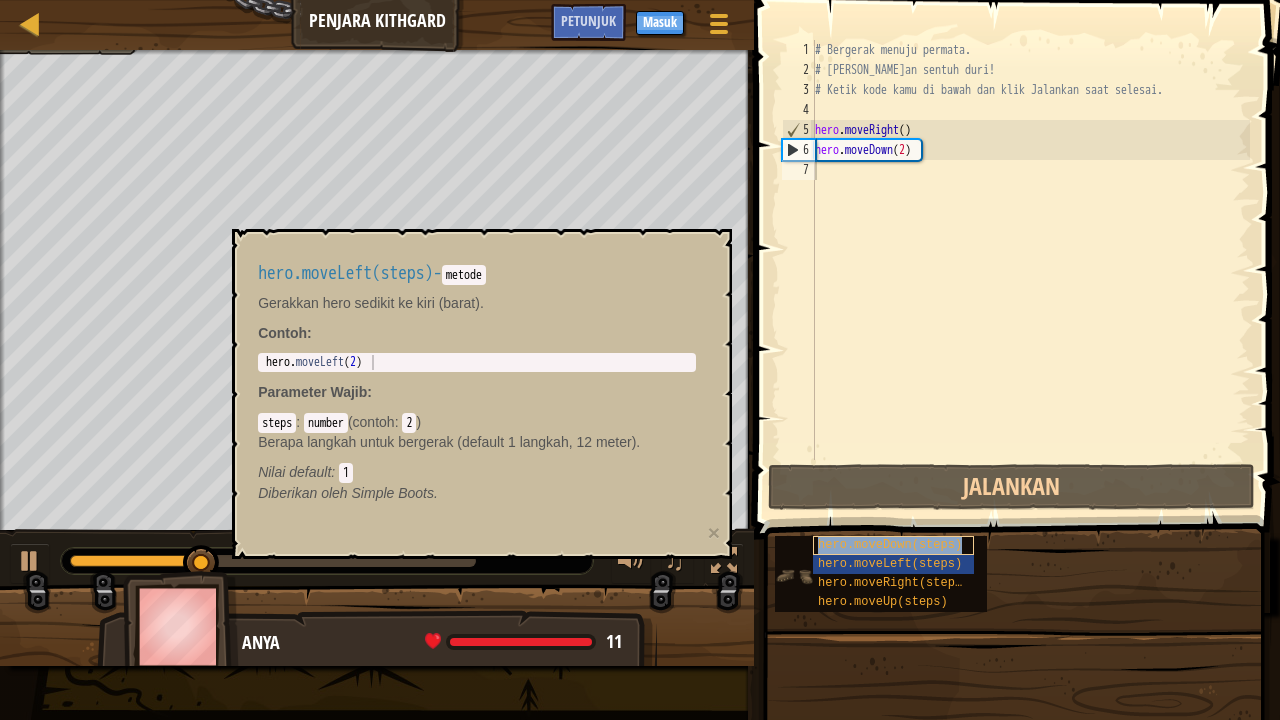 click on "hero.moveDown(steps)" at bounding box center [890, 545] 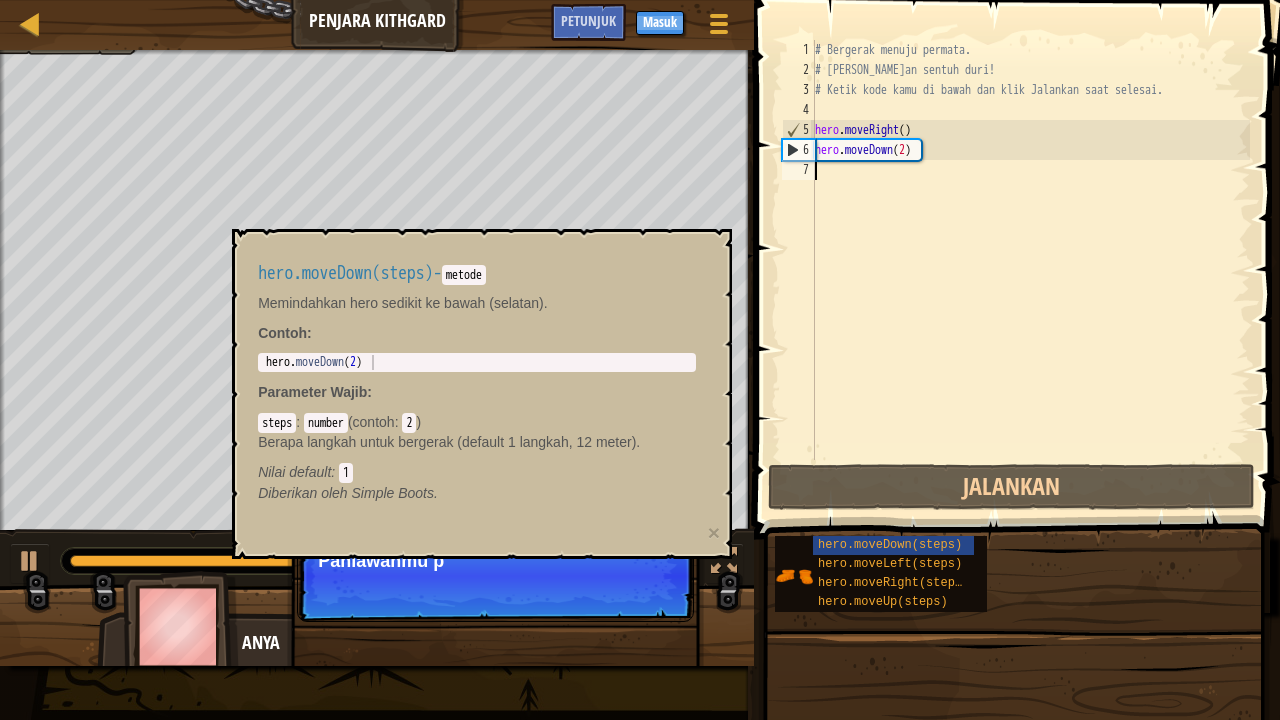 click at bounding box center [1014, 811] 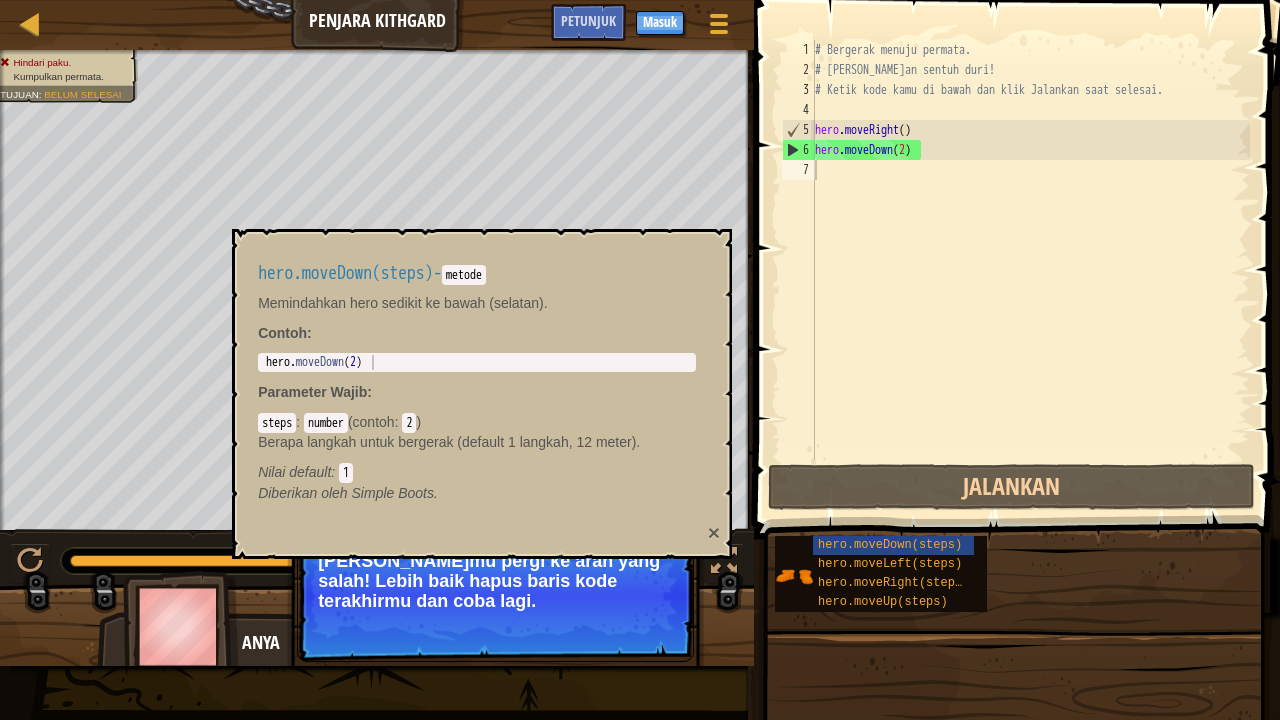 click on "×" at bounding box center (714, 532) 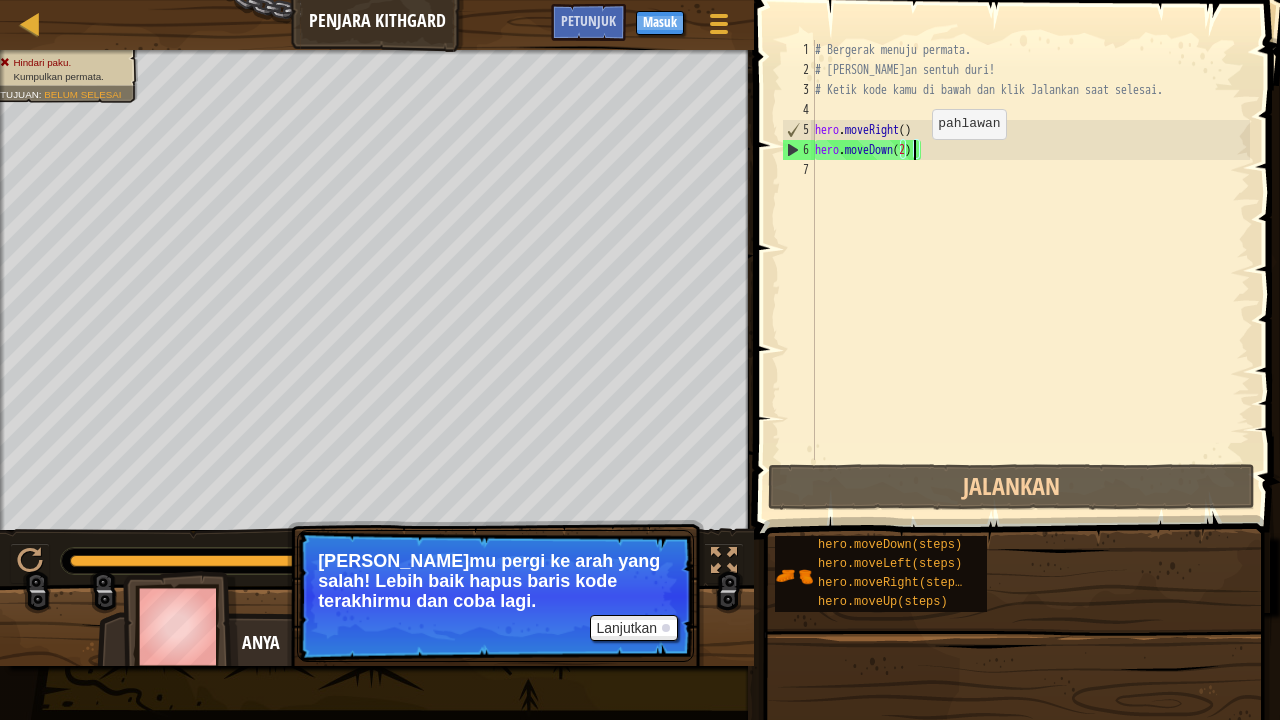 click on "# Bergerak menuju permata. # [PERSON_NAME]an sentuh duri! # Ketik kode kamu di bawah dan klik Jalankan saat selesai. hero . moveRight ( ) hero . moveDown ( 2 )" at bounding box center (1030, 270) 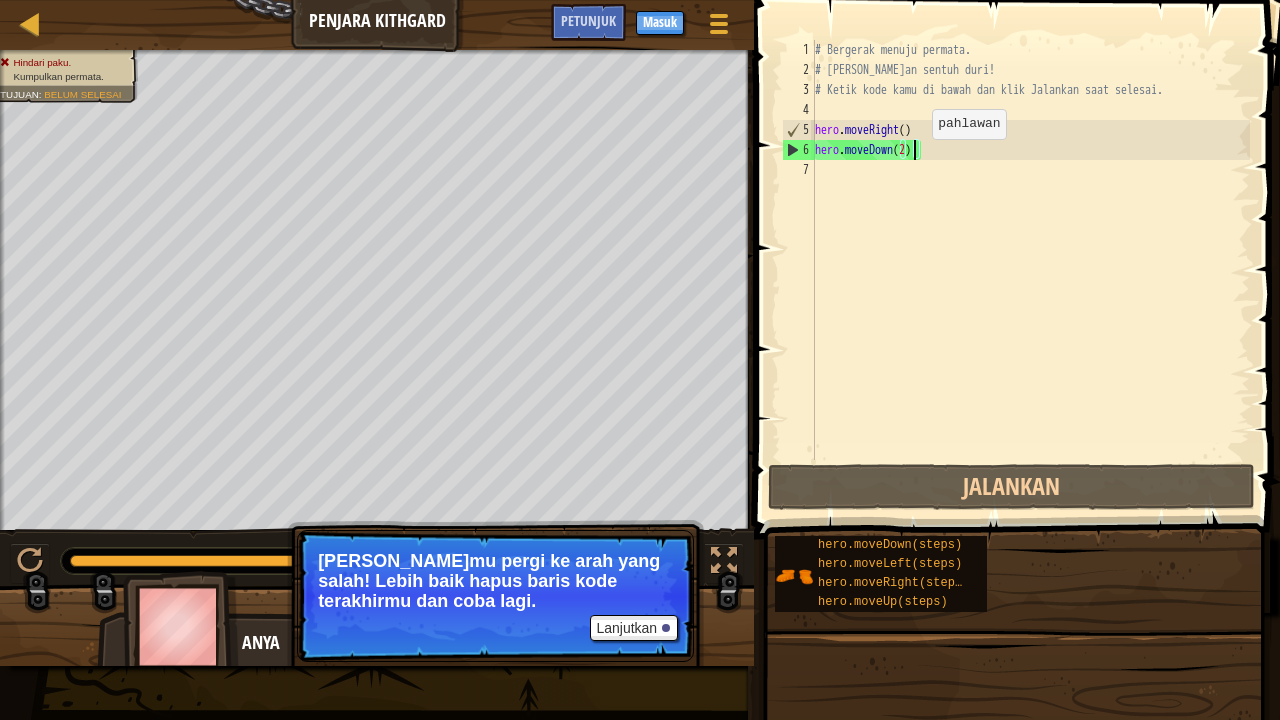 type on "hero.moveDown()" 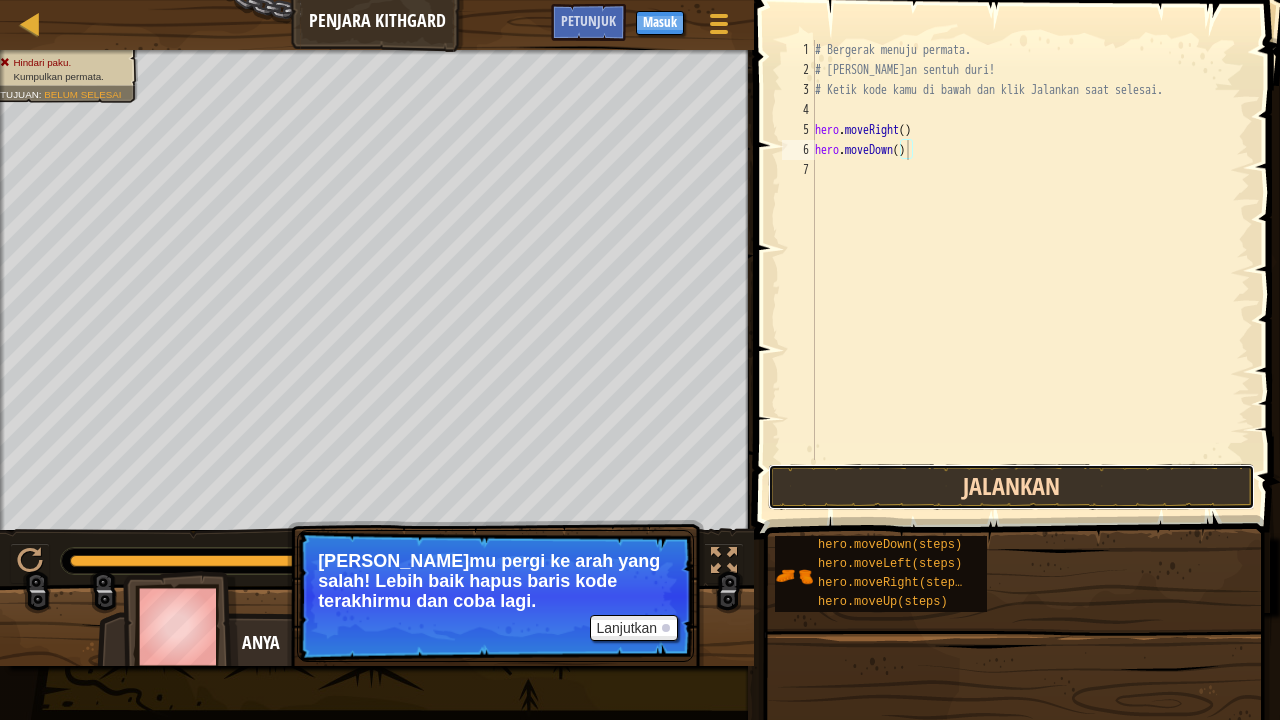 click on "Jalankan" at bounding box center [1011, 487] 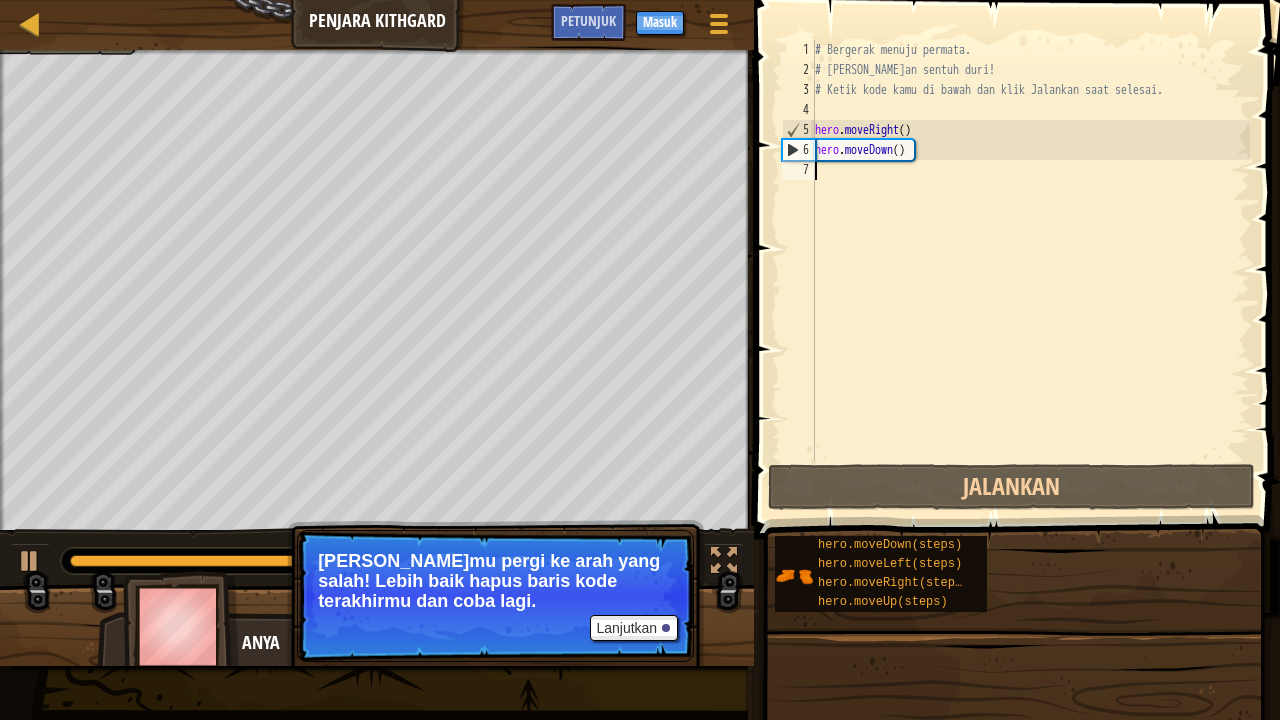 click on "# Bergerak menuju permata. # [PERSON_NAME]an sentuh duri! # Ketik kode kamu di bawah dan klik Jalankan saat selesai. hero . moveRight ( ) hero . moveDown ( )" at bounding box center (1030, 270) 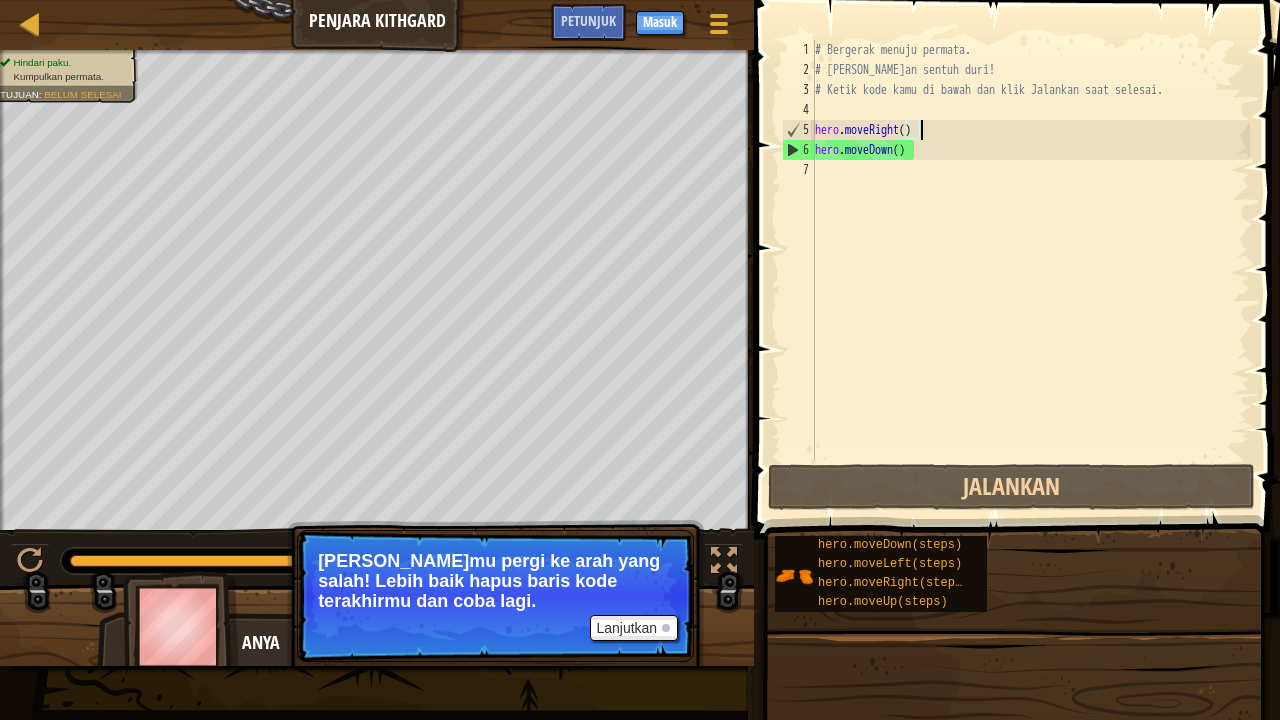 click on "# Bergerak menuju permata. # [PERSON_NAME]an sentuh duri! # Ketik kode kamu di bawah dan klik Jalankan saat selesai. hero . moveRight ( ) hero . moveDown ( )" at bounding box center (1030, 270) 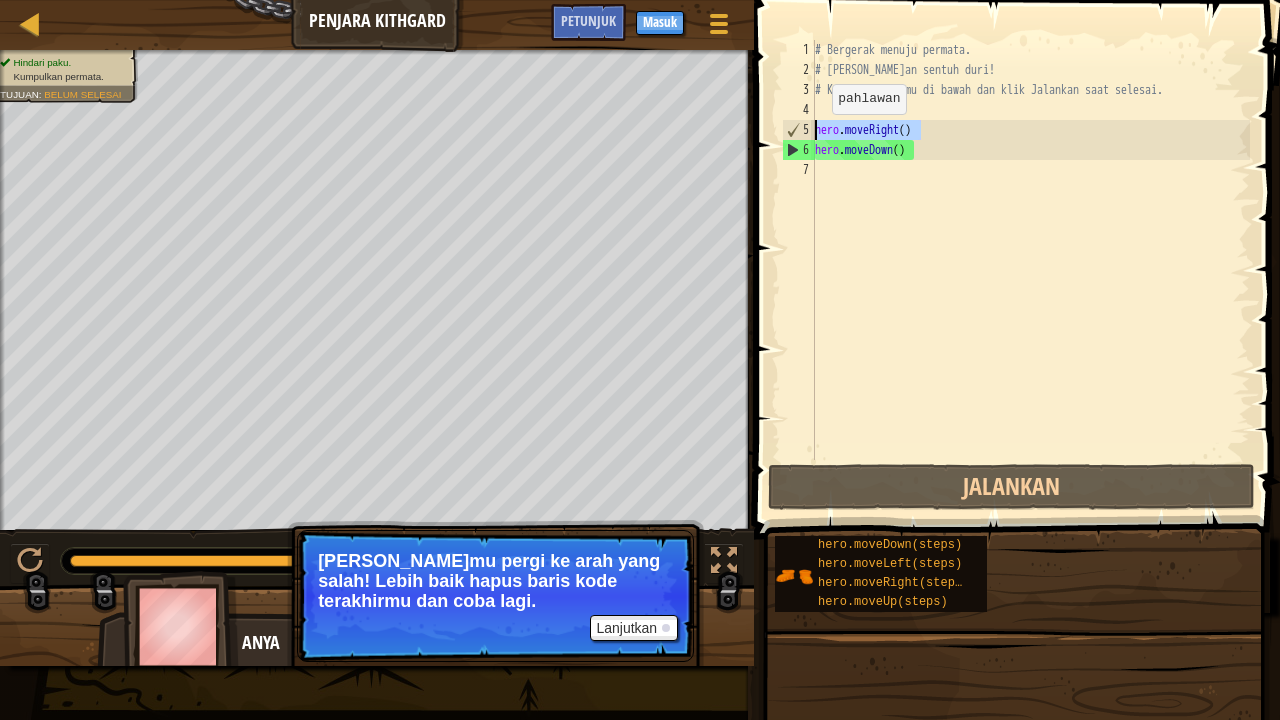drag, startPoint x: 939, startPoint y: 133, endPoint x: 815, endPoint y: 134, distance: 124.004036 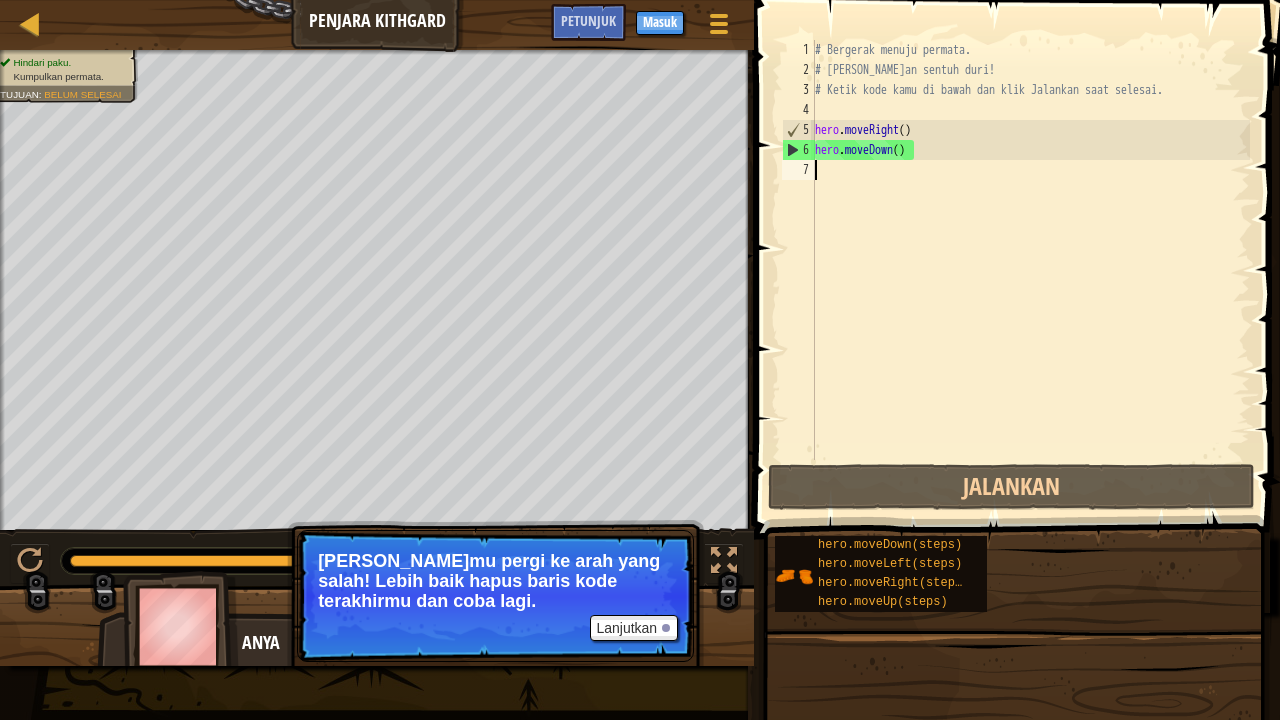 click on "# Bergerak menuju permata. # [PERSON_NAME]an sentuh duri! # Ketik kode kamu di bawah dan klik Jalankan saat selesai. hero . moveRight ( ) hero . moveDown ( )" at bounding box center [1030, 270] 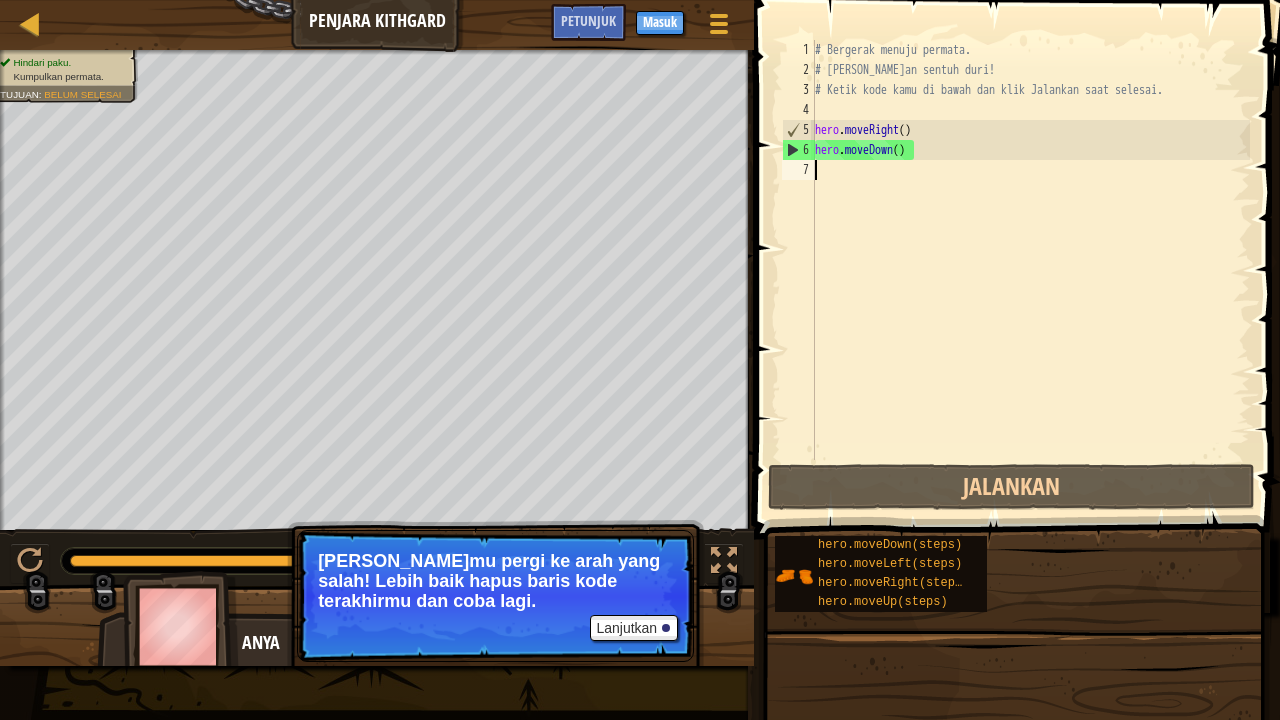 paste on "hero.moveRight()" 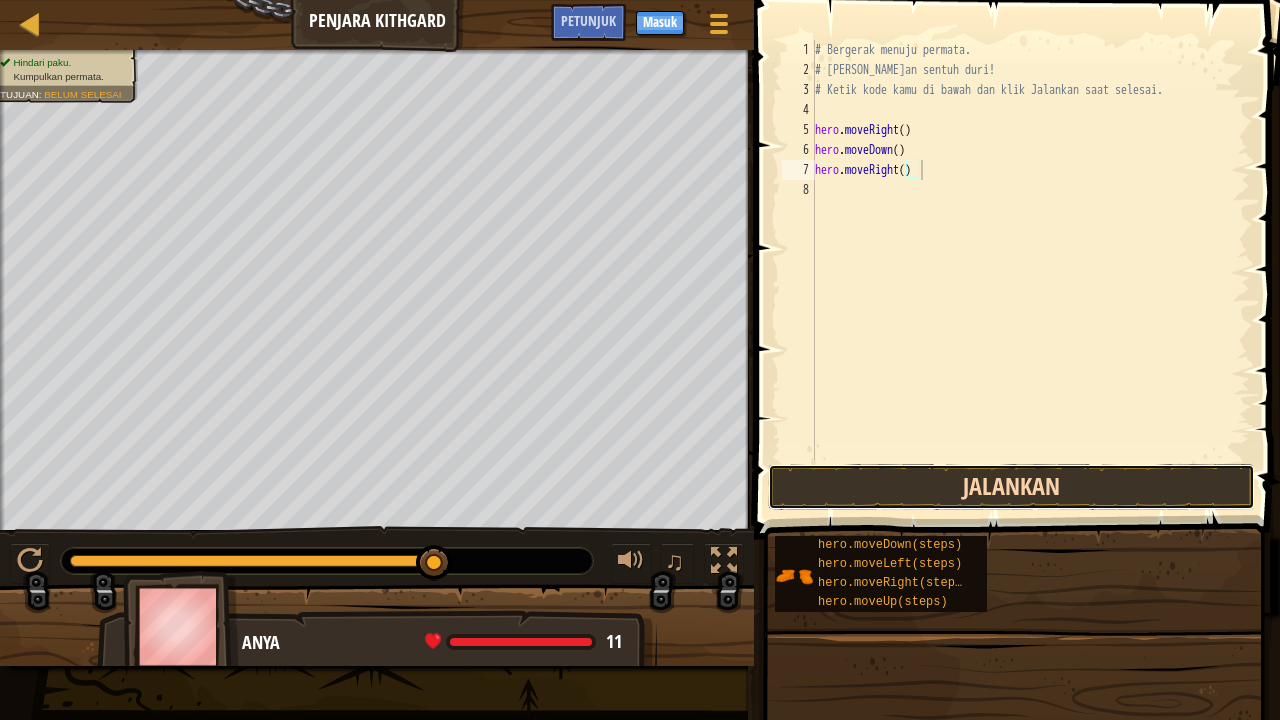 click on "Jalankan" at bounding box center (1011, 487) 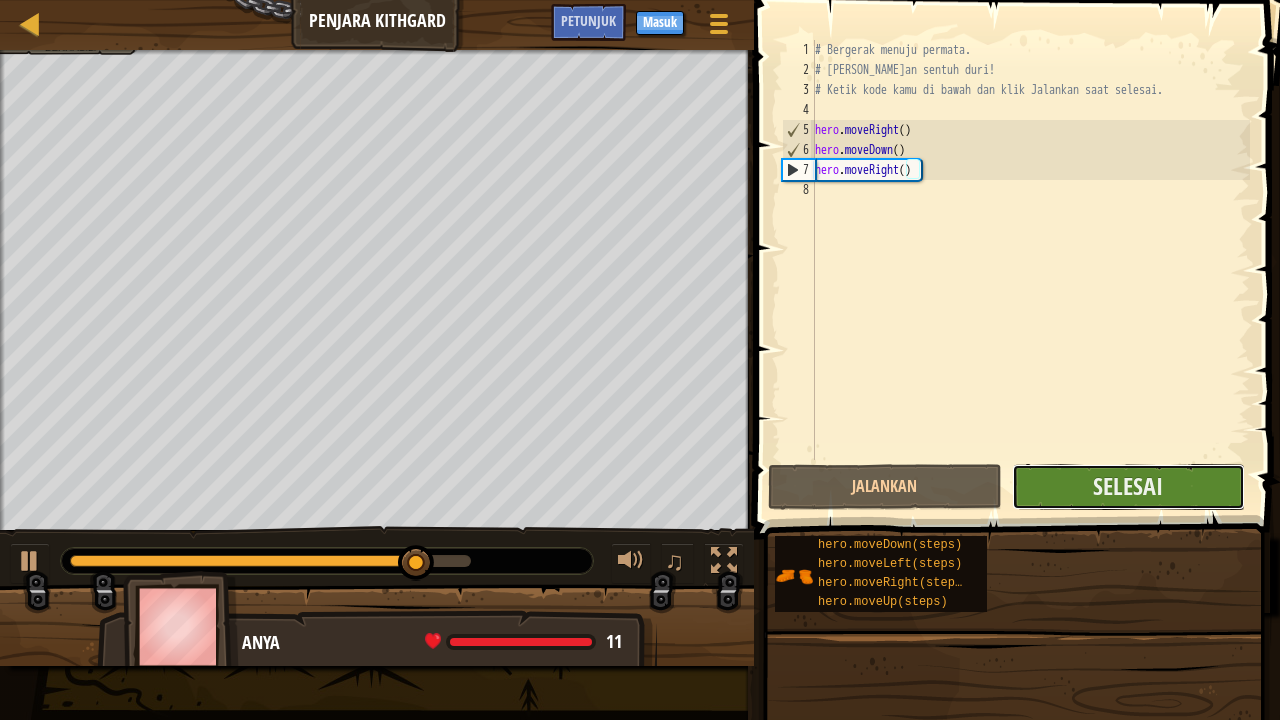 click on "Selesai" at bounding box center (1128, 487) 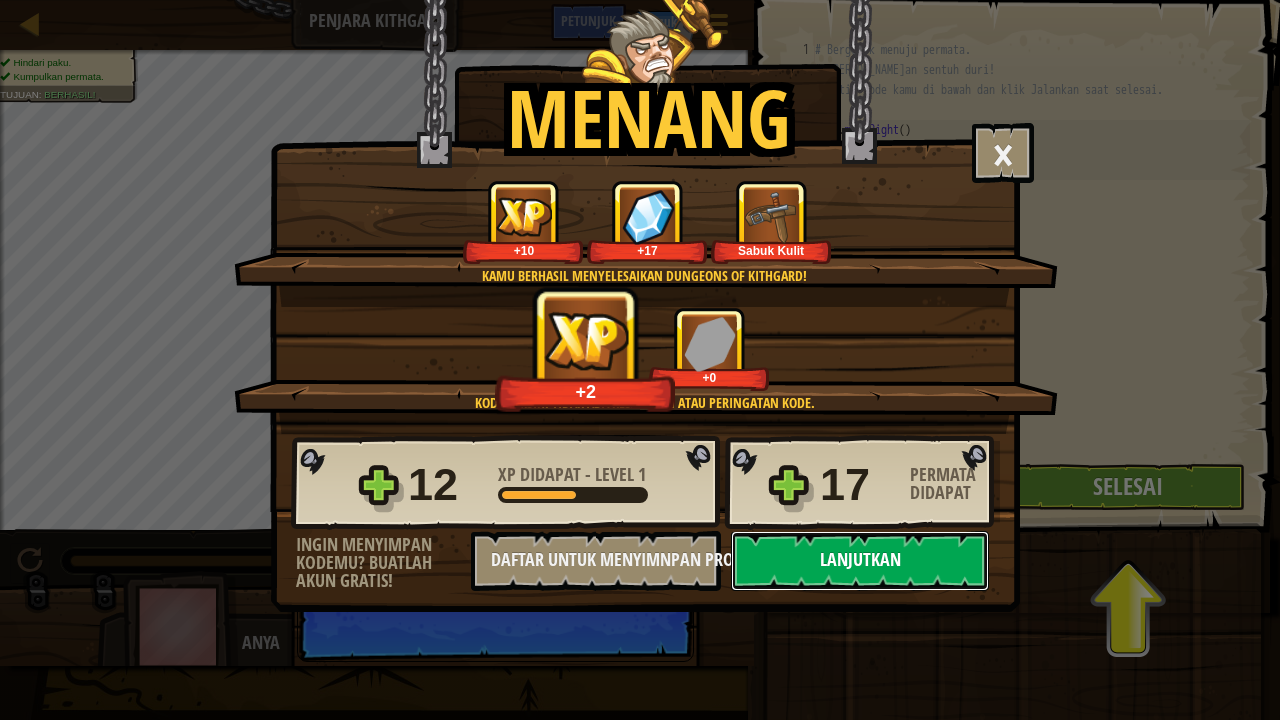 click on "Lanjutkan" at bounding box center (860, 561) 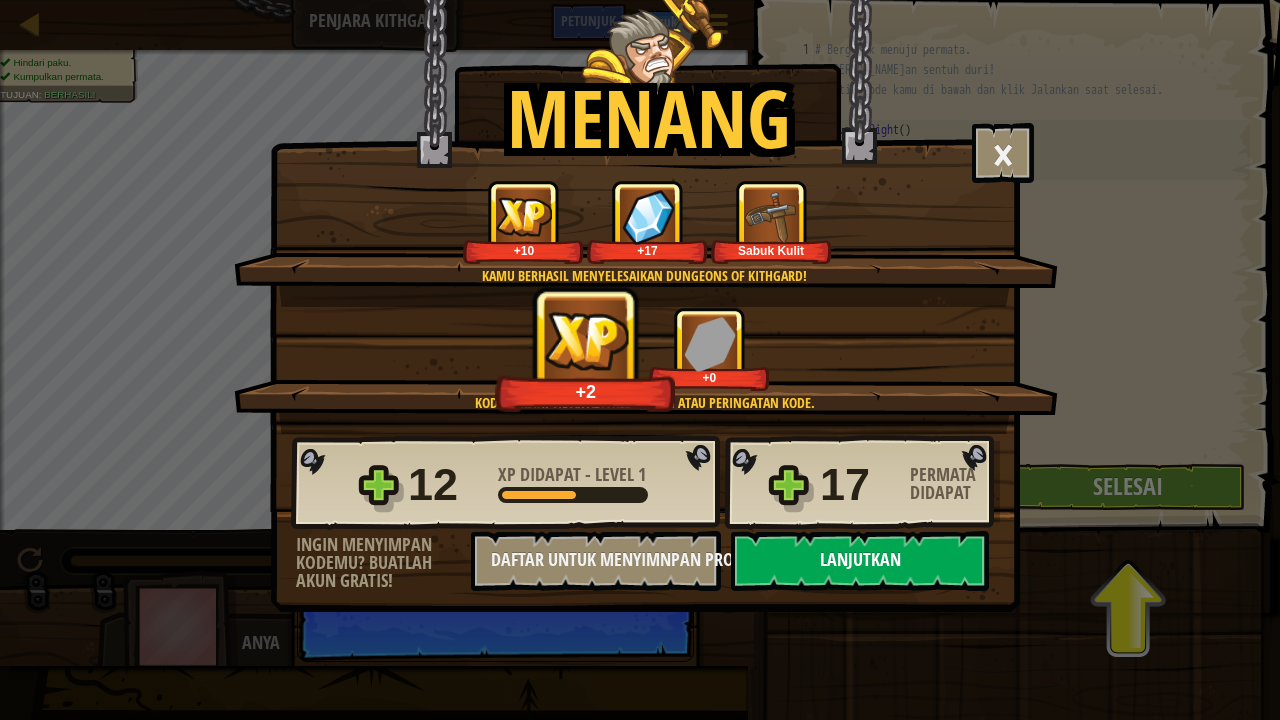 select on "id" 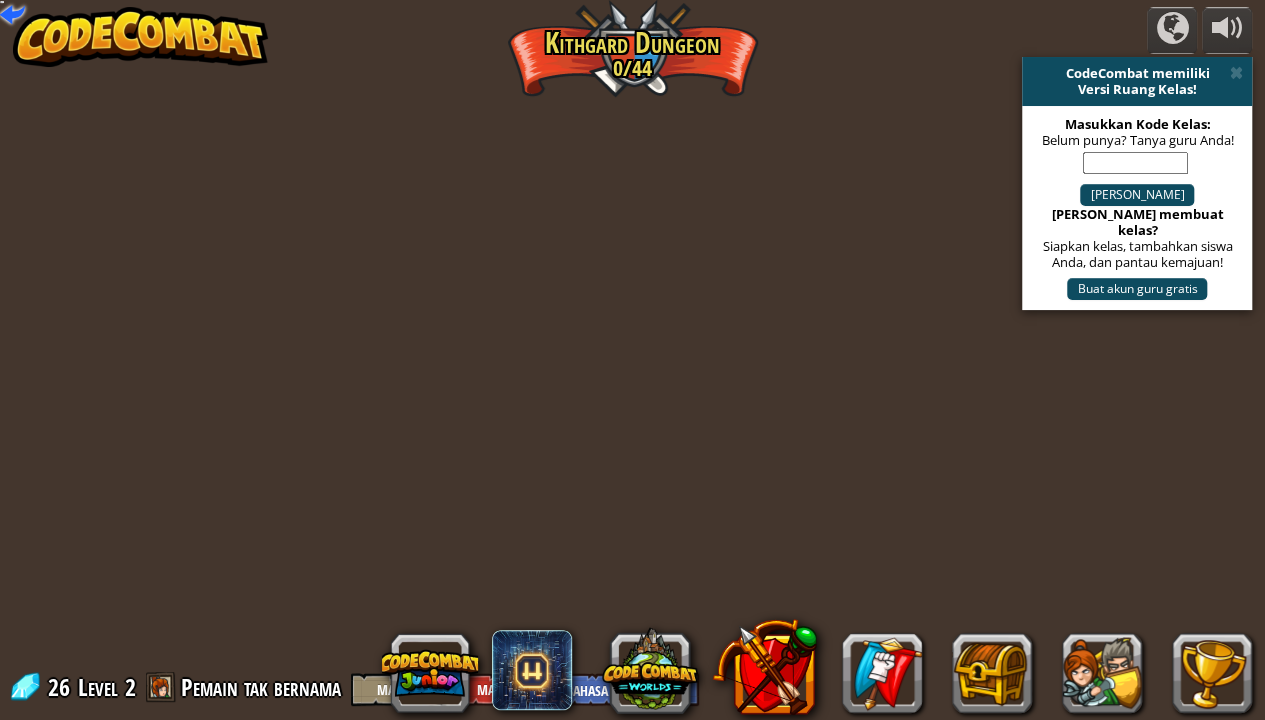 select on "id" 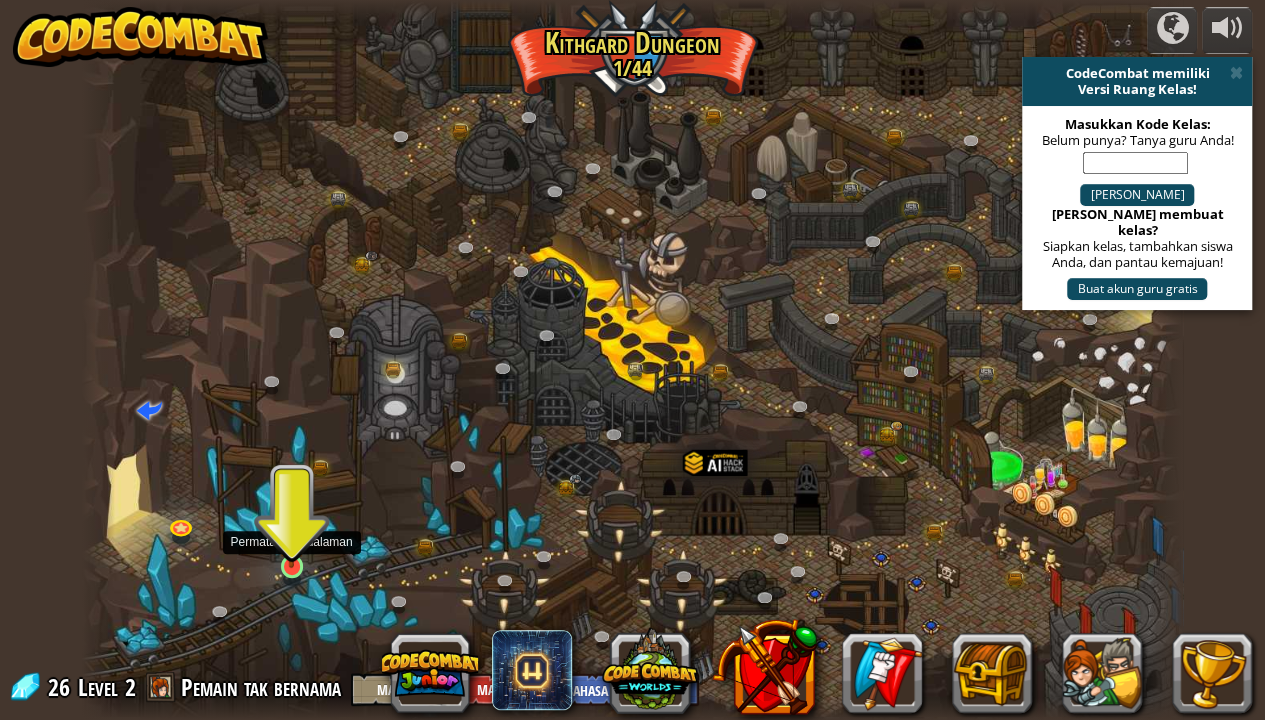 click at bounding box center (291, 537) 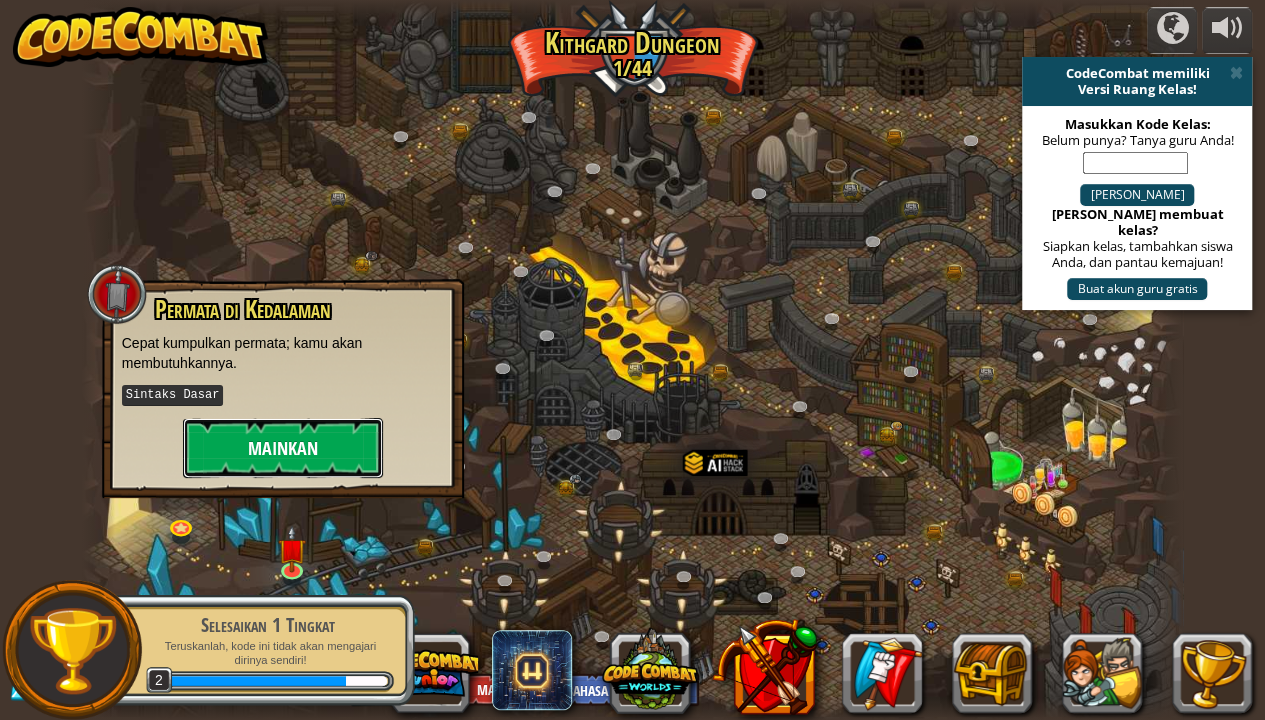 click on "Mainkan" at bounding box center (283, 448) 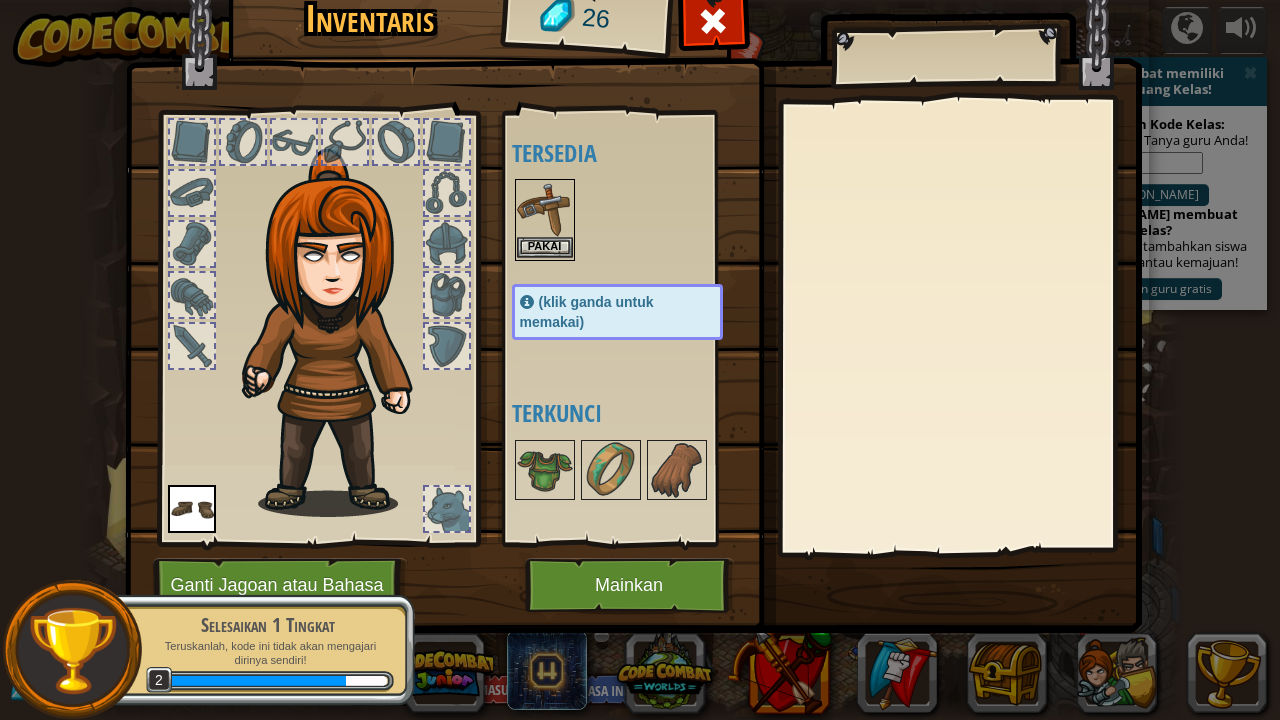 click at bounding box center [545, 209] 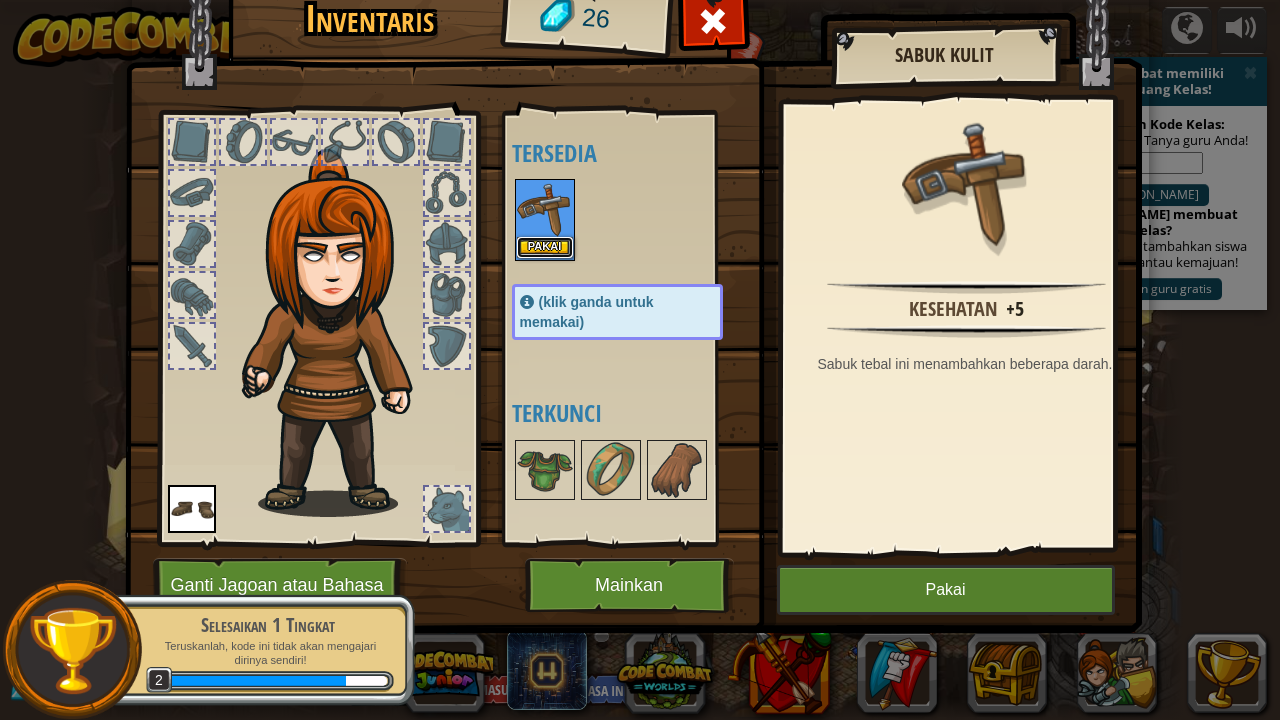 click on "Pakai" at bounding box center (545, 247) 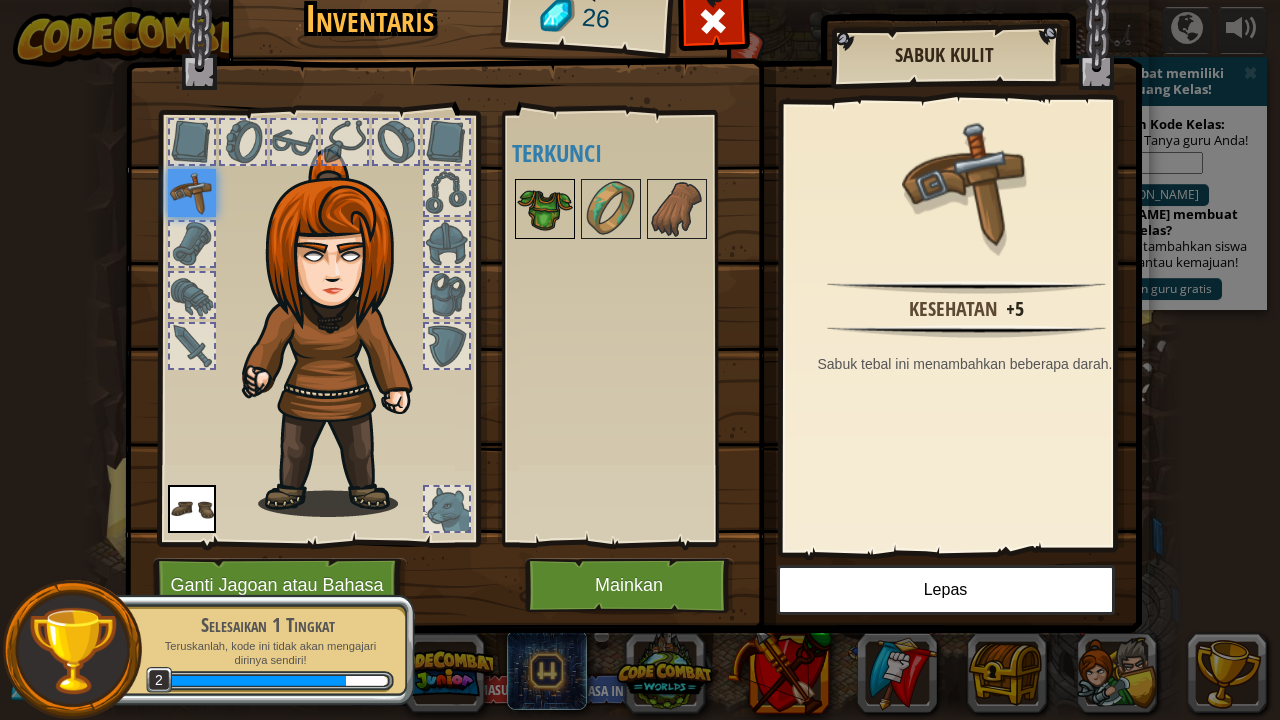 click at bounding box center (545, 209) 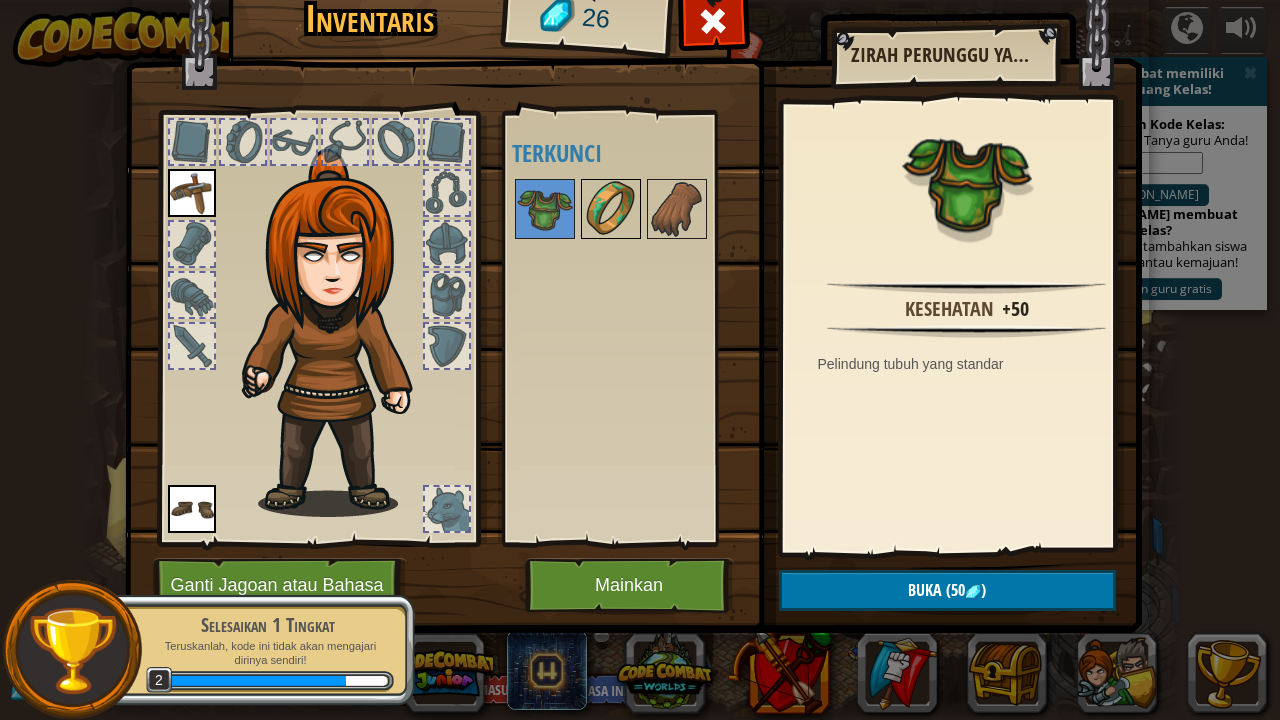 click at bounding box center (611, 209) 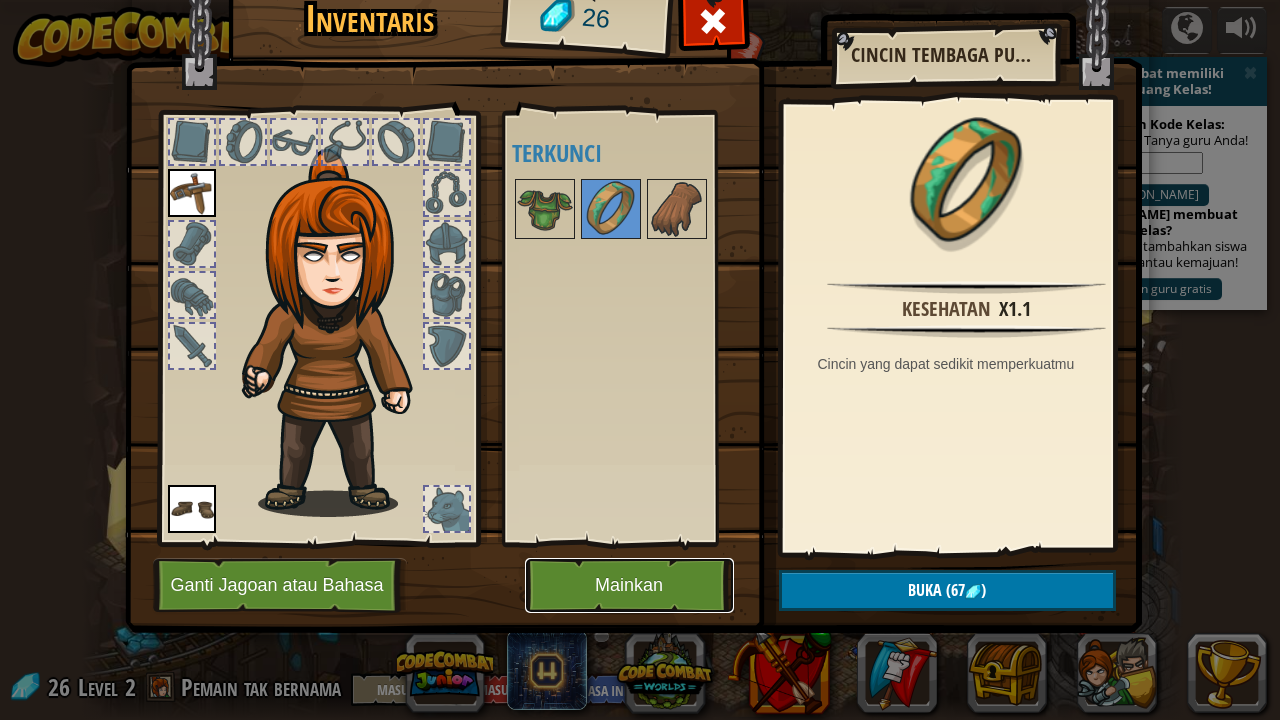 click on "Mainkan" at bounding box center (629, 585) 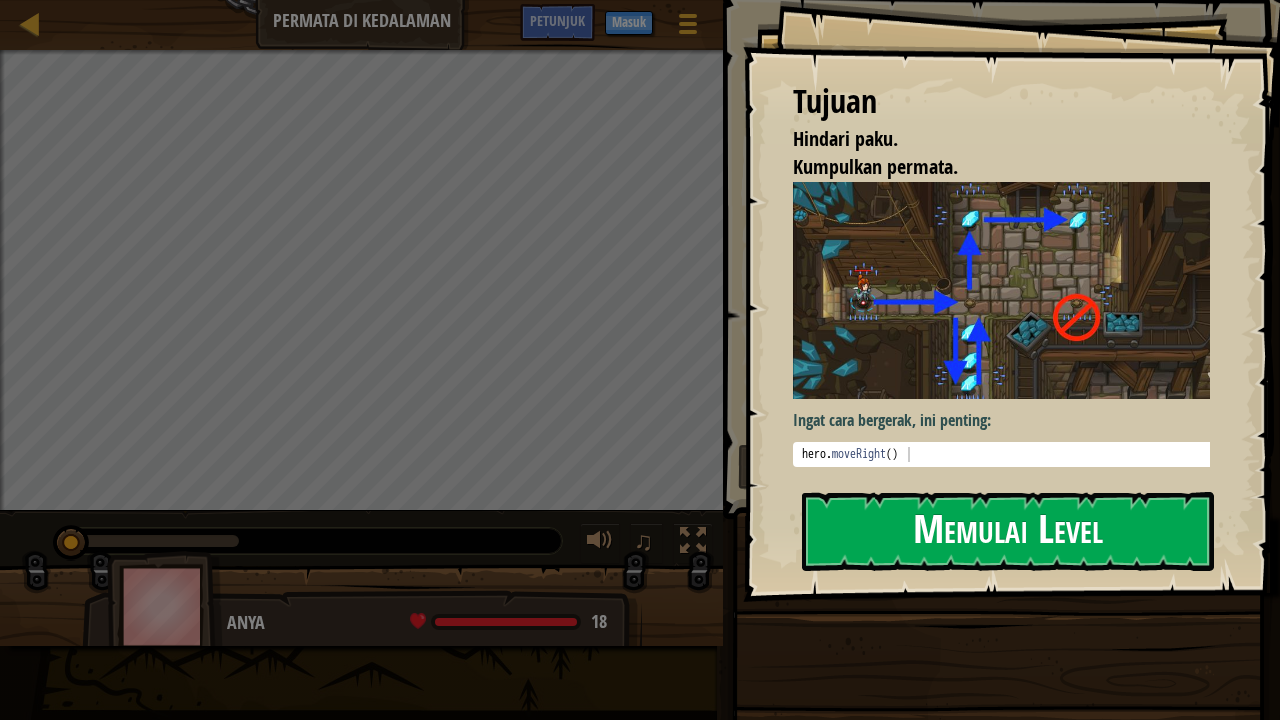 click on "Memulai Level" at bounding box center [1008, 531] 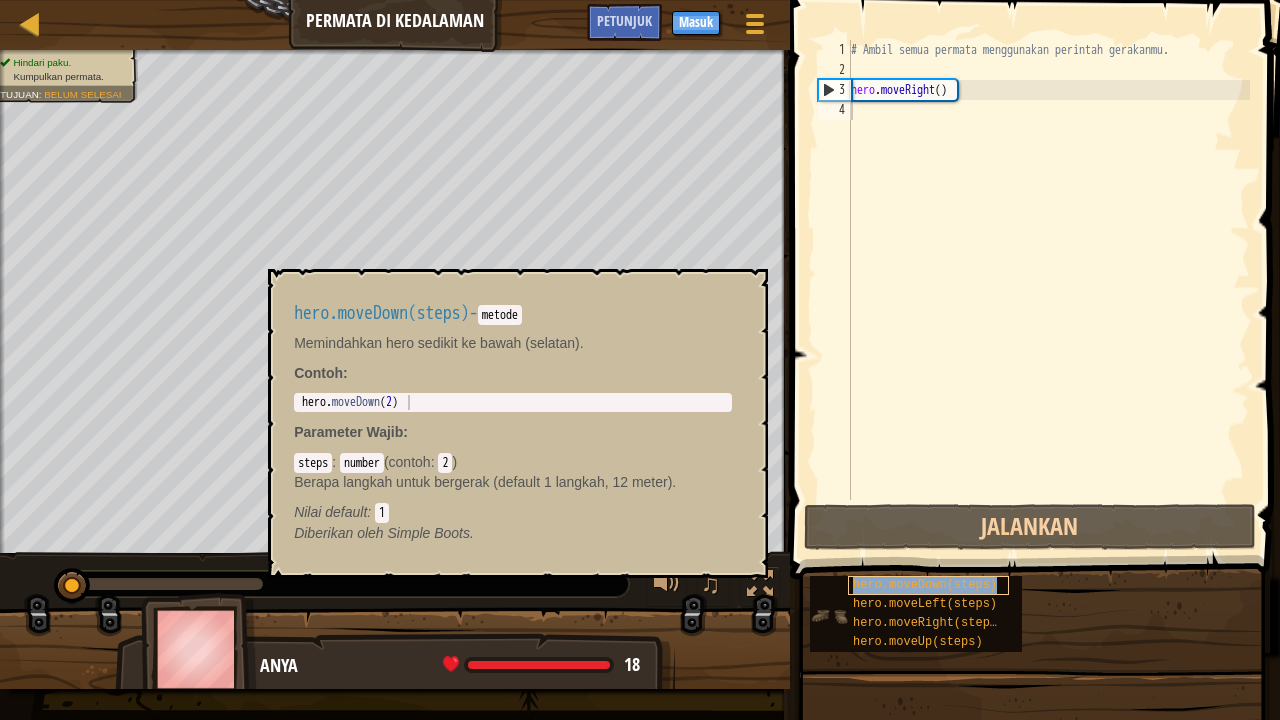 click on "hero.moveDown(steps)" at bounding box center (925, 585) 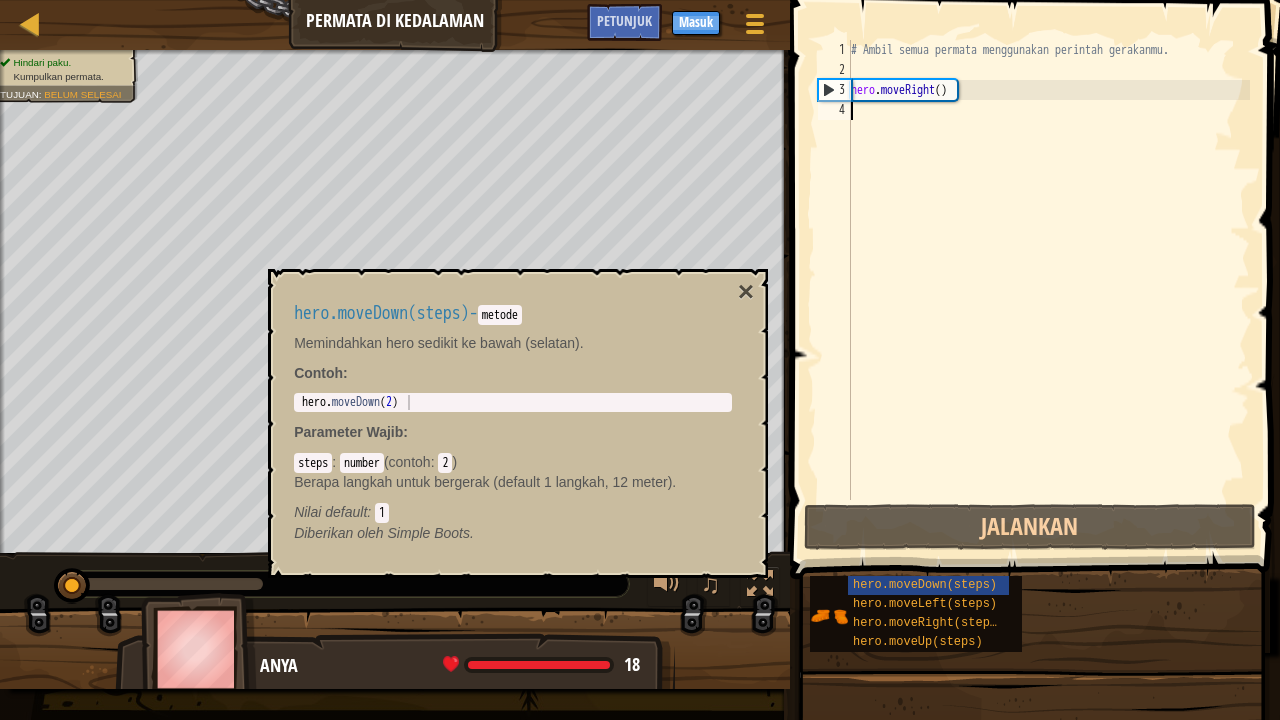 type on "hero.moveDown(2)" 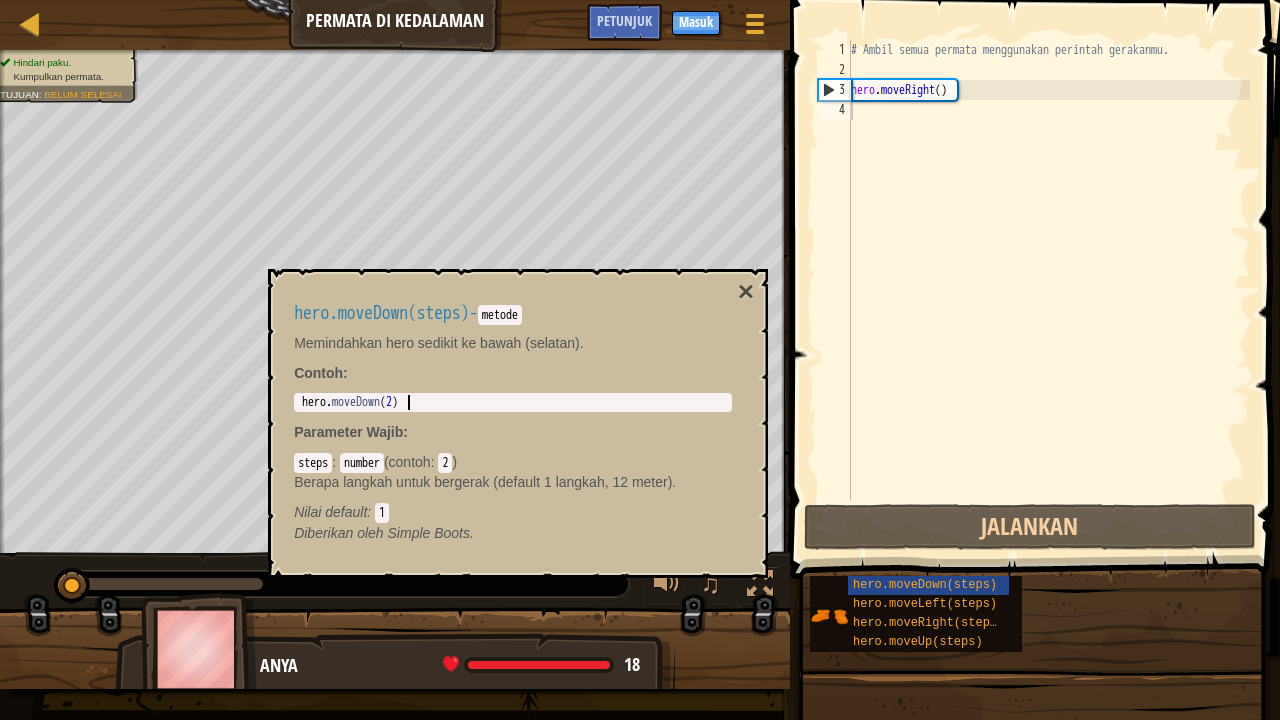 click on "hero . moveDown ( 2 )" at bounding box center (513, 417) 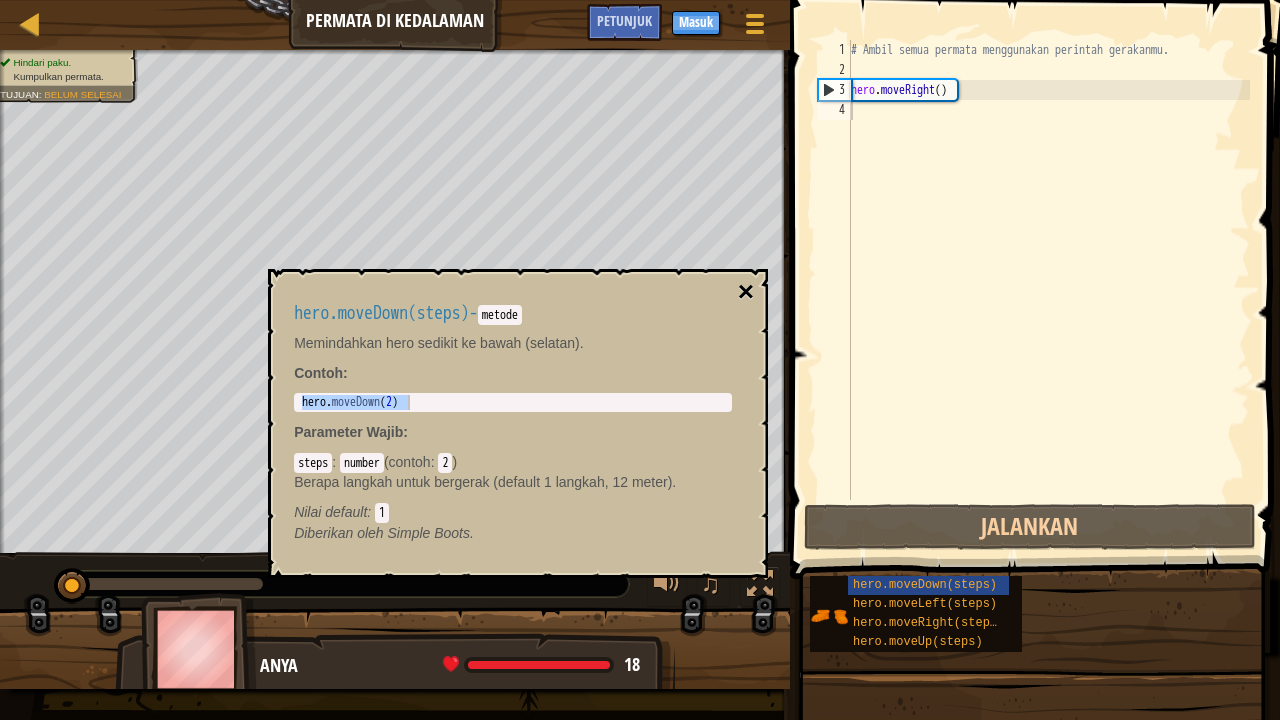 click on "×" at bounding box center (746, 292) 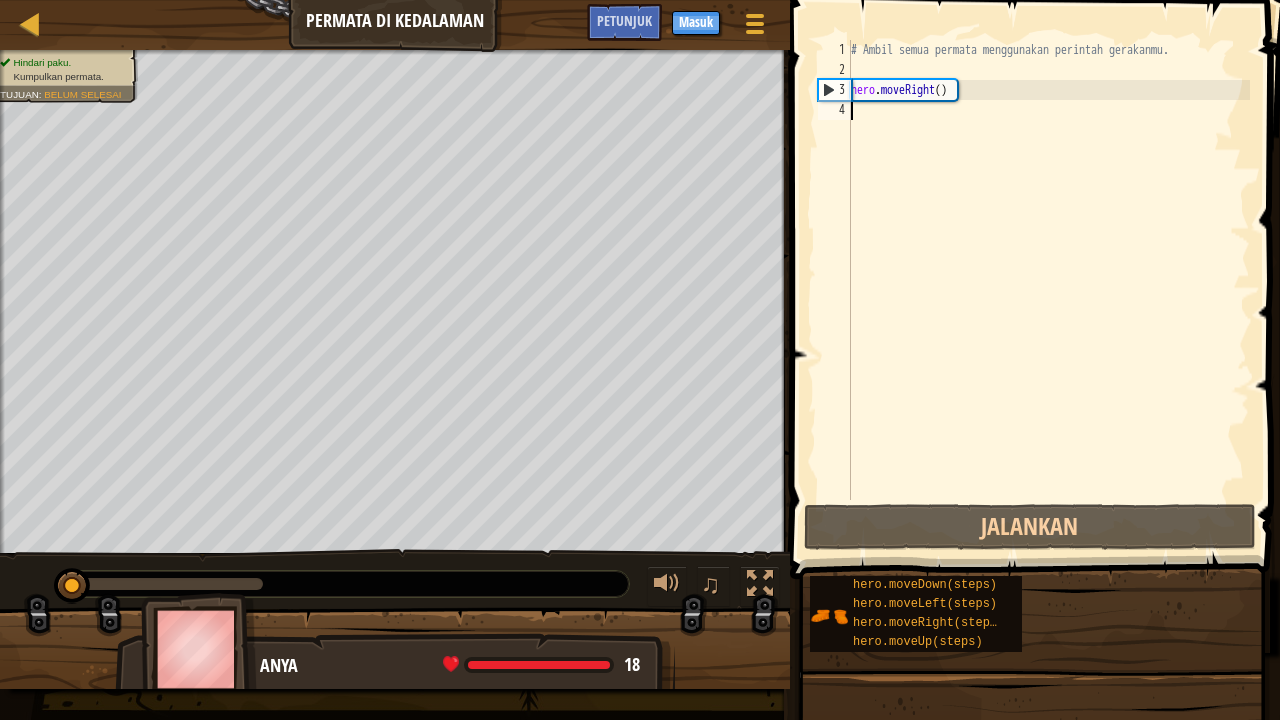 click on "# Ambil semua permata menggunakan perintah gerakanmu. hero . moveRight ( )" at bounding box center (1048, 290) 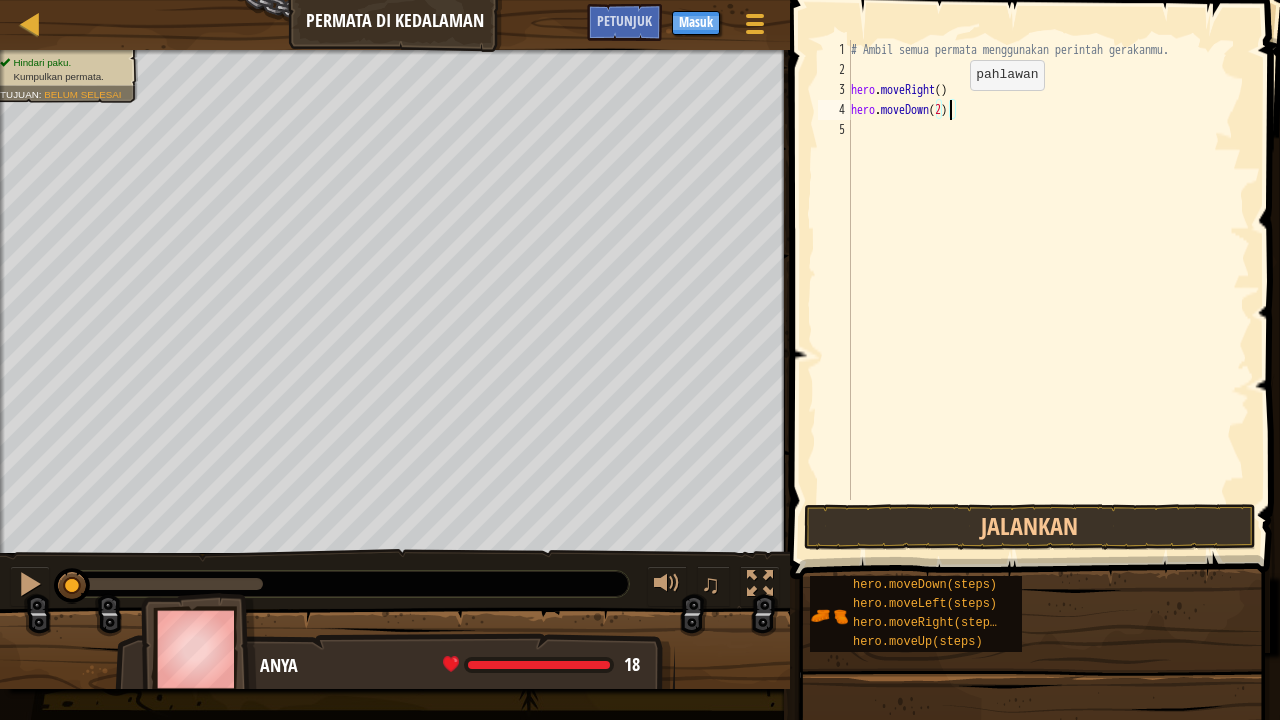 click on "# Ambil semua permata menggunakan perintah gerakanmu. hero . moveRight ( ) hero . moveDown ( 2 )" at bounding box center [1048, 290] 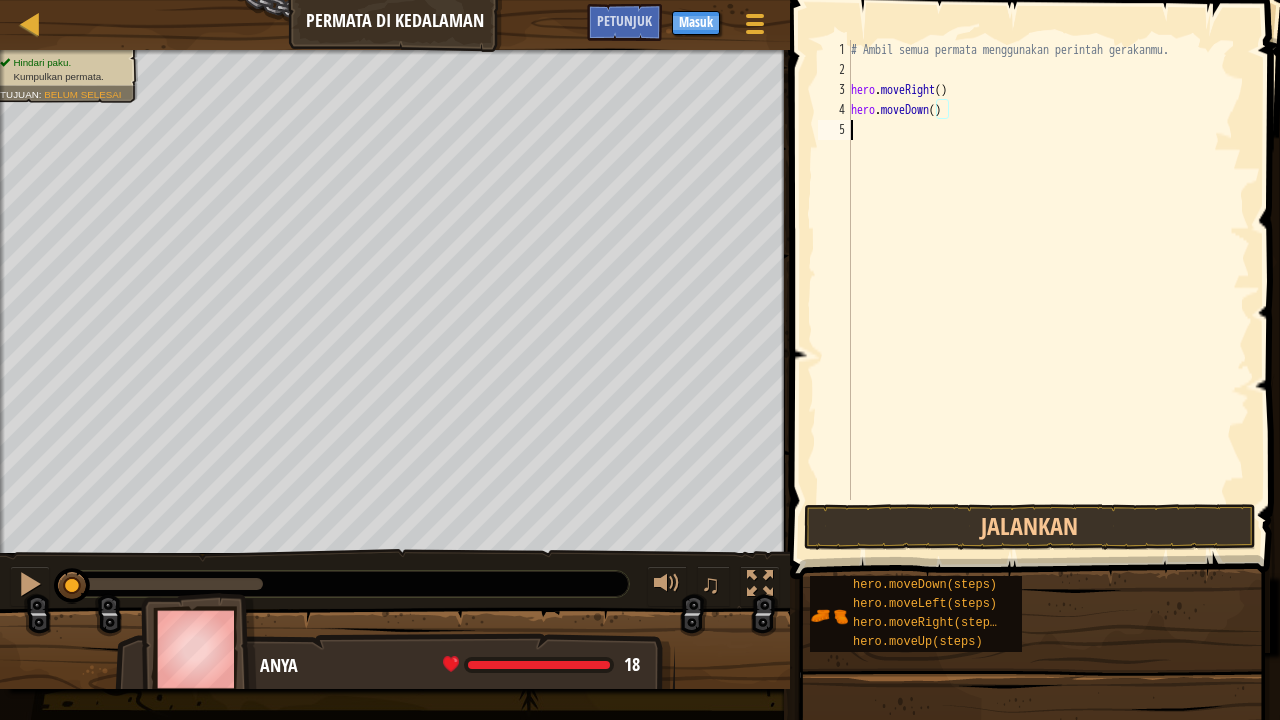 click on "# Ambil semua permata menggunakan perintah gerakanmu. hero . moveRight ( ) hero . moveDown ( )" at bounding box center (1048, 290) 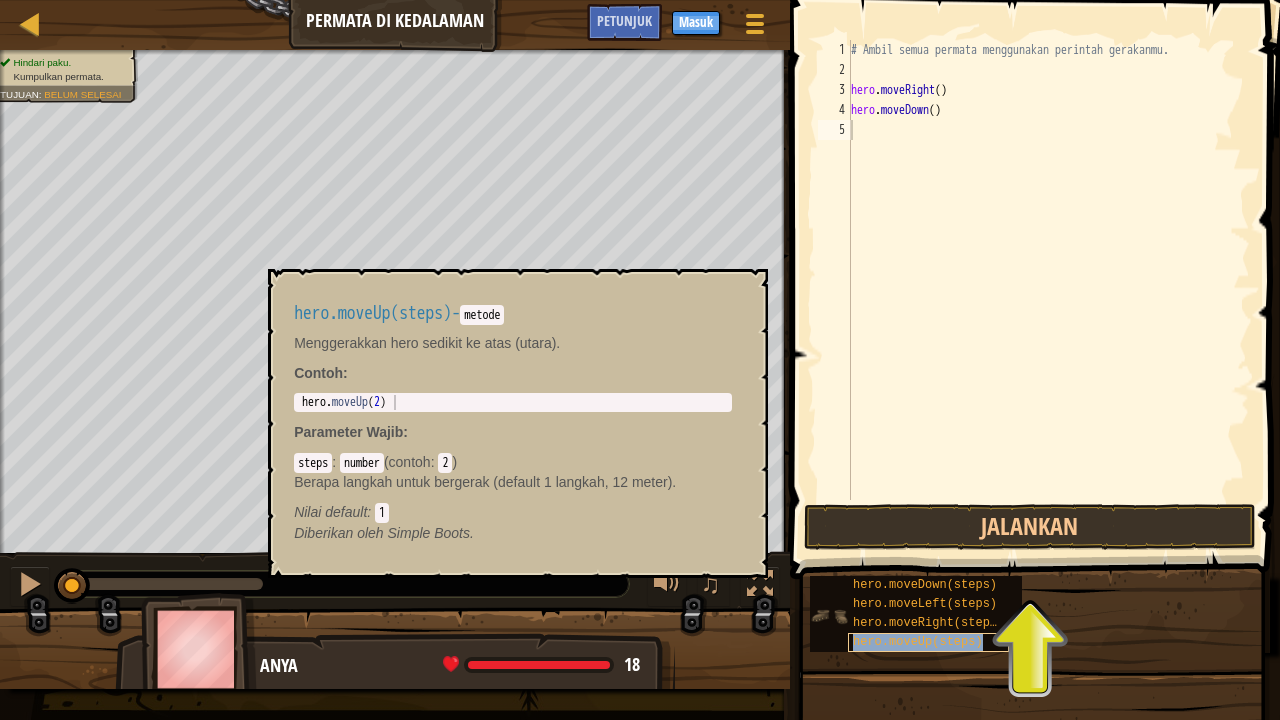 click on "hero.moveUp(steps)" at bounding box center (918, 642) 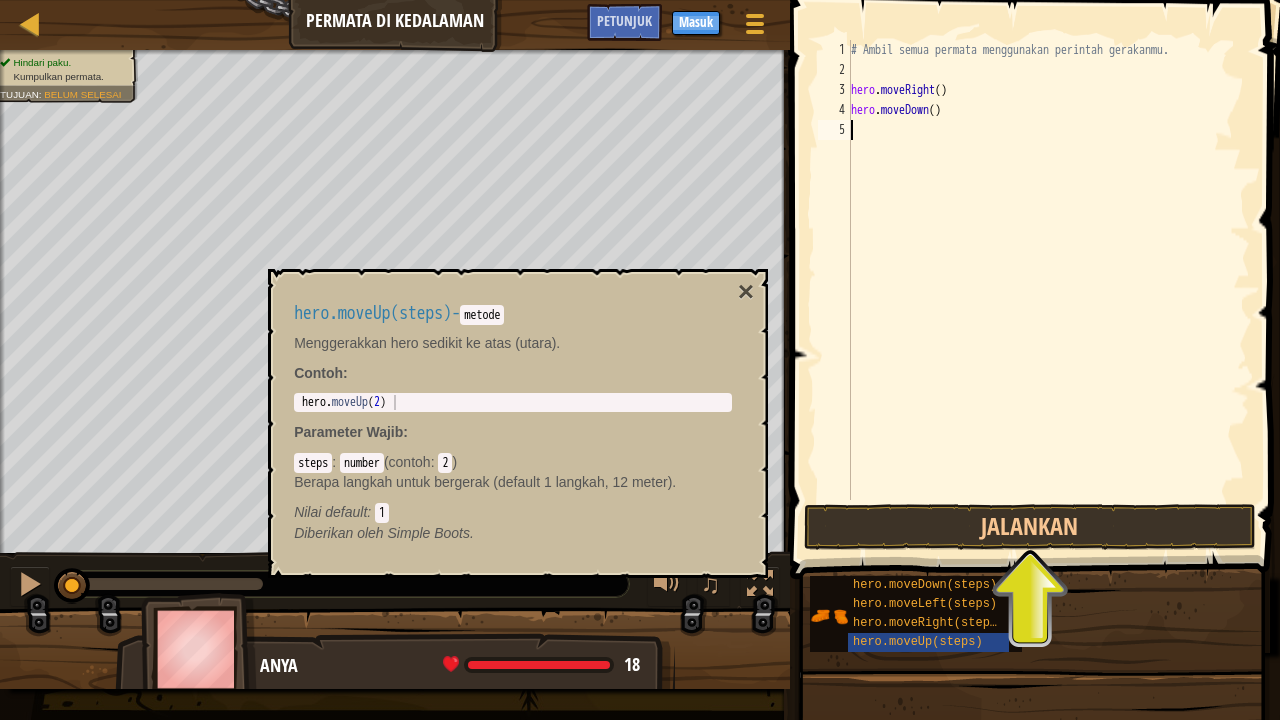 type on "hero.moveUp(2)" 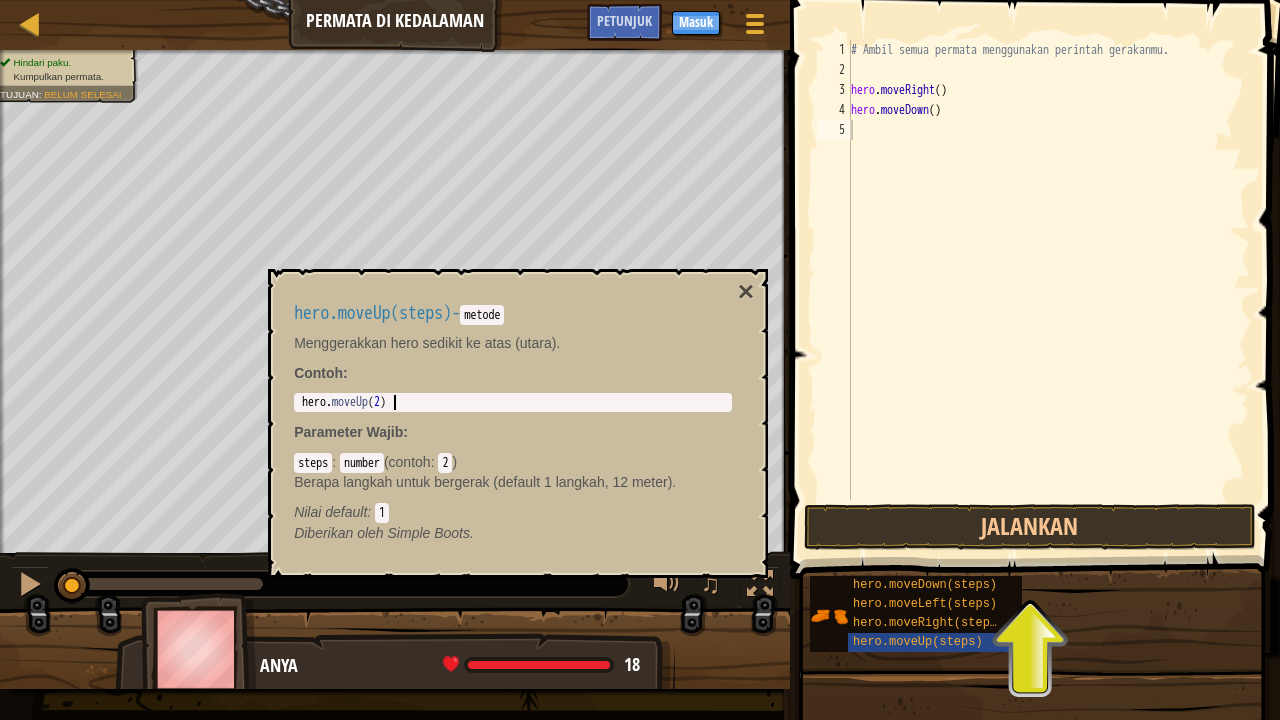 click on "hero . moveUp ( 2 )" at bounding box center [513, 417] 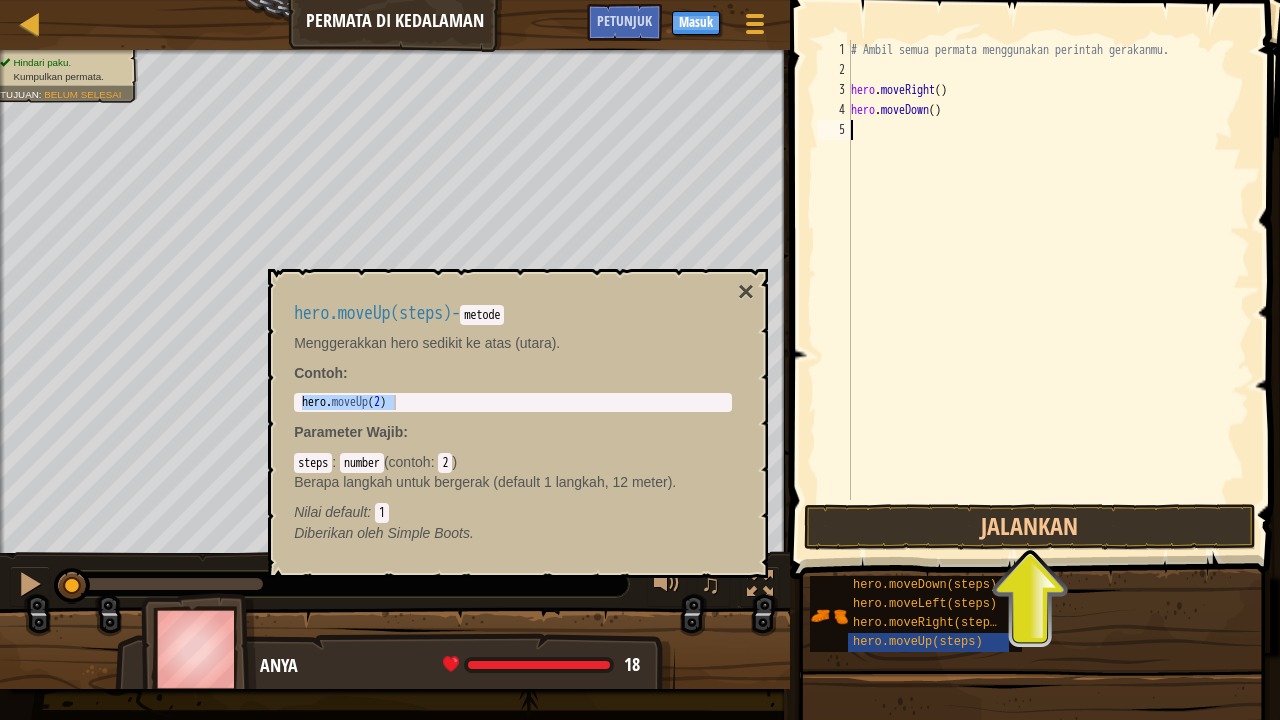 click on "# Ambil semua permata menggunakan perintah gerakanmu. hero . moveRight ( ) hero . moveDown ( )" at bounding box center (1048, 290) 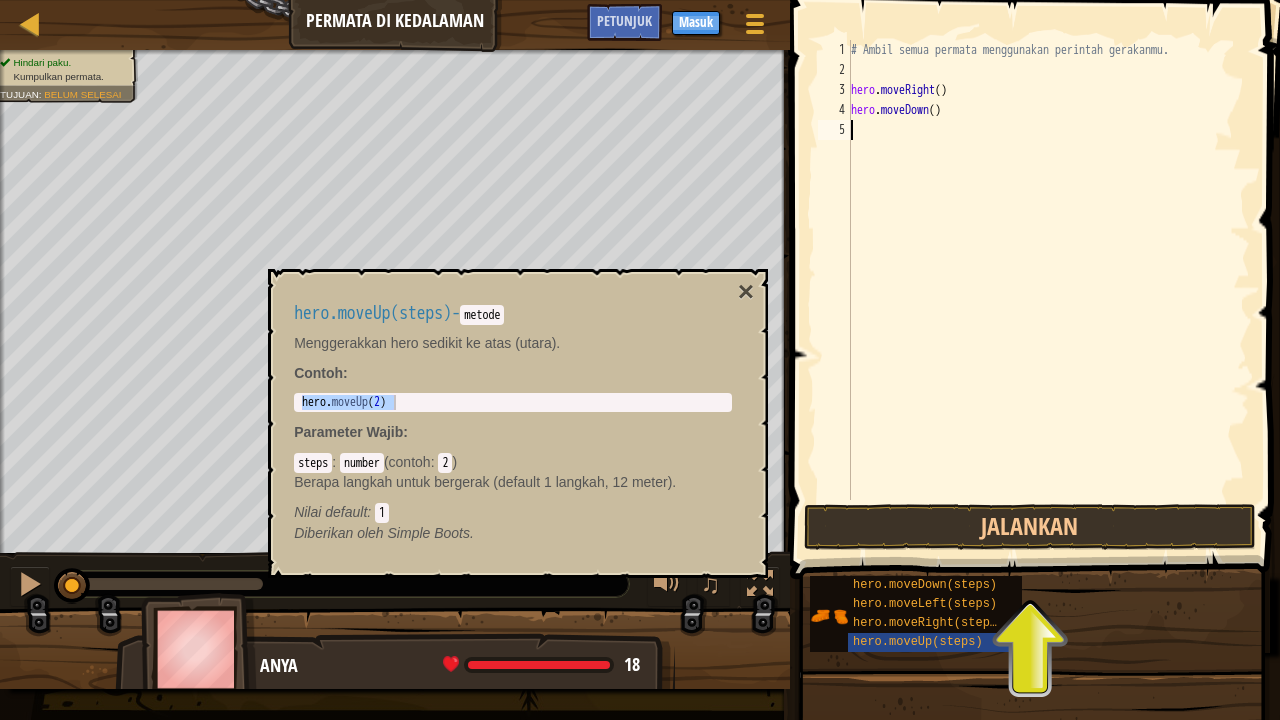 paste on "hero.moveUp(2)" 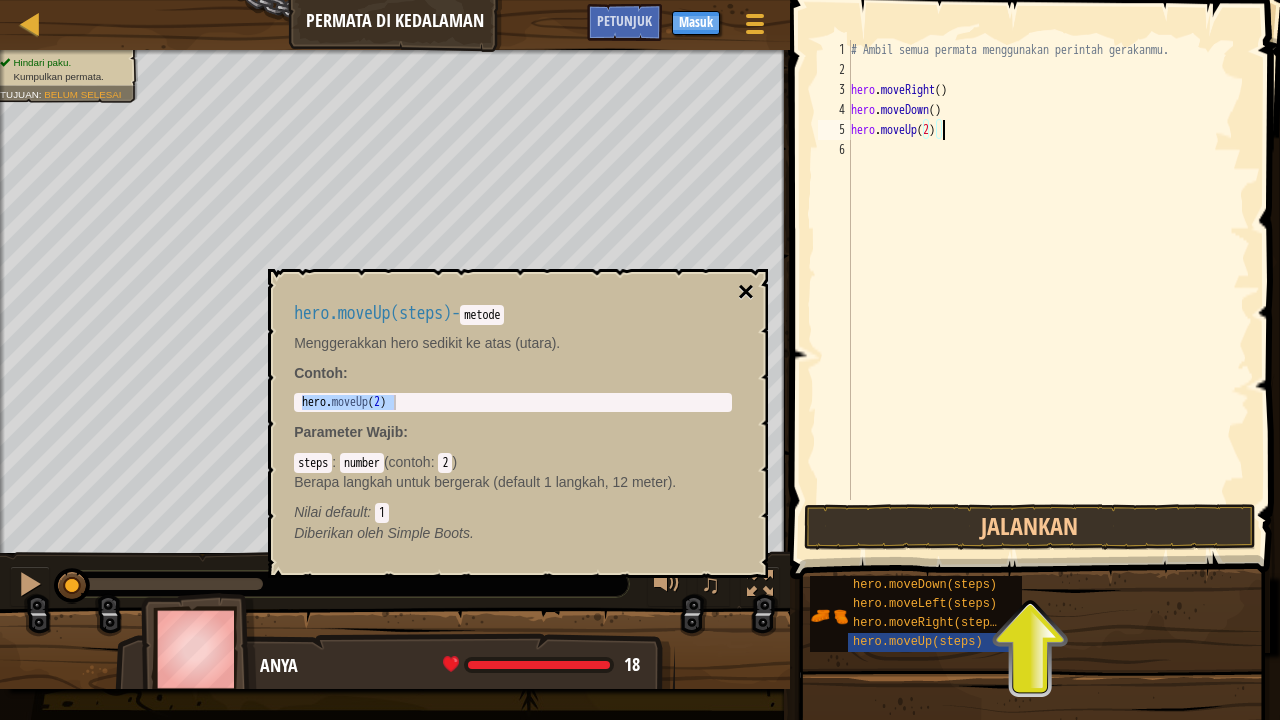 click on "×" at bounding box center [746, 292] 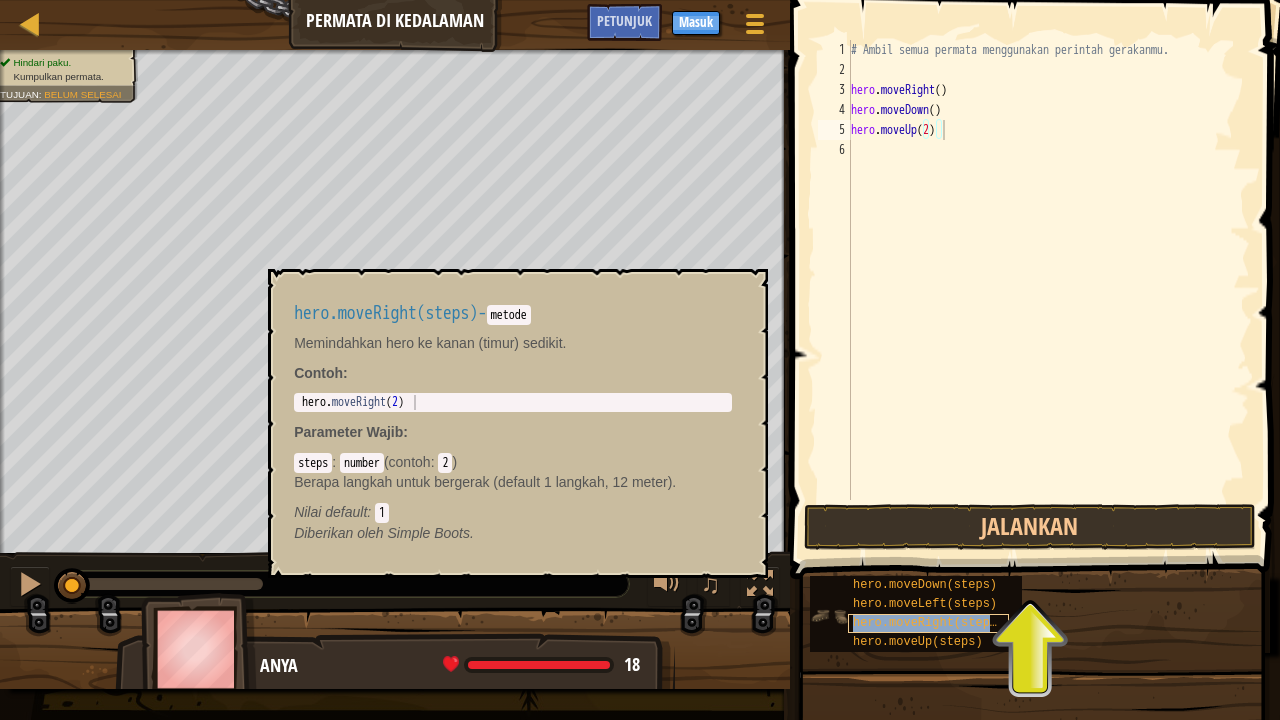 click on "hero.moveRight(steps)" at bounding box center (928, 623) 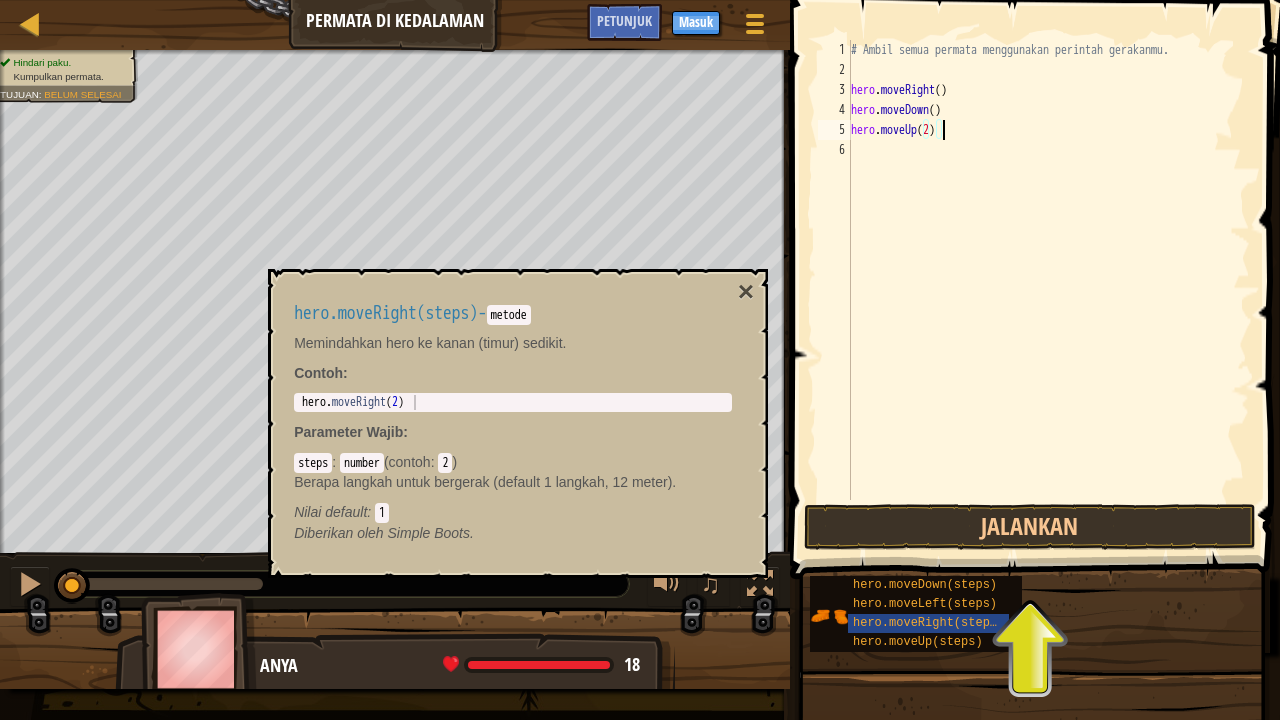 type on "hero.moveRight(2)" 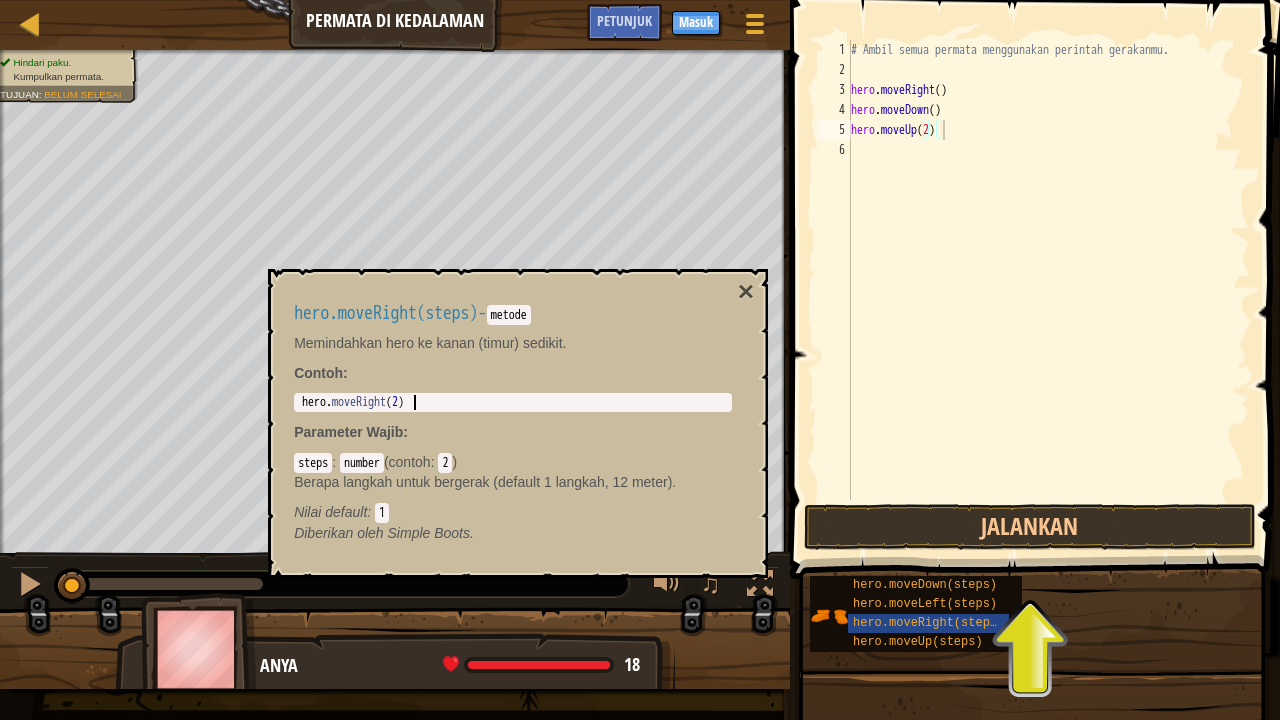 click on "hero . moveRight ( 2 )" at bounding box center [513, 417] 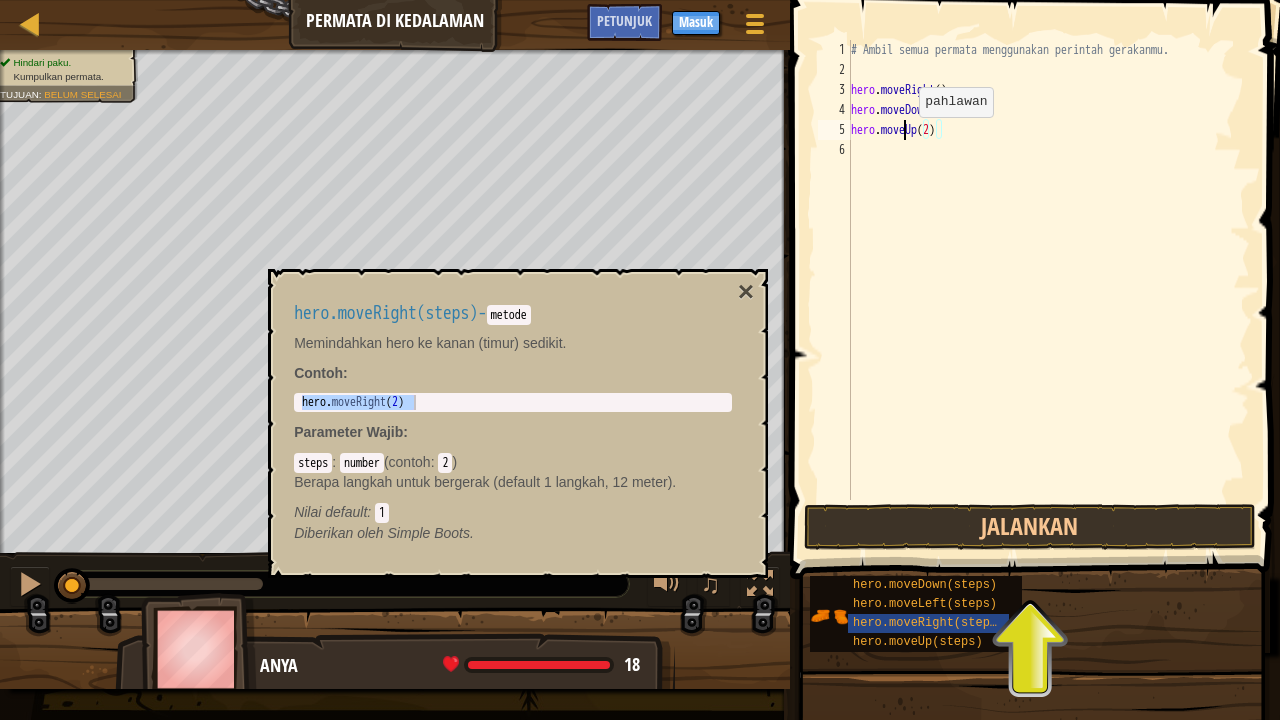 click on "# Ambil semua permata menggunakan perintah gerakanmu. hero . moveRight ( ) hero . moveDown ( ) hero . moveUp ( 2 )" at bounding box center (1048, 290) 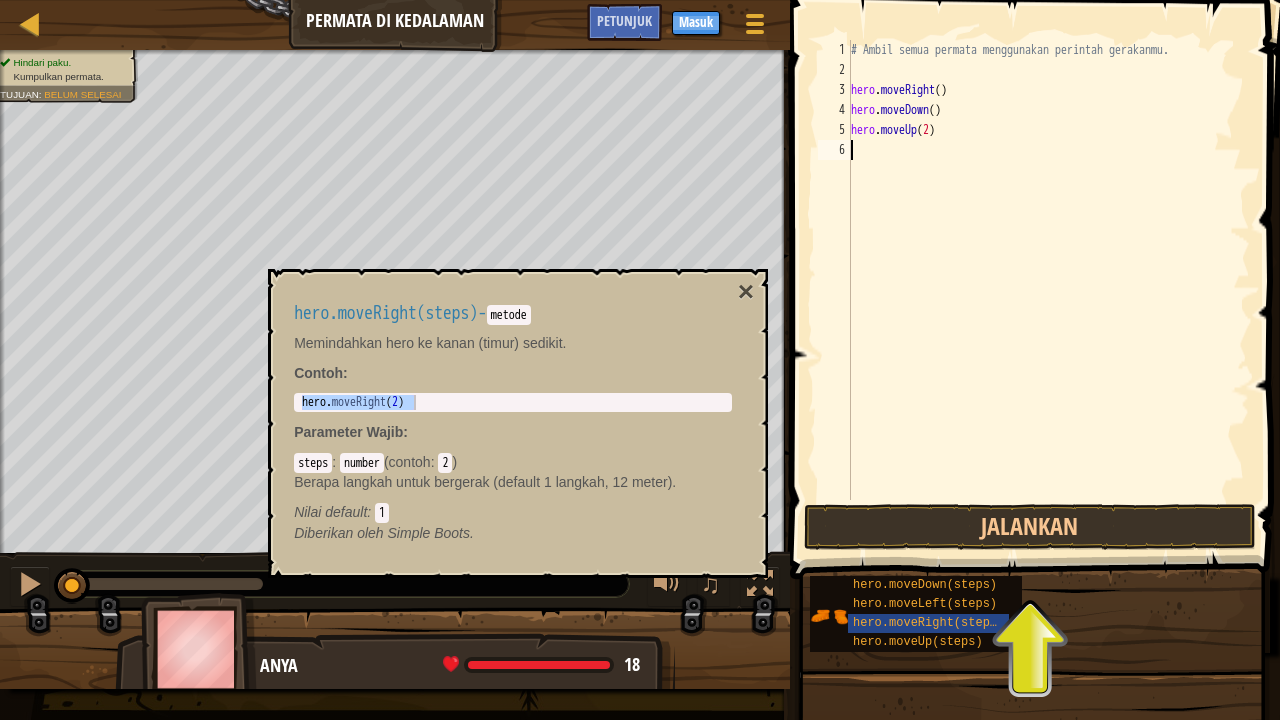 click on "# Ambil semua permata menggunakan perintah gerakanmu. hero . moveRight ( ) hero . moveDown ( ) hero . moveUp ( 2 )" at bounding box center [1048, 290] 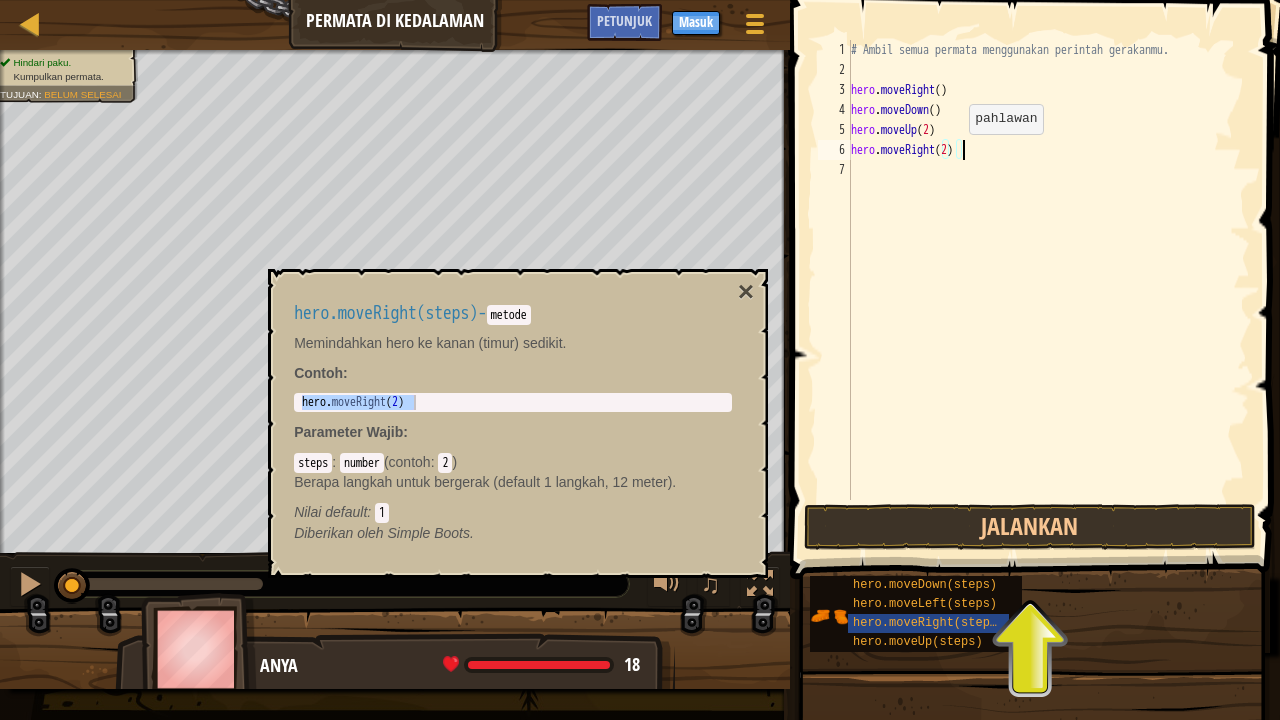 click on "# Ambil semua permata menggunakan perintah gerakanmu. hero . moveRight ( ) hero . moveDown ( ) hero . moveUp ( 2 ) hero . moveRight ( 2 )" at bounding box center [1048, 290] 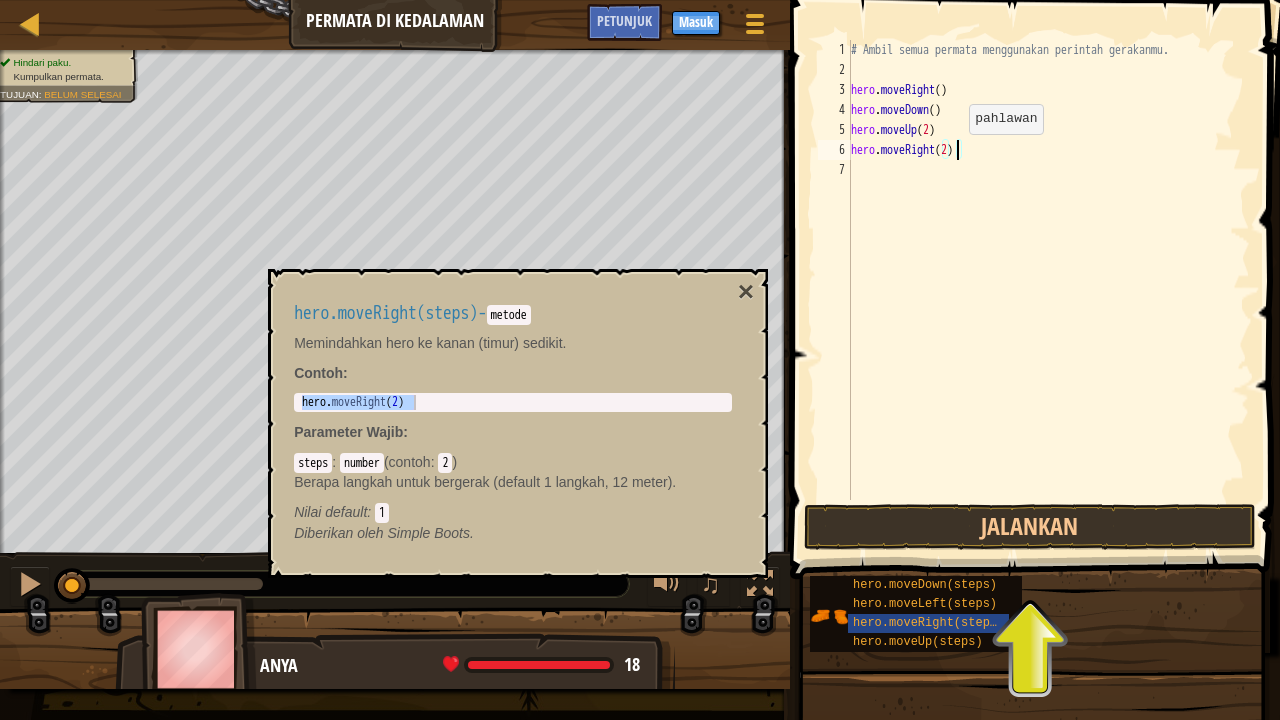 type on "hero.moveRight()" 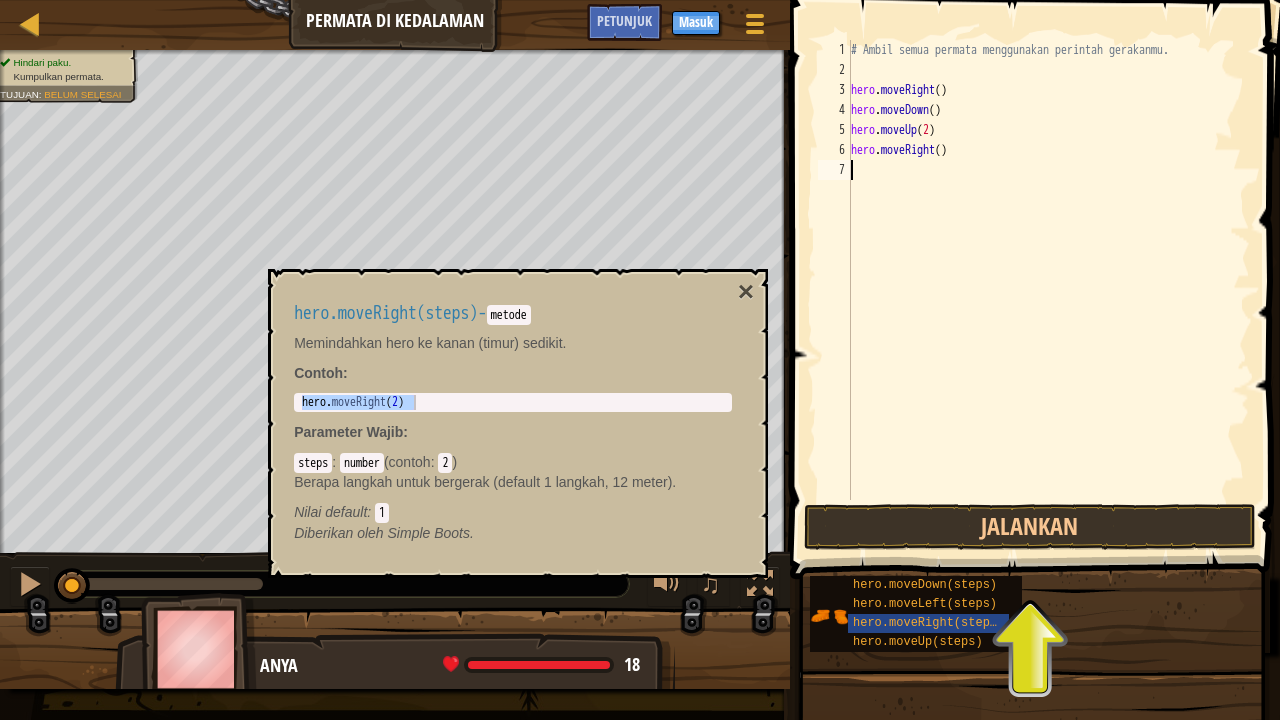 click on "# Ambil semua permata menggunakan perintah gerakanmu. hero . moveRight ( ) hero . moveDown ( ) hero . moveUp ( 2 ) hero . moveRight ( )" at bounding box center [1048, 290] 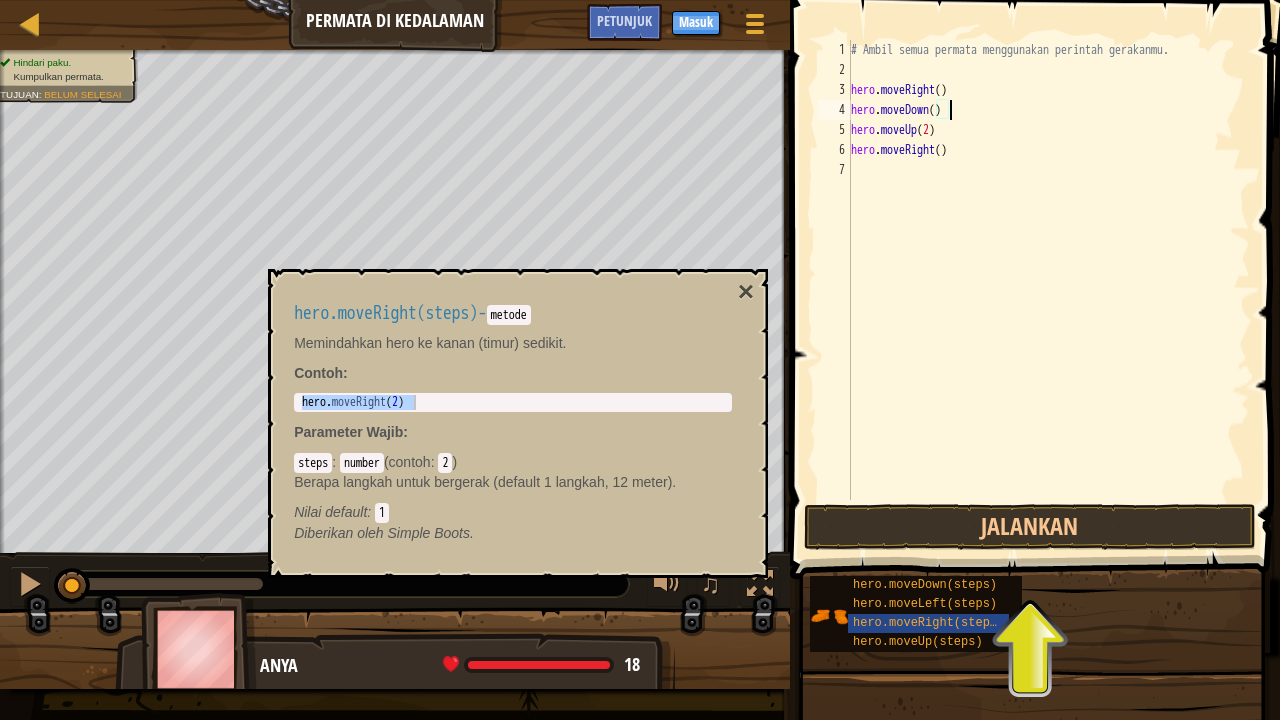 click on "# Ambil semua permata menggunakan perintah gerakanmu. hero . moveRight ( ) hero . moveDown ( ) hero . moveUp ( 2 ) hero . moveRight ( )" at bounding box center (1048, 290) 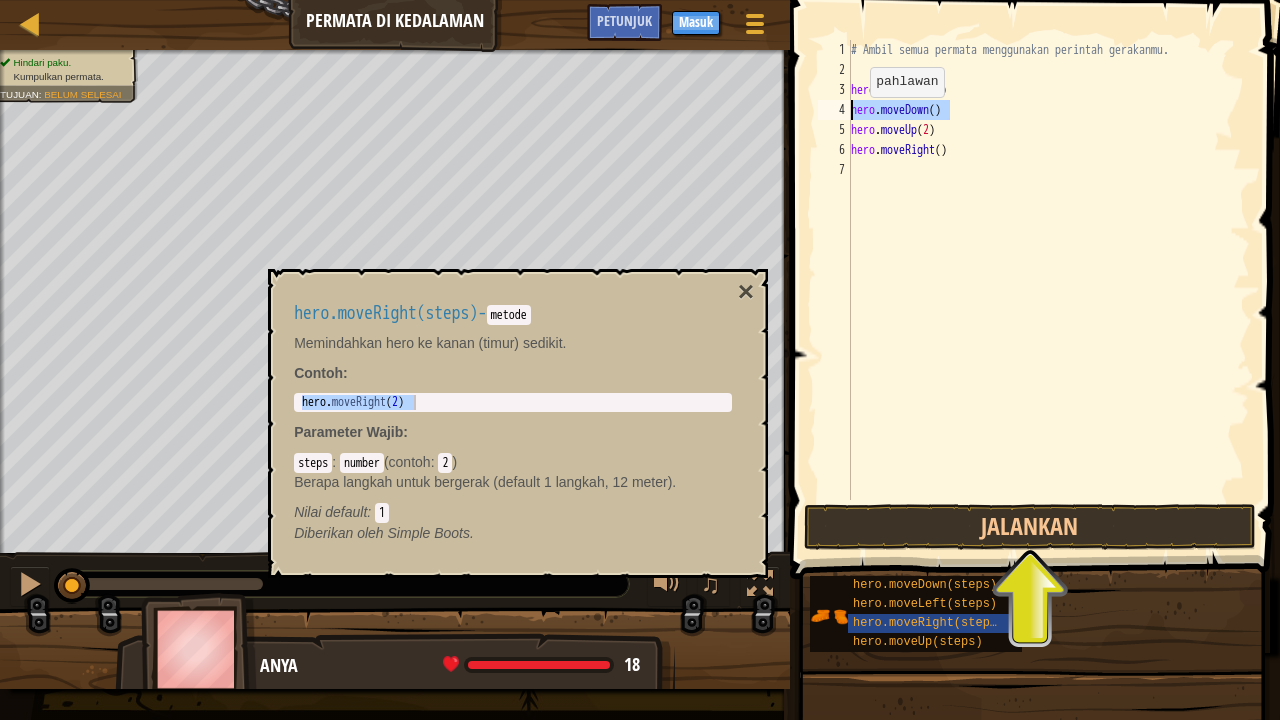drag, startPoint x: 964, startPoint y: 107, endPoint x: 852, endPoint y: 117, distance: 112.44554 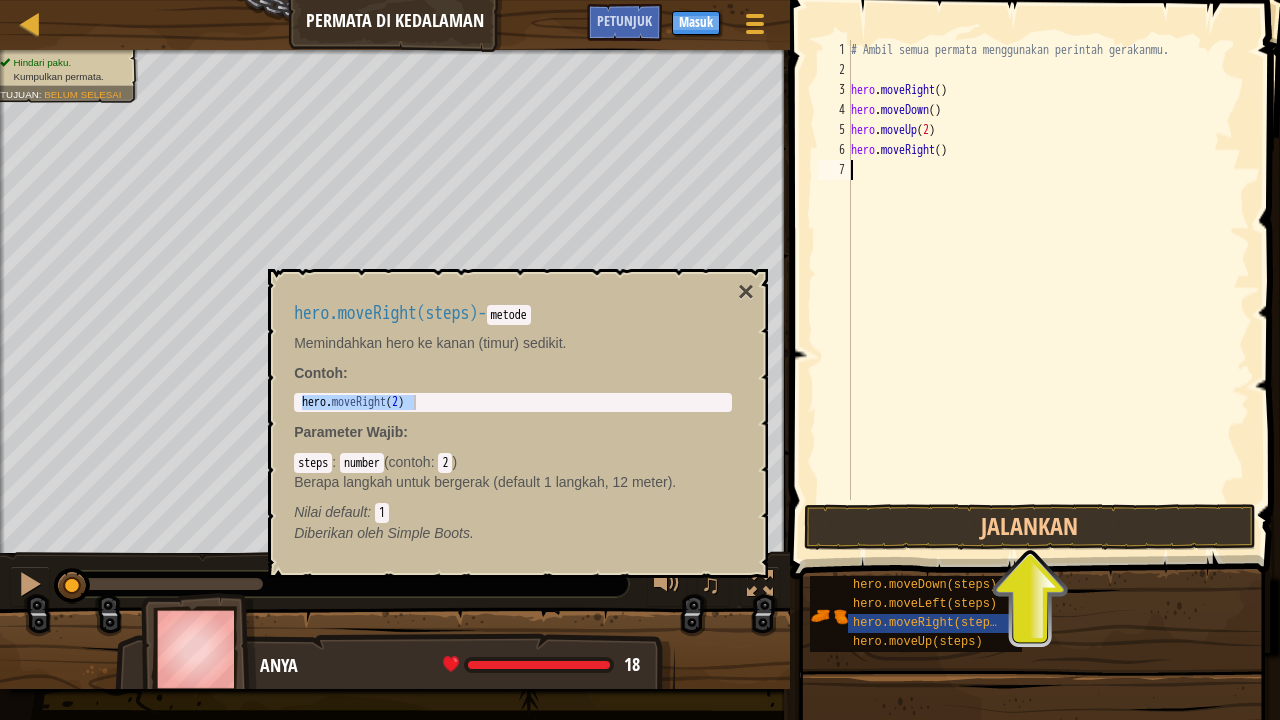 click on "# Ambil semua permata menggunakan perintah gerakanmu. hero . moveRight ( ) hero . moveDown ( ) hero . moveUp ( 2 ) hero . moveRight ( )" at bounding box center (1048, 290) 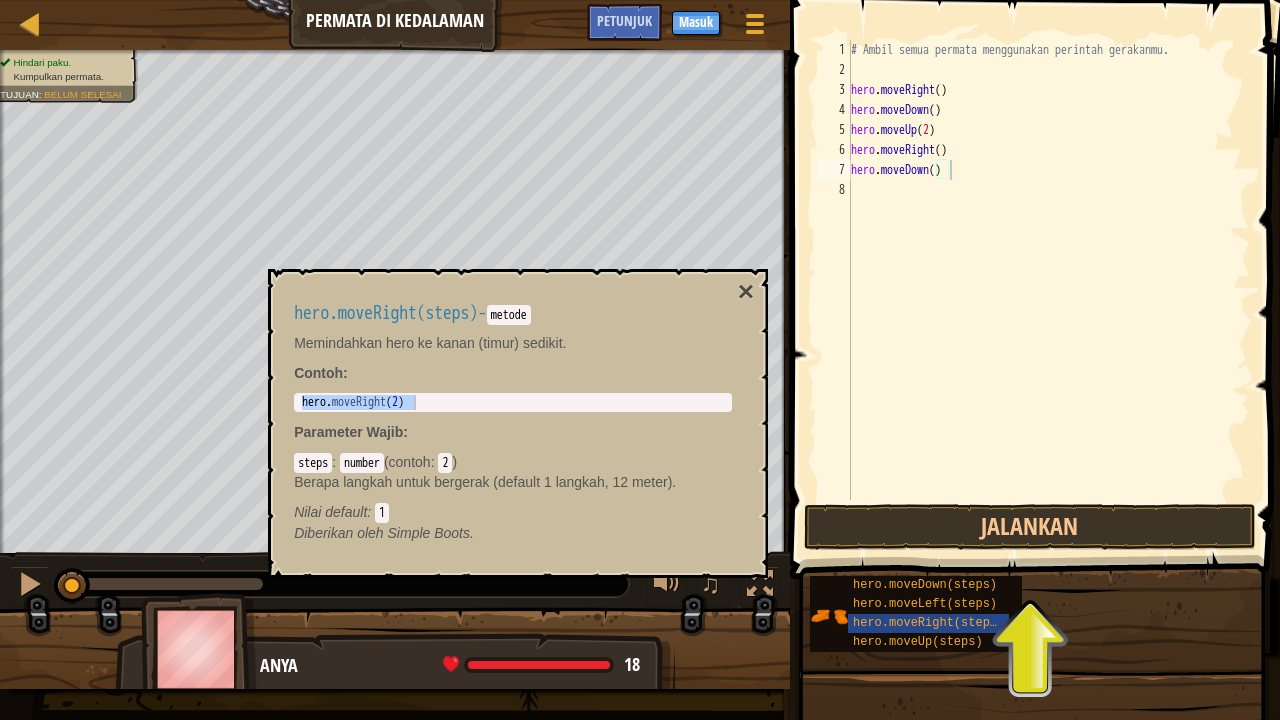 click on "hero.moveRight(steps)  -  metode Memindahkan hero ke kanan (timur) sedikit.
Contoh : hero.moveRight(2) 1 hero . moveRight ( 2 )     הההההההההההההההההההההההההההההההההההההההההההההההההההההההההההההההההההההההההההההההההההההההההההההההההההההההההההההההההההההההההההההההההההההההההההההההההההההההההההההההההההההההההההההההההההההההההההההההההההההההההההההההההההההההההההההההההההההההההההההההההההההההההההההההה XXXXXXXXXXXXXXXXXXXXXXXXXXXXXXXXXXXXXXXXXXXXXXXXXXXXXXXXXXXXXXXXXXXXXXXXXXXXXXXXXXXXXXXXXXXXXXXXXXXXXXXXXXXXXXXXXXXXXXXXXXXXXXXXXXXXXXXXXXXXXXXXXXXXXXXXXXXXXXXXXXXXXXXXXXXXXXXXXXXXXXXXXXXXXXXXXXXXXXXXXXXXXXXXXXXXXXXXXXXXXXXXXXXXXXXXXXXXXXXXXXXXXXXXXXXXXXXX Parameter Wajib : steps : number  ( contoh : 2 ) Berapa langkah untuk bergerak (default 1 langkah, 12 meter).
: 1" at bounding box center (513, 423) 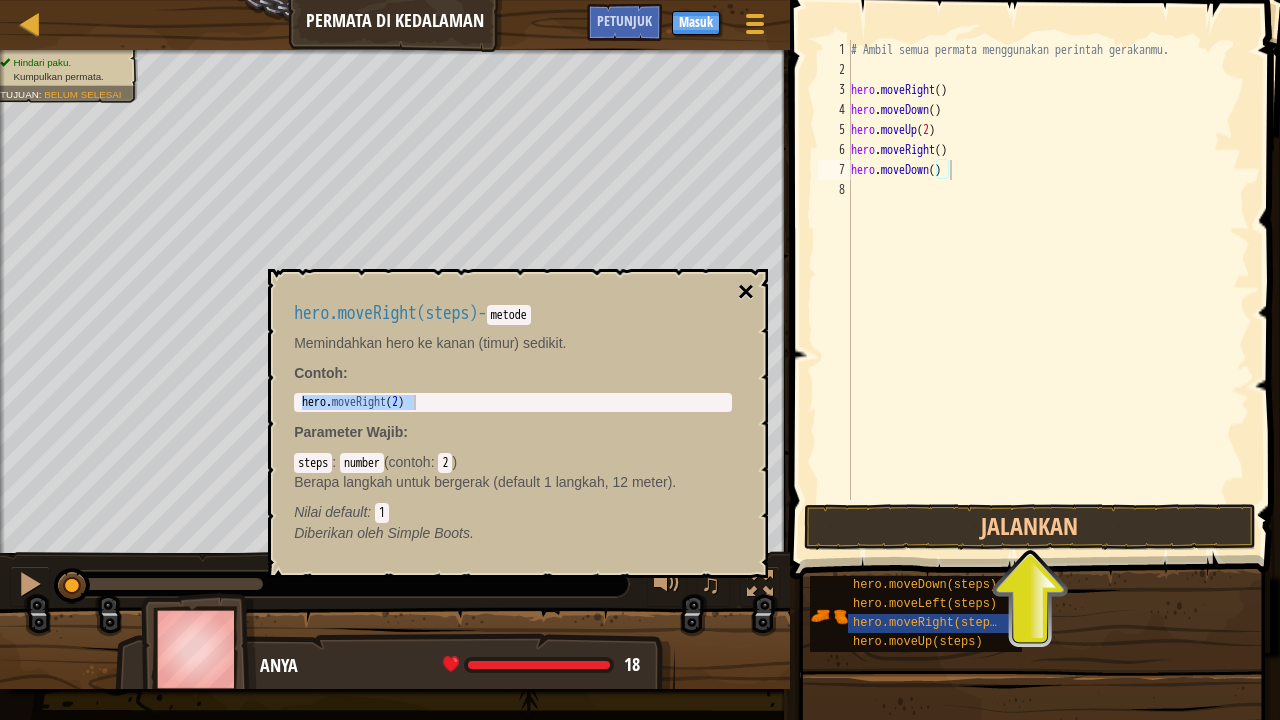 click on "×" at bounding box center (746, 292) 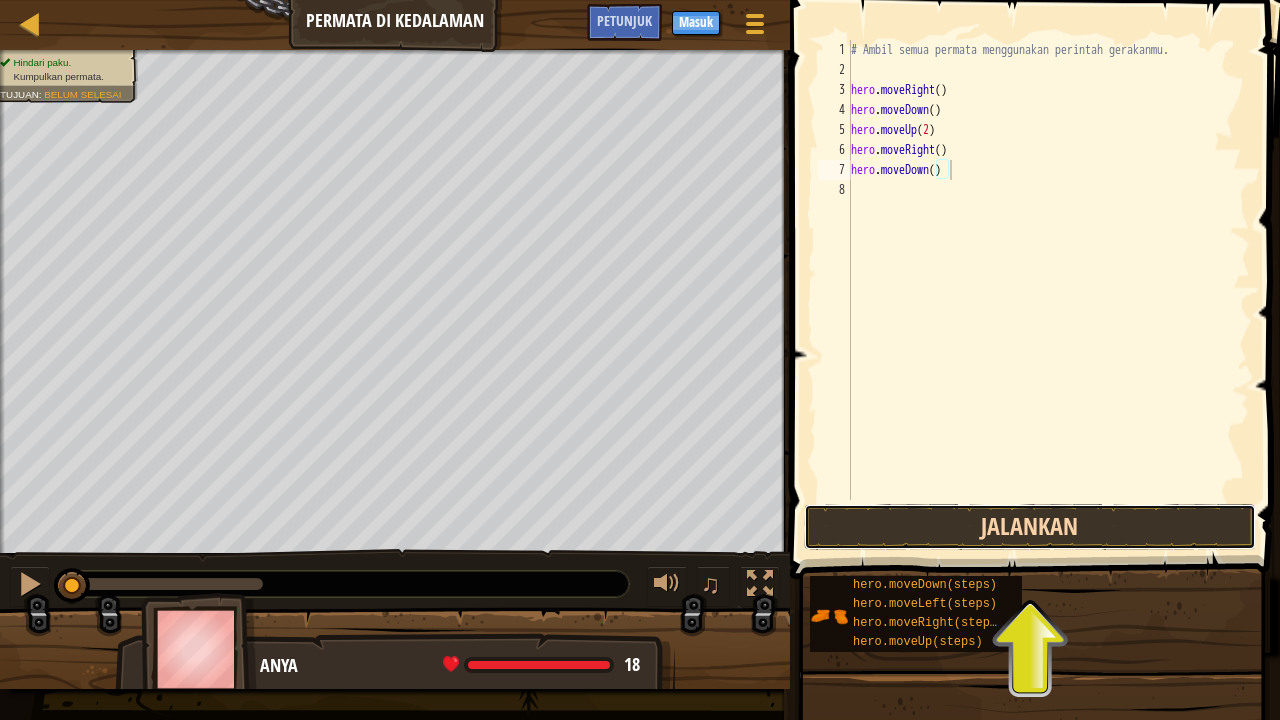 click on "Jalankan" at bounding box center (1030, 527) 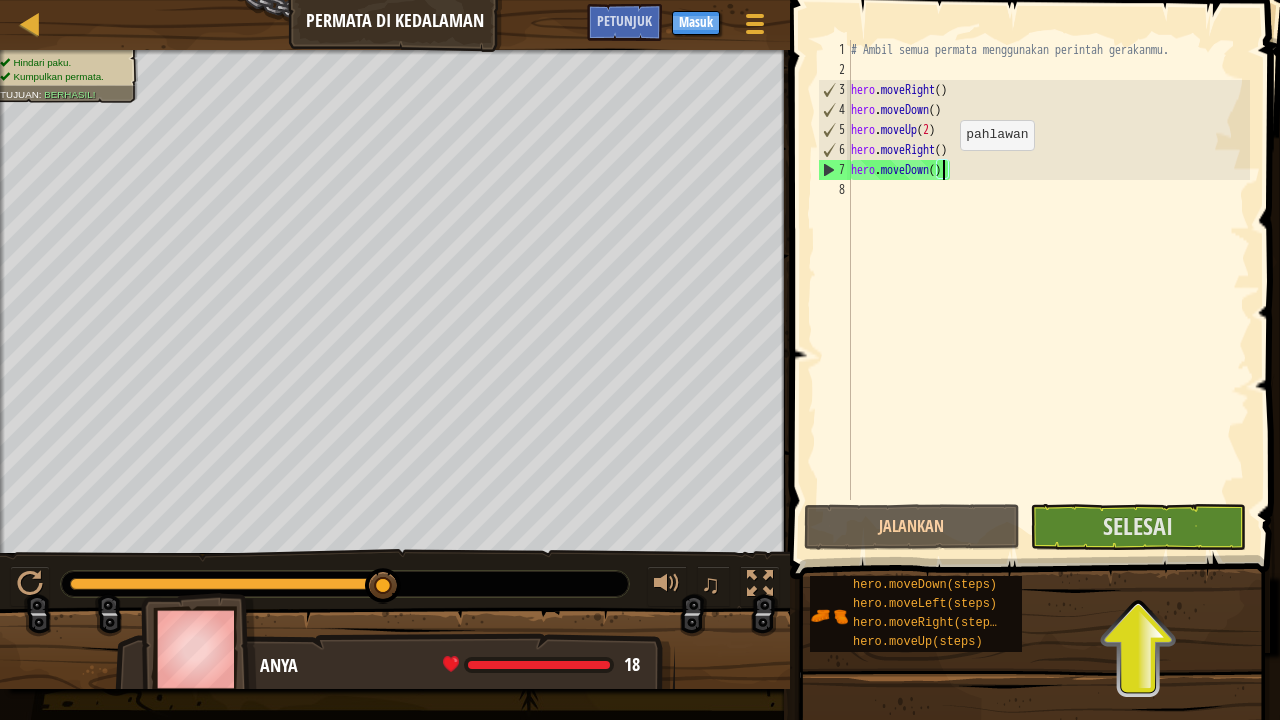 click on "# Ambil semua permata menggunakan perintah gerakanmu. hero . moveRight ( ) hero . moveDown ( ) hero . moveUp ( 2 ) hero . moveRight ( ) hero . moveDown ( )" at bounding box center [1048, 290] 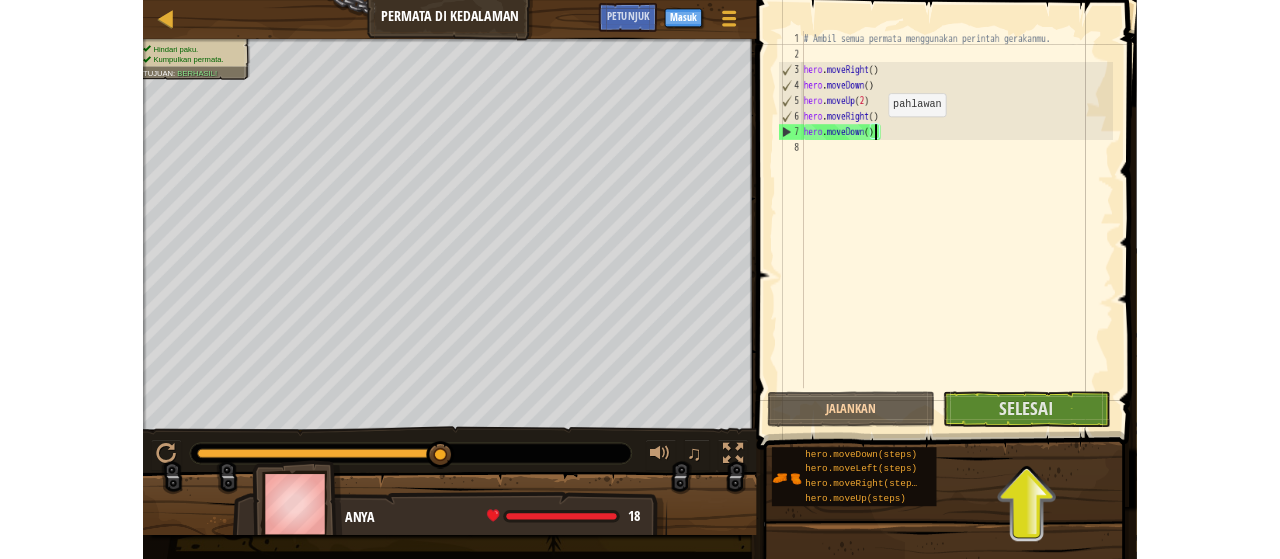 scroll, scrollTop: 9, scrollLeft: 8, axis: both 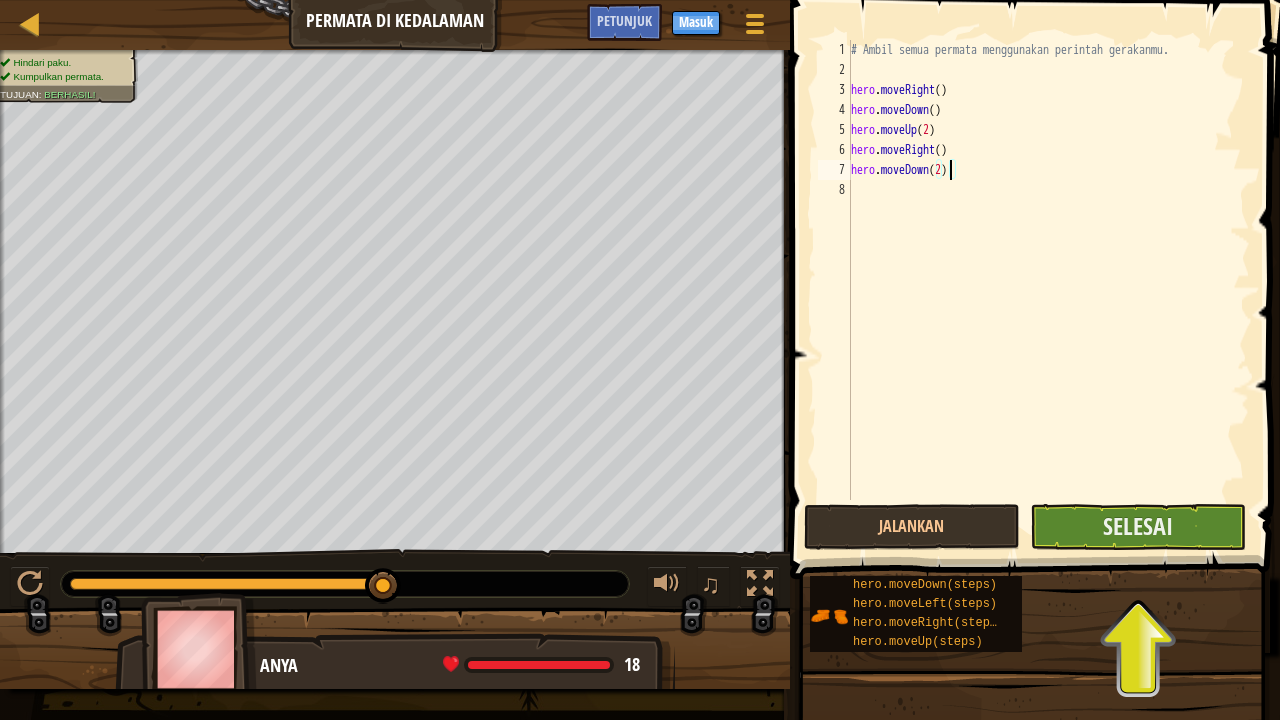 type on "hero.moveDown(2)" 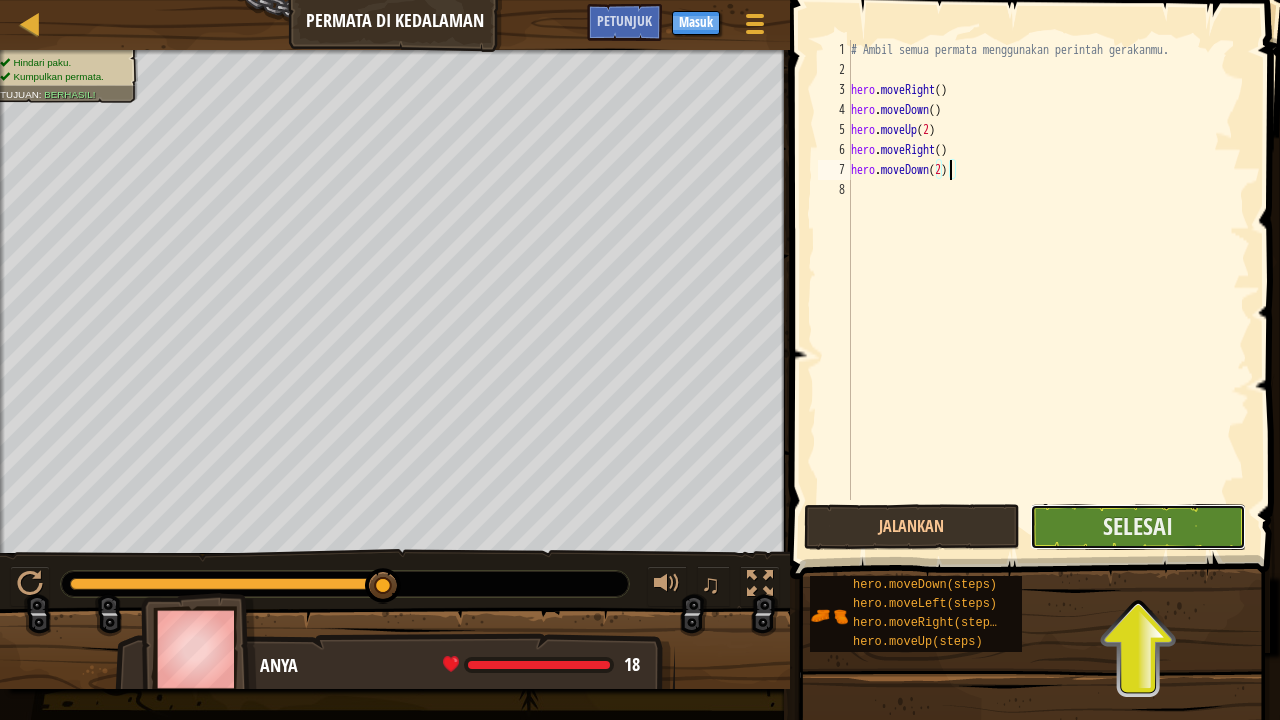 click on "Selesai" at bounding box center [1138, 527] 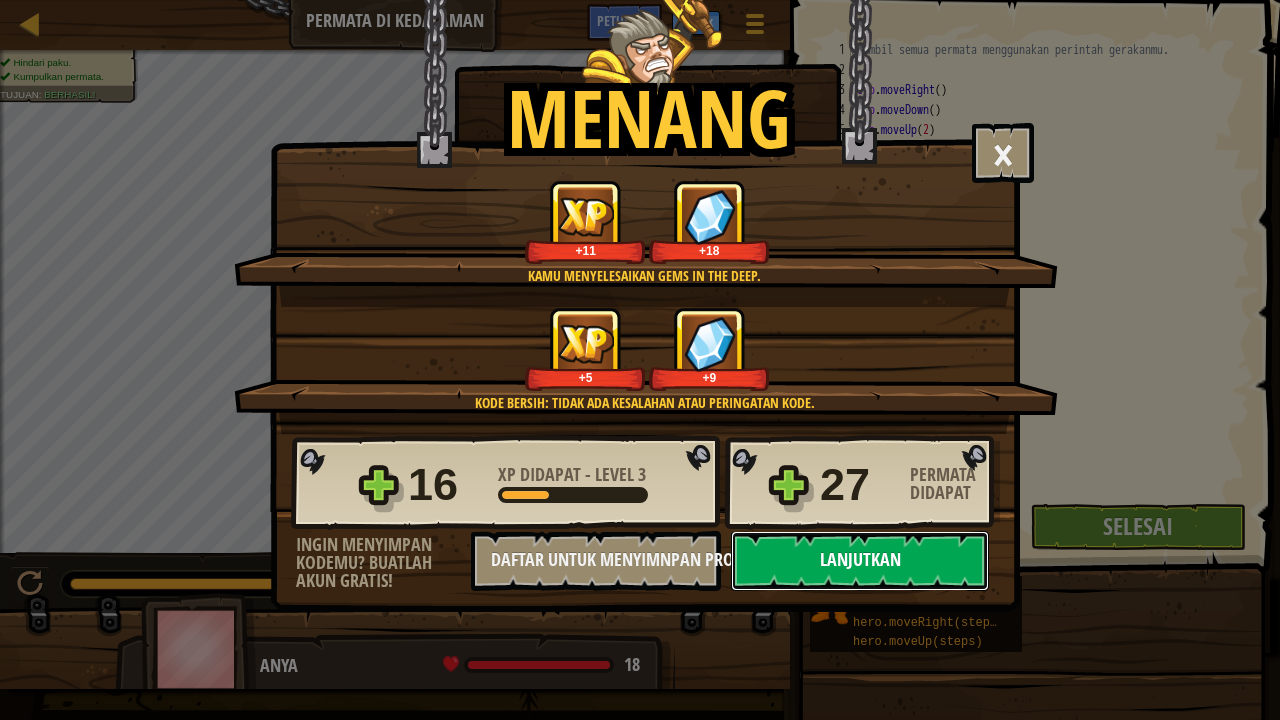 click on "Lanjutkan" at bounding box center [860, 561] 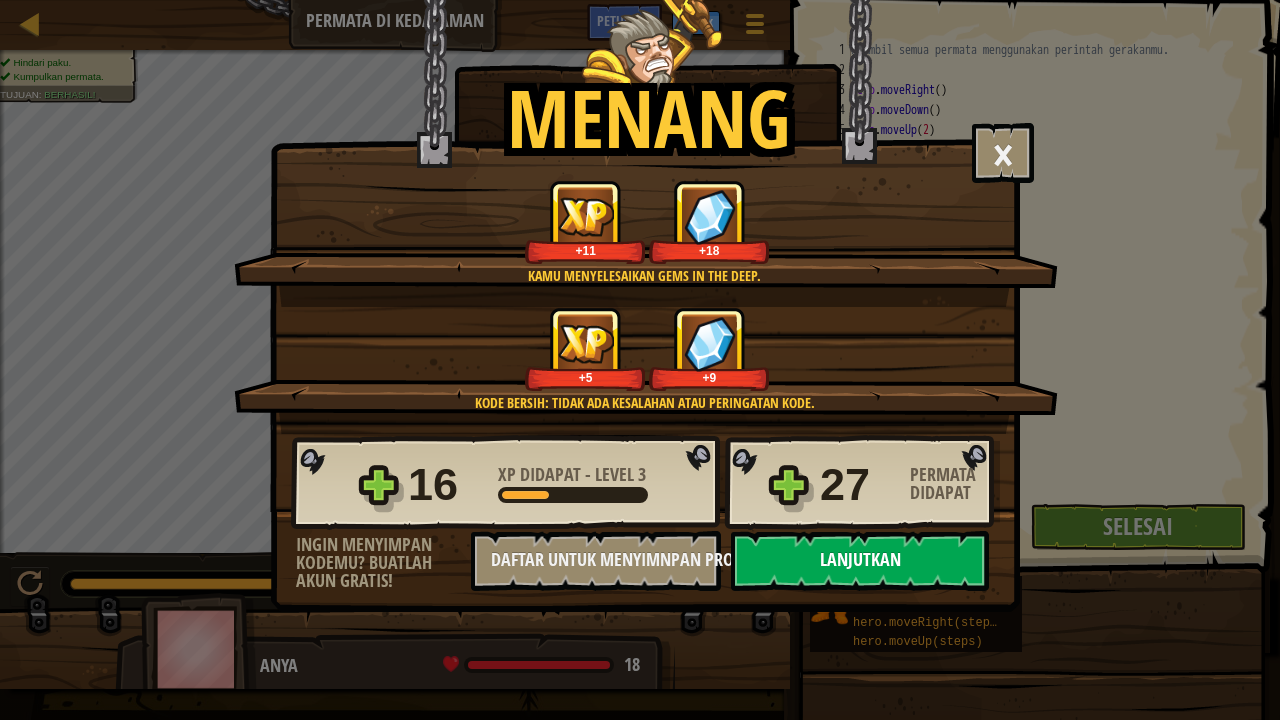 select on "id" 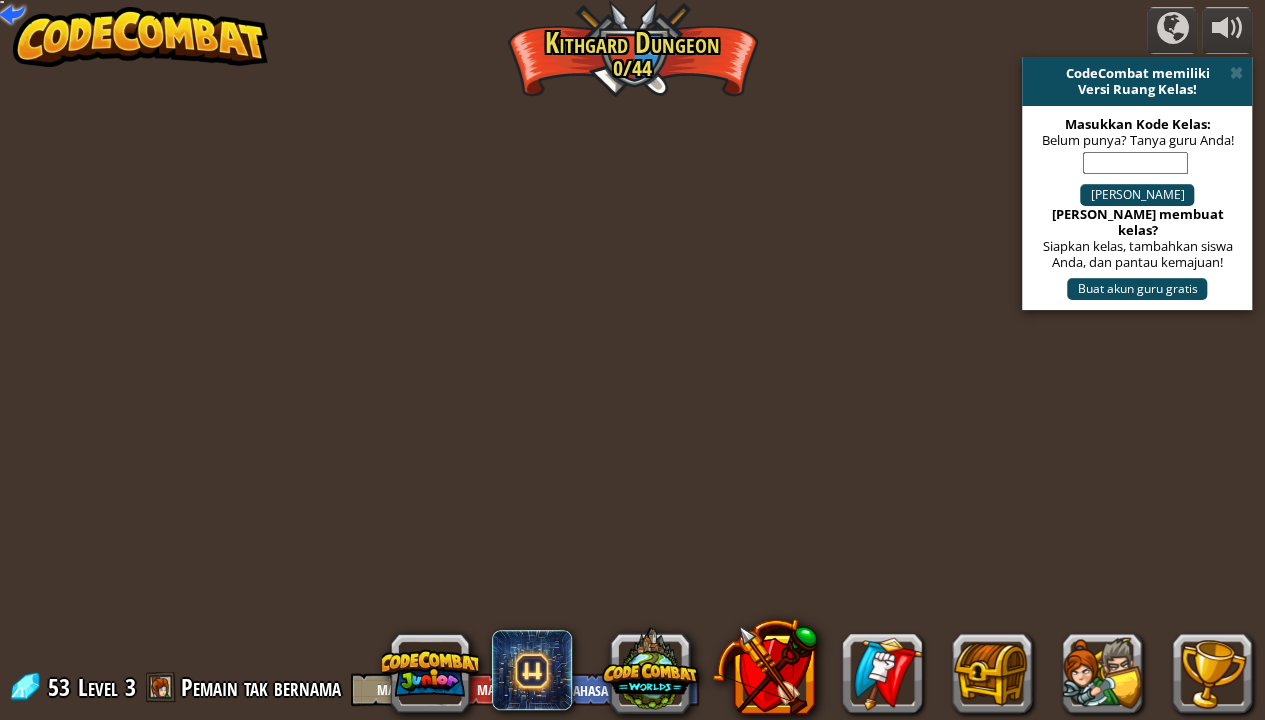 select on "id" 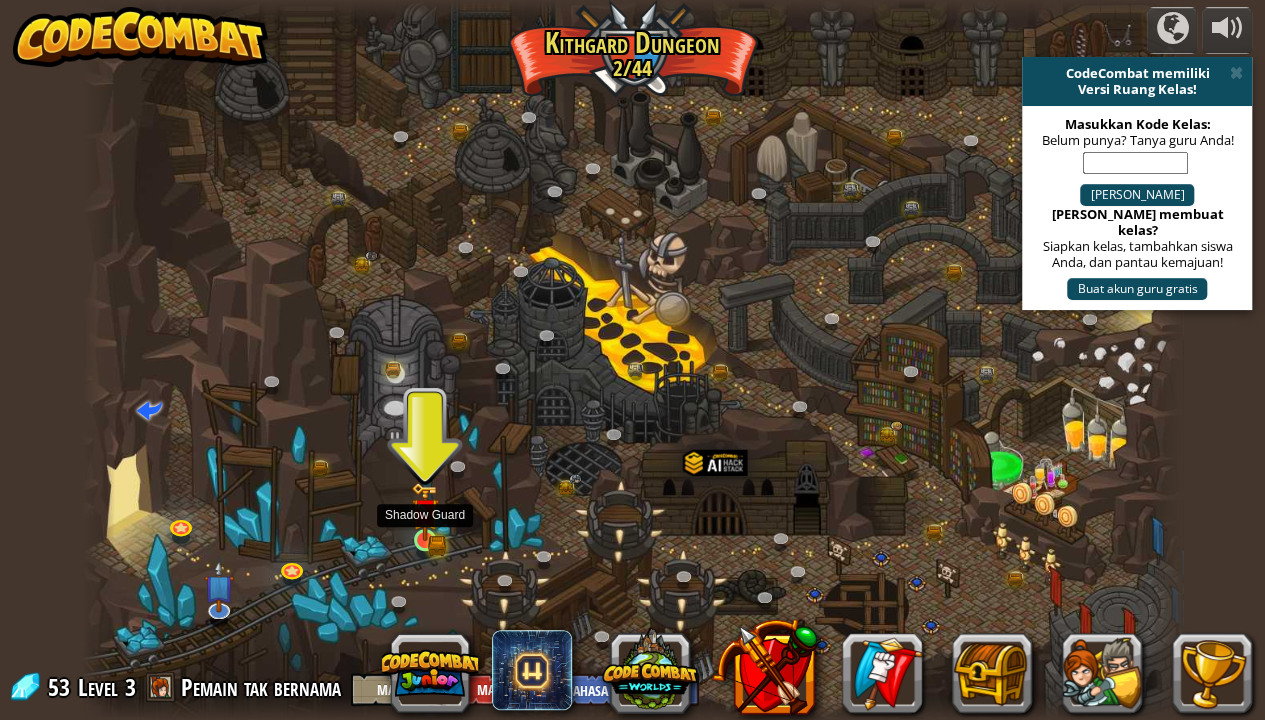 click at bounding box center [424, 512] 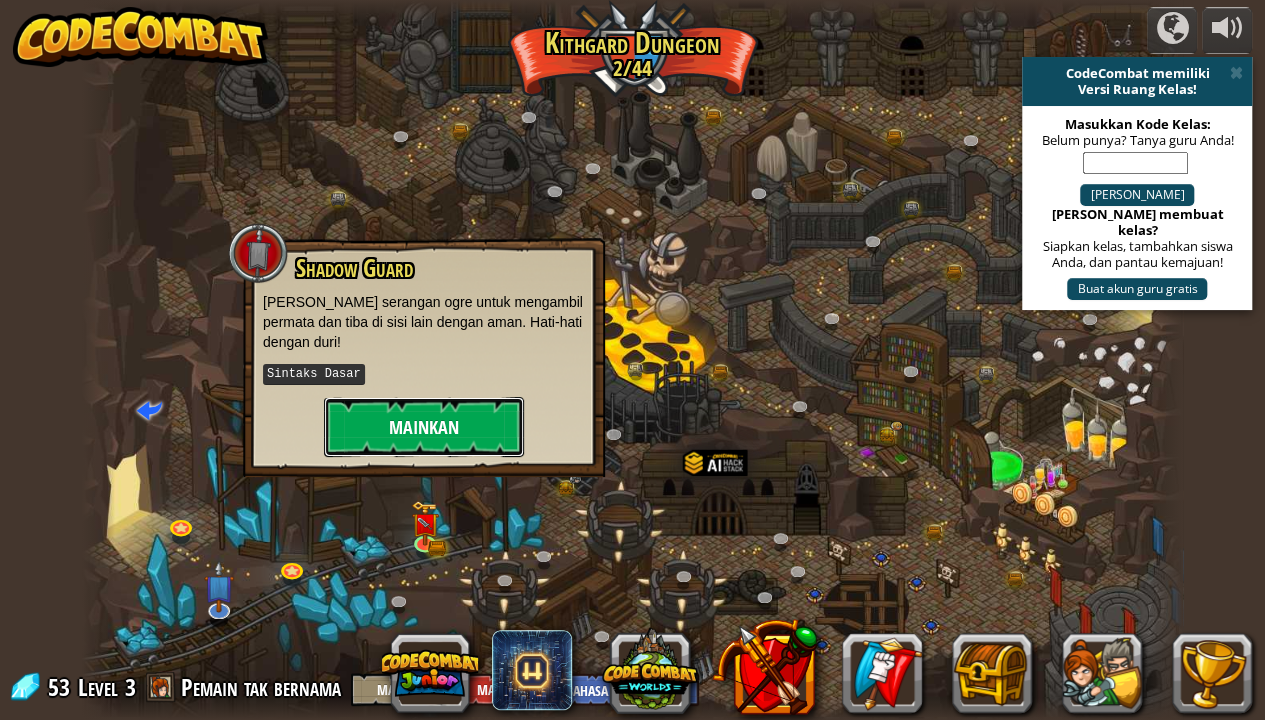 click on "Mainkan" at bounding box center [424, 427] 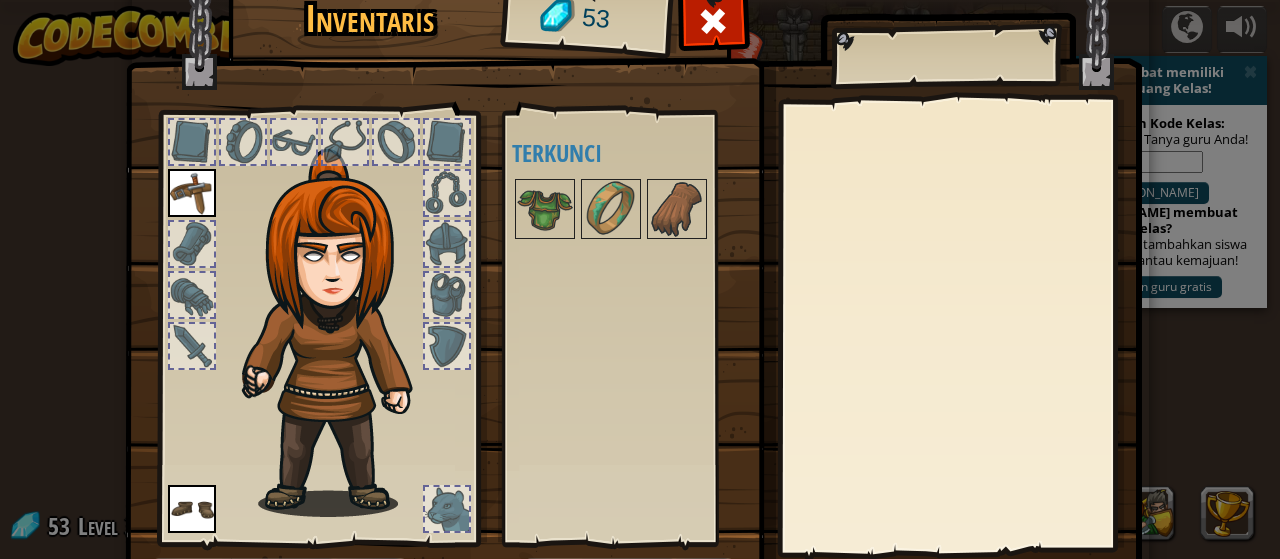 scroll, scrollTop: 130, scrollLeft: 0, axis: vertical 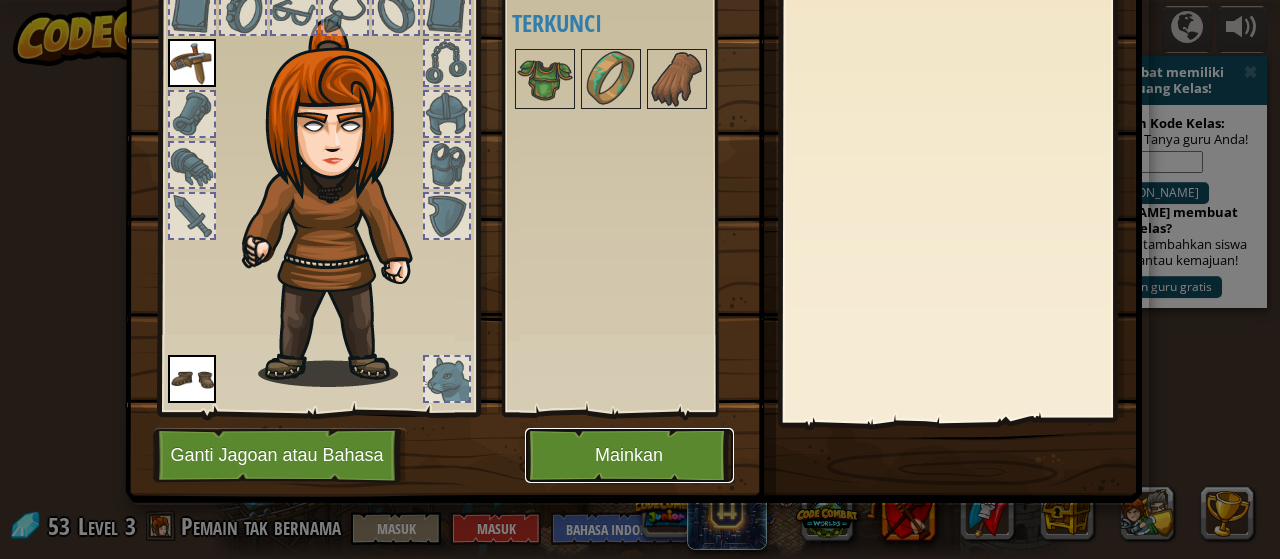 click on "Mainkan" at bounding box center [629, 455] 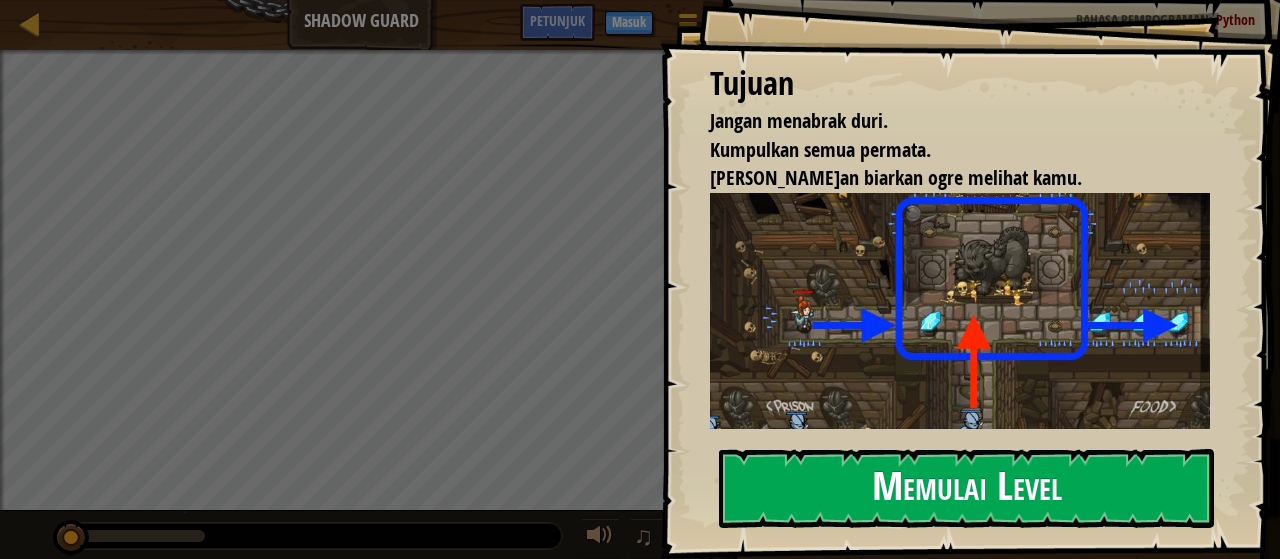 click on "Memulai Level" at bounding box center [966, 488] 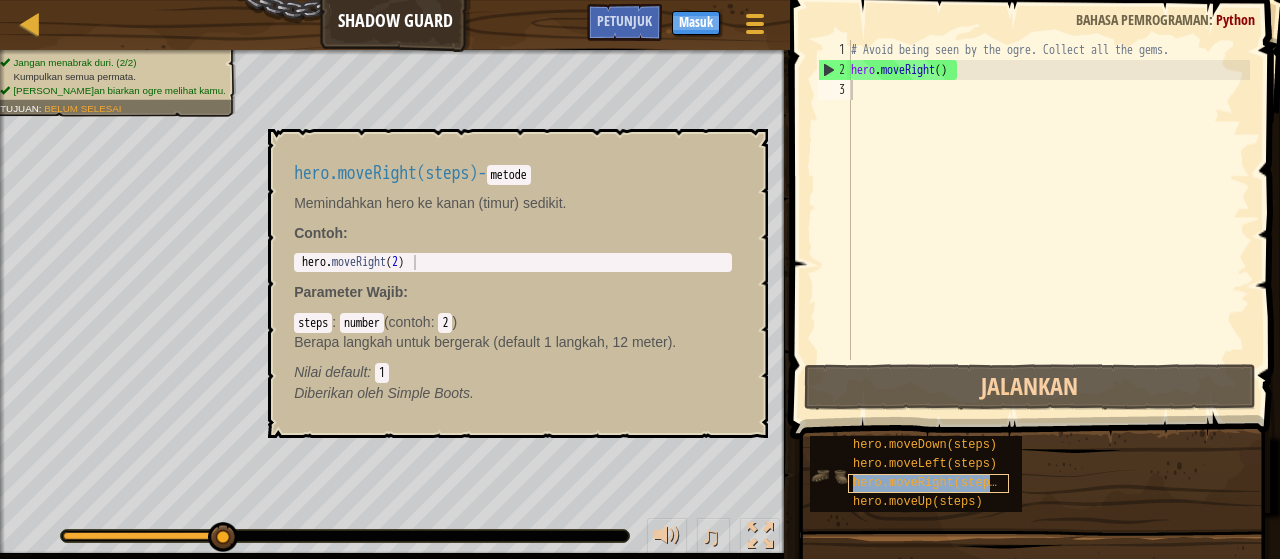 click on "hero.moveRight(steps)" at bounding box center [928, 483] 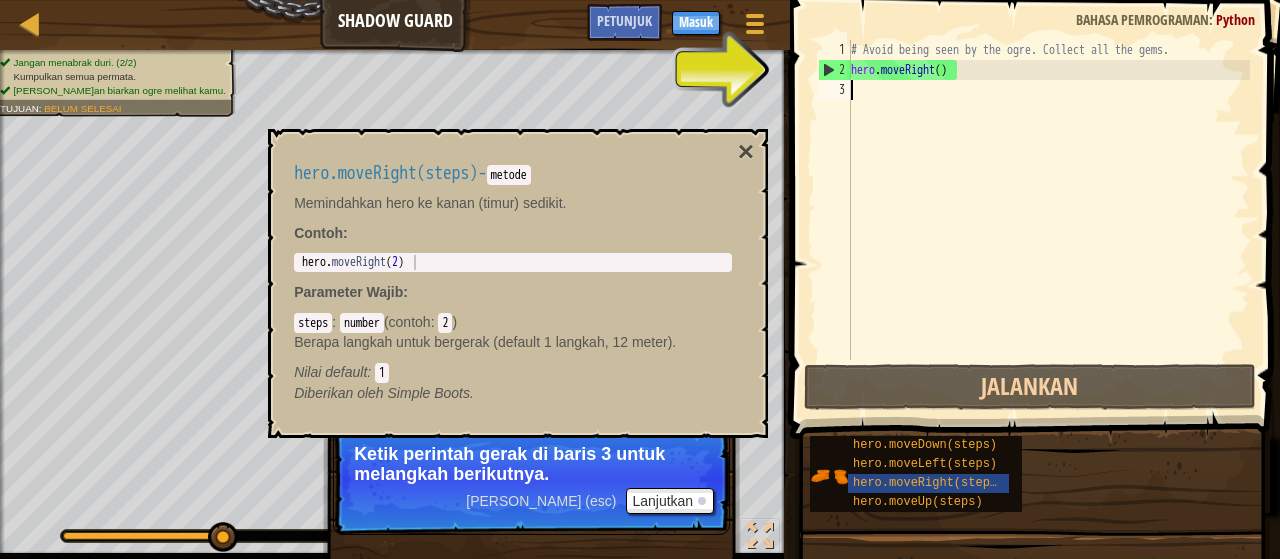 click on "# Avoid being seen by the ogre. Collect all the gems. hero . moveRight ( )" at bounding box center [1048, 220] 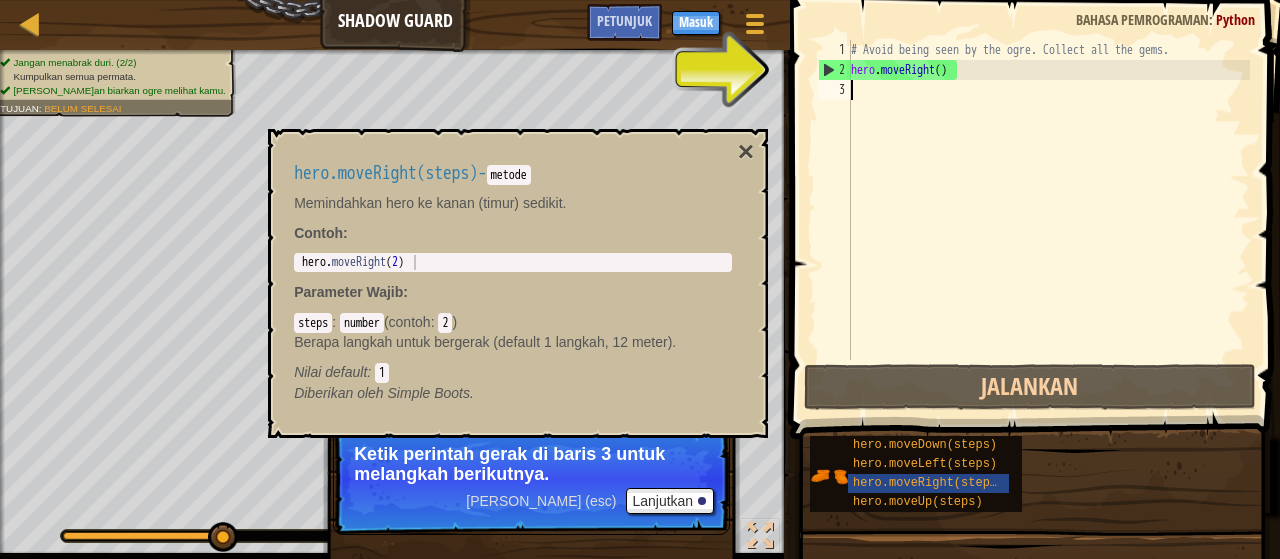 click on "3" at bounding box center [834, 90] 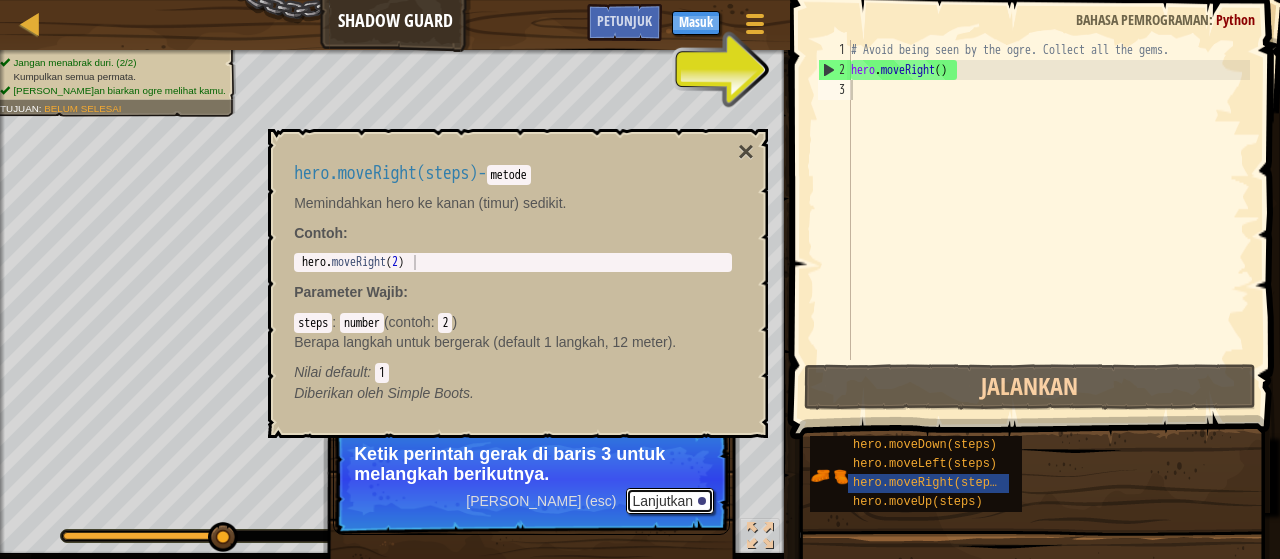 click on "Lanjutkan" at bounding box center (670, 501) 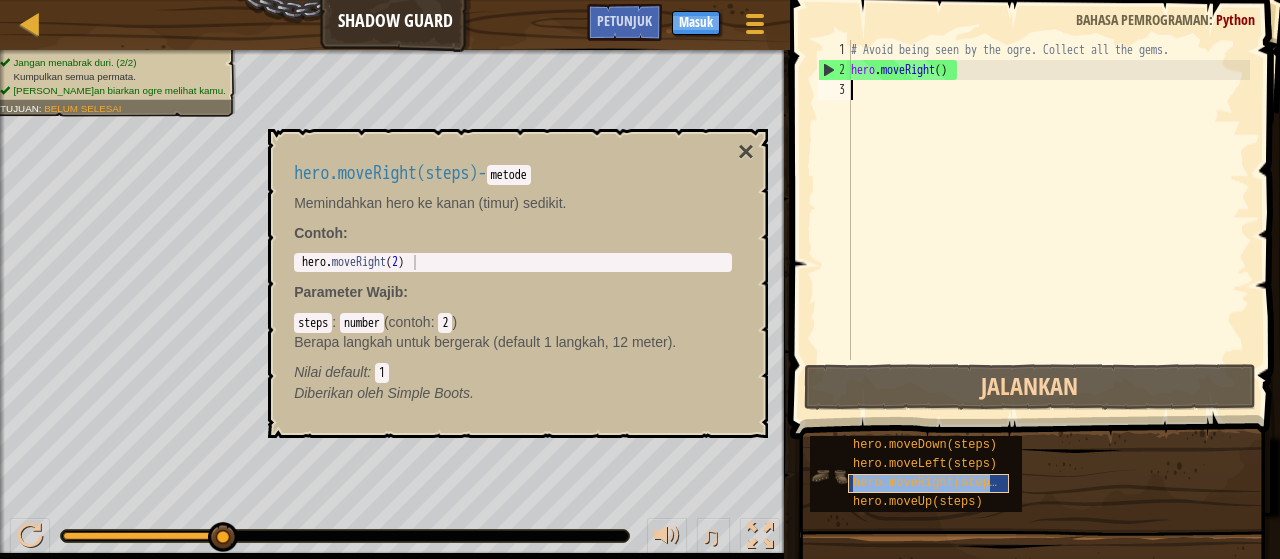 click on "hero.moveRight(steps)" at bounding box center [928, 483] 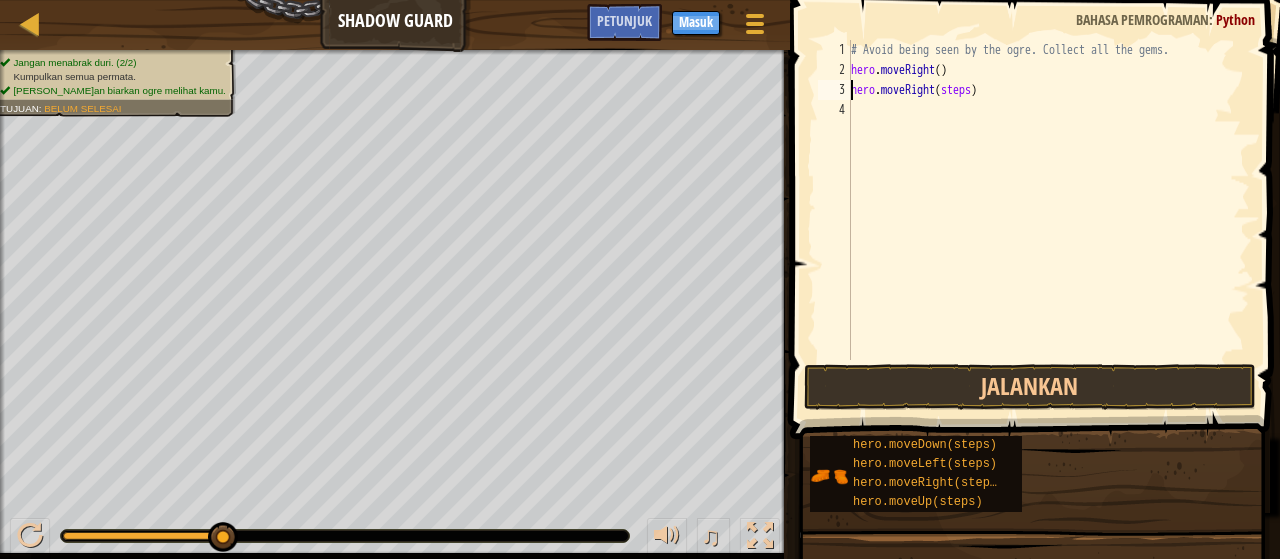 click on "# Avoid being seen by the ogre. Collect all the gems. hero . moveRight ( ) hero . moveRight ( steps )" at bounding box center (1048, 220) 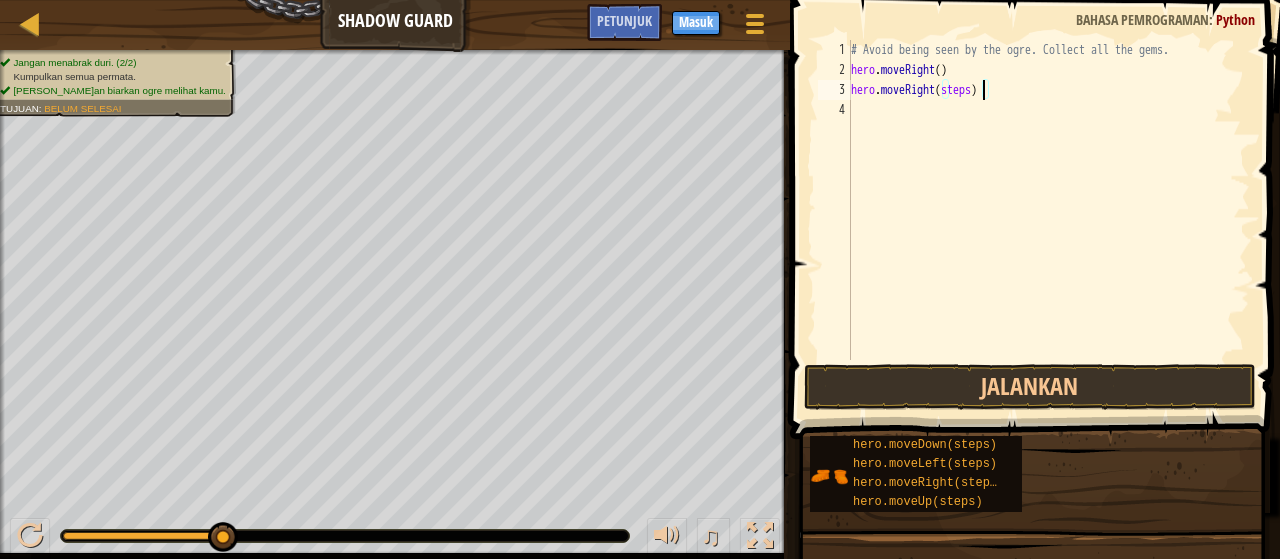 click on "# Avoid being seen by the ogre. Collect all the gems. hero . moveRight ( ) hero . moveRight ( steps )" at bounding box center (1048, 220) 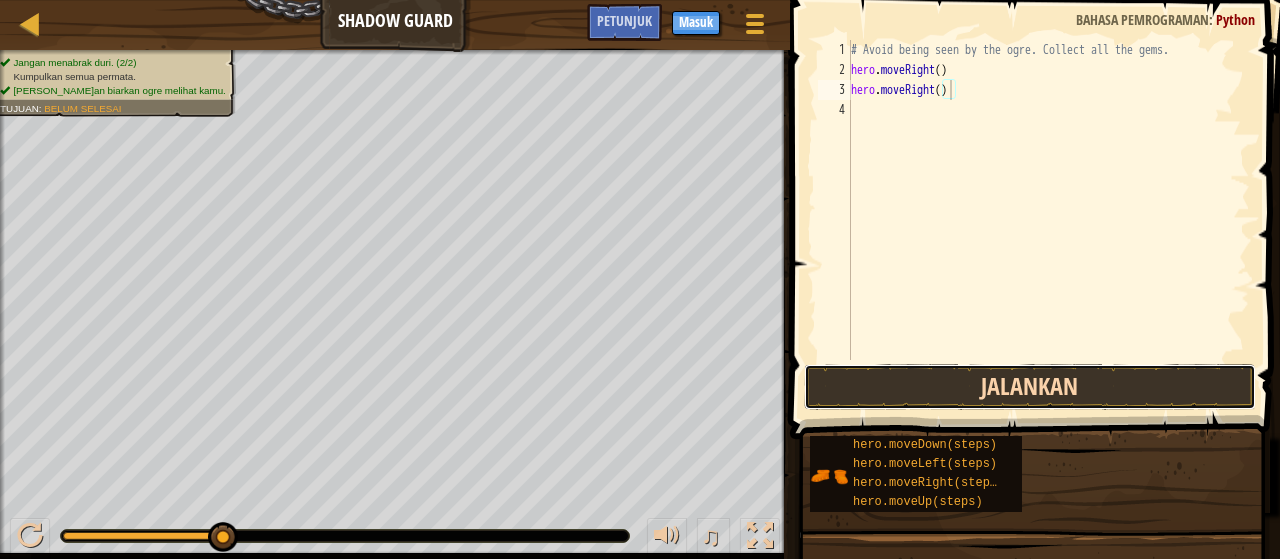 click on "Jalankan" at bounding box center [1030, 387] 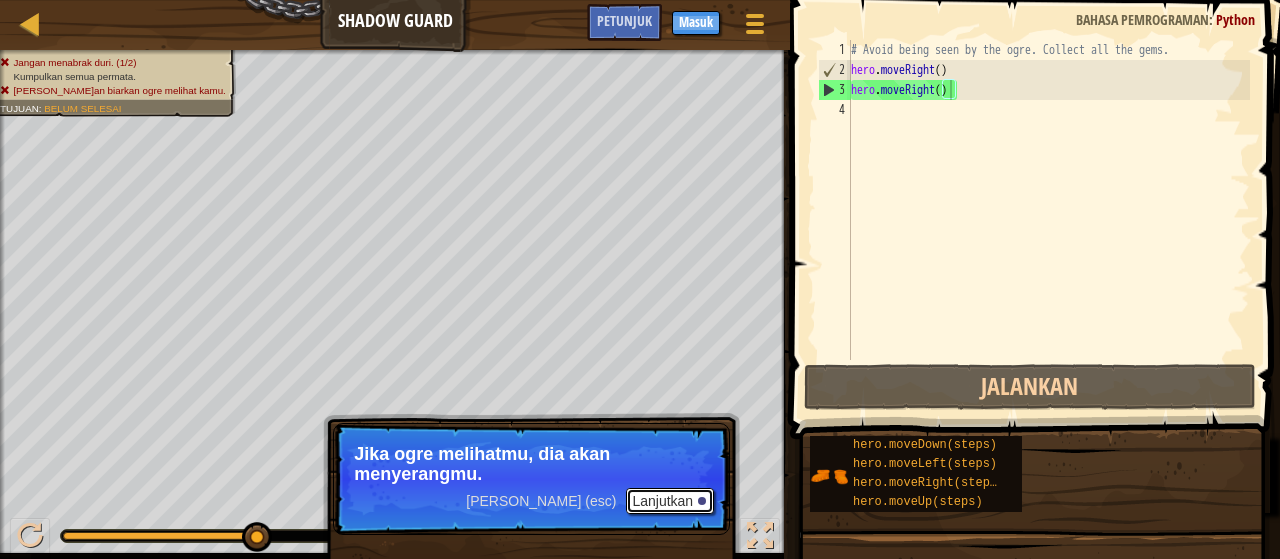 click on "Lanjutkan" at bounding box center (670, 501) 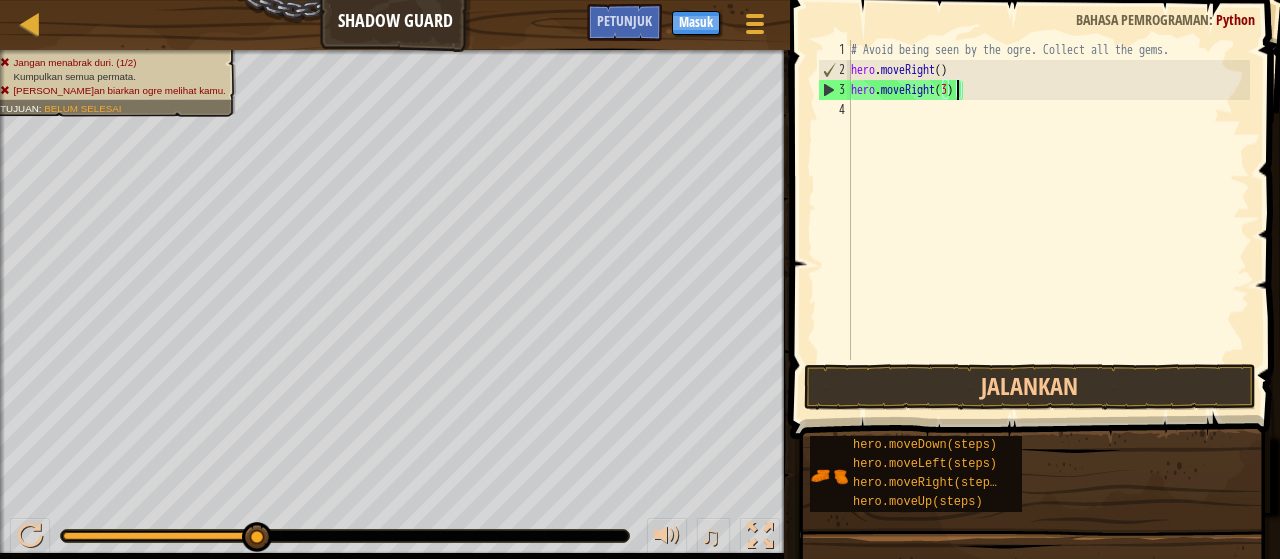 scroll, scrollTop: 9, scrollLeft: 8, axis: both 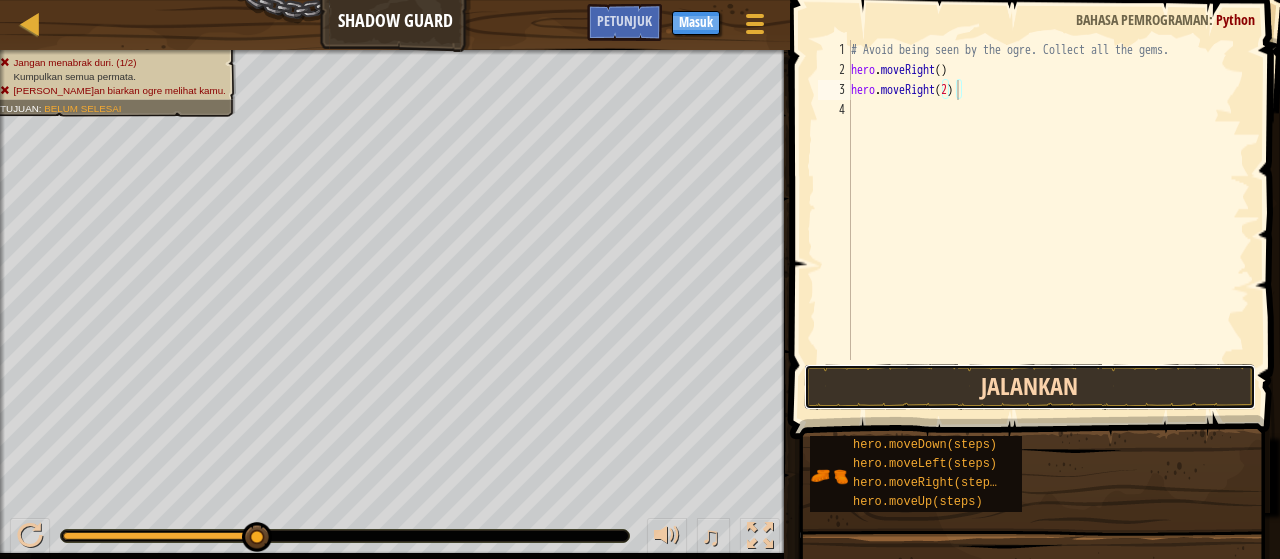 click on "Jalankan" at bounding box center (1030, 387) 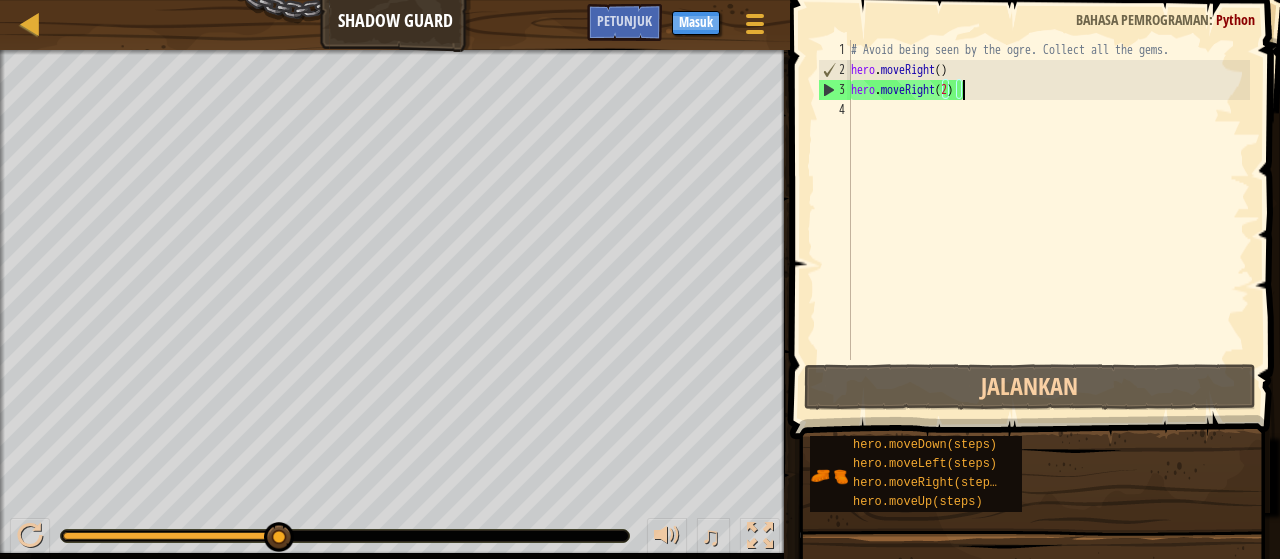 click on "# Avoid being seen by the ogre. Collect all the gems. hero . moveRight ( ) hero . moveRight ( 2 )" at bounding box center (1048, 220) 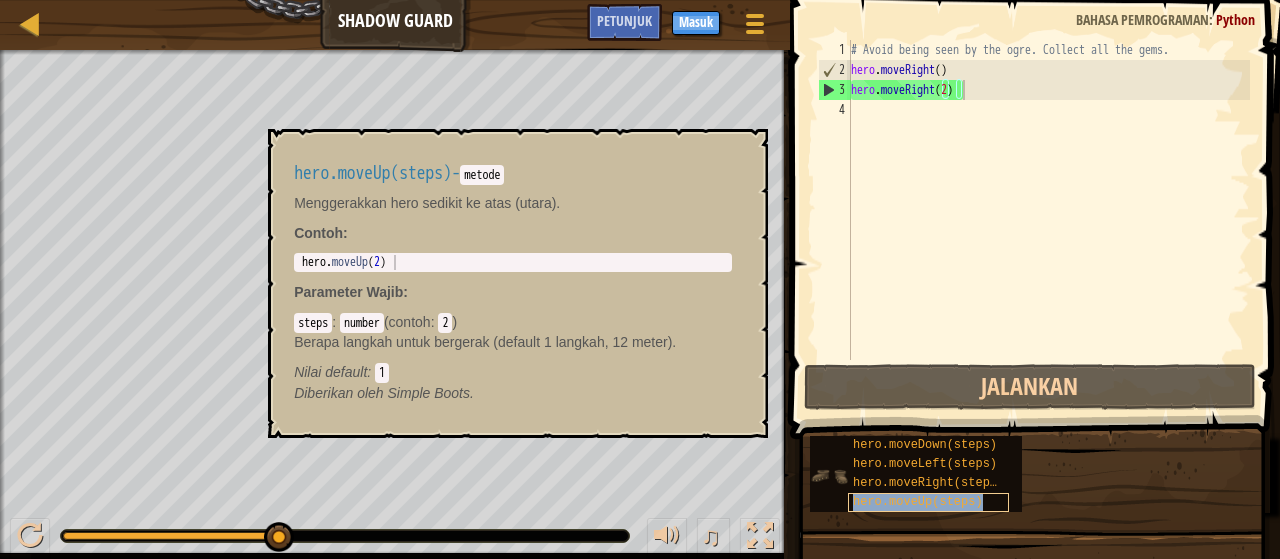 click on "hero.moveUp(steps)" at bounding box center [918, 502] 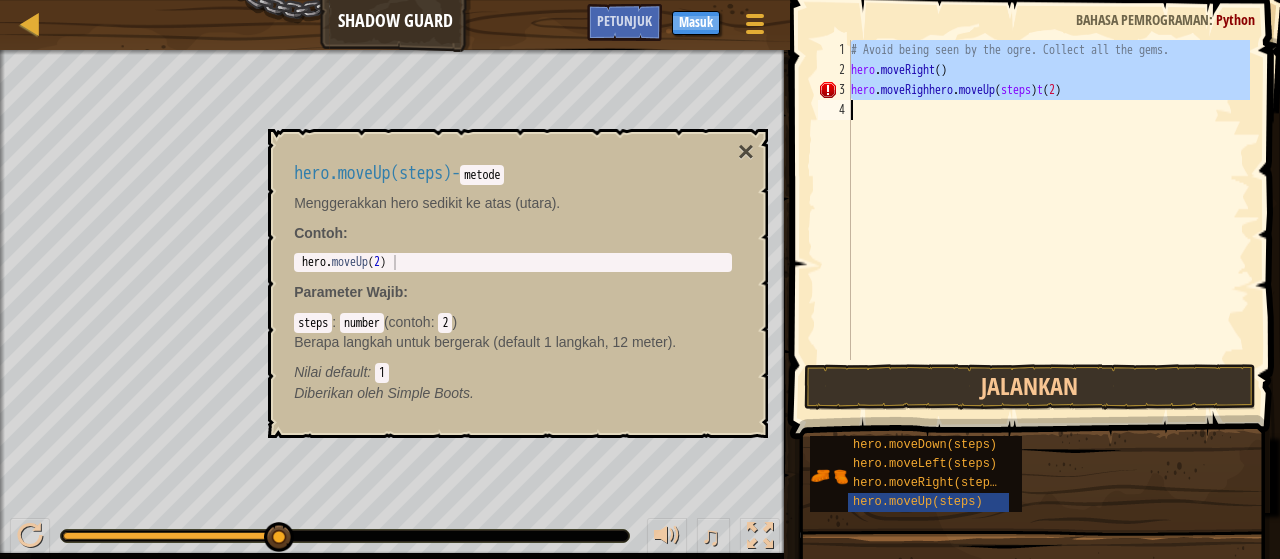 click on "# Avoid being seen by the ogre. Collect all the gems. hero . moveRight ( ) hero . moveRighhero . moveUp ( steps ) t ( 2 )" at bounding box center [1048, 200] 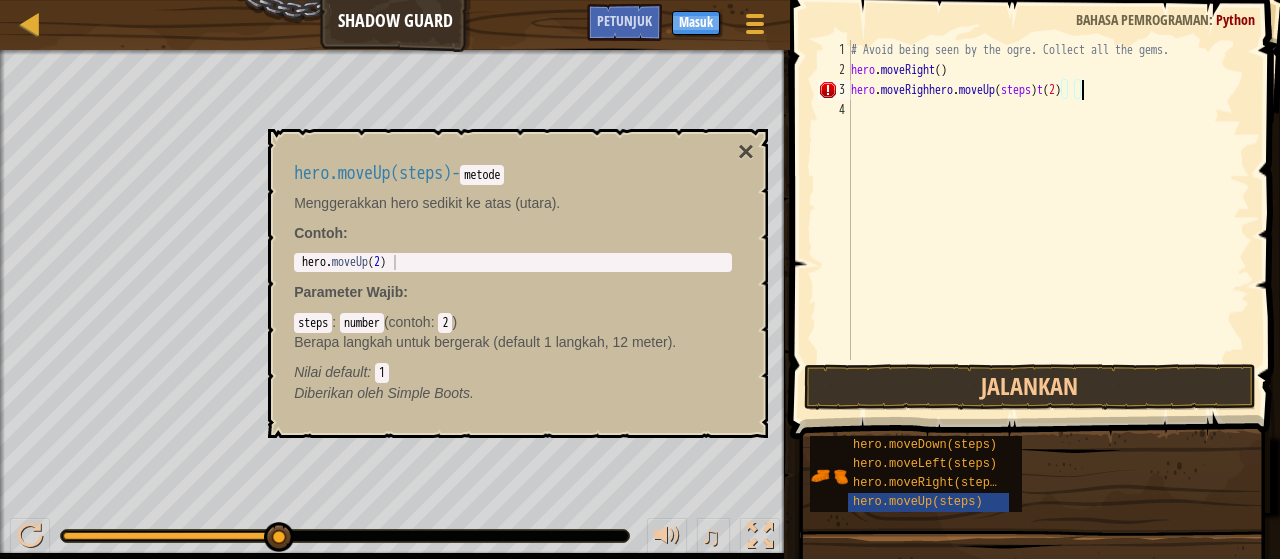click on "# Avoid being seen by the ogre. Collect all the gems. hero . moveRight ( ) hero . moveRighhero . moveUp ( steps ) t ( 2 )" at bounding box center [1048, 220] 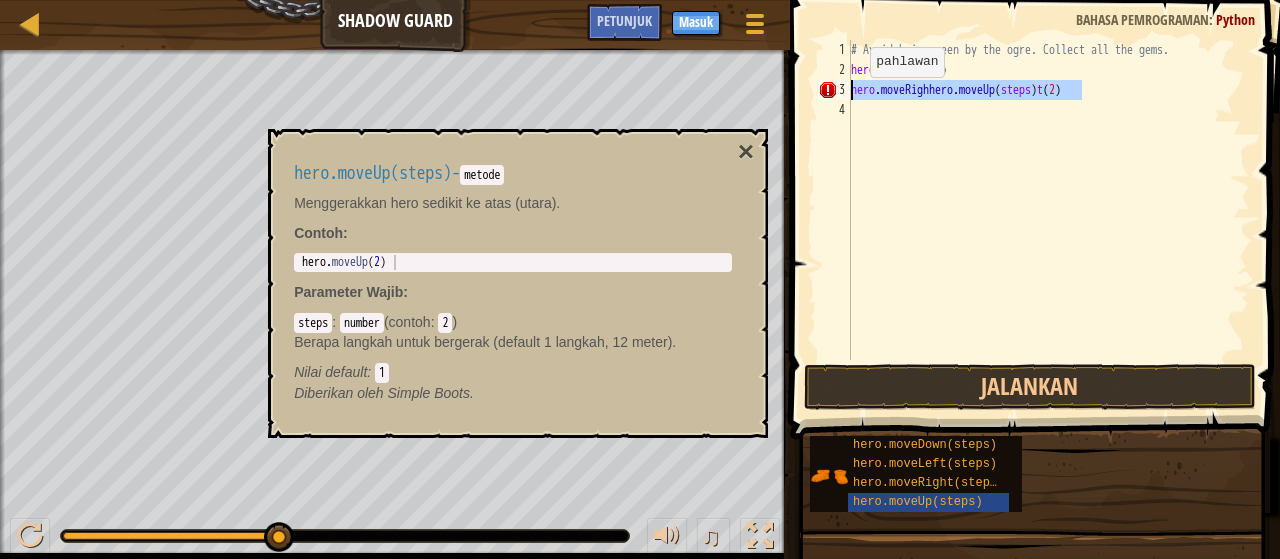 drag, startPoint x: 1098, startPoint y: 87, endPoint x: 851, endPoint y: 94, distance: 247.09917 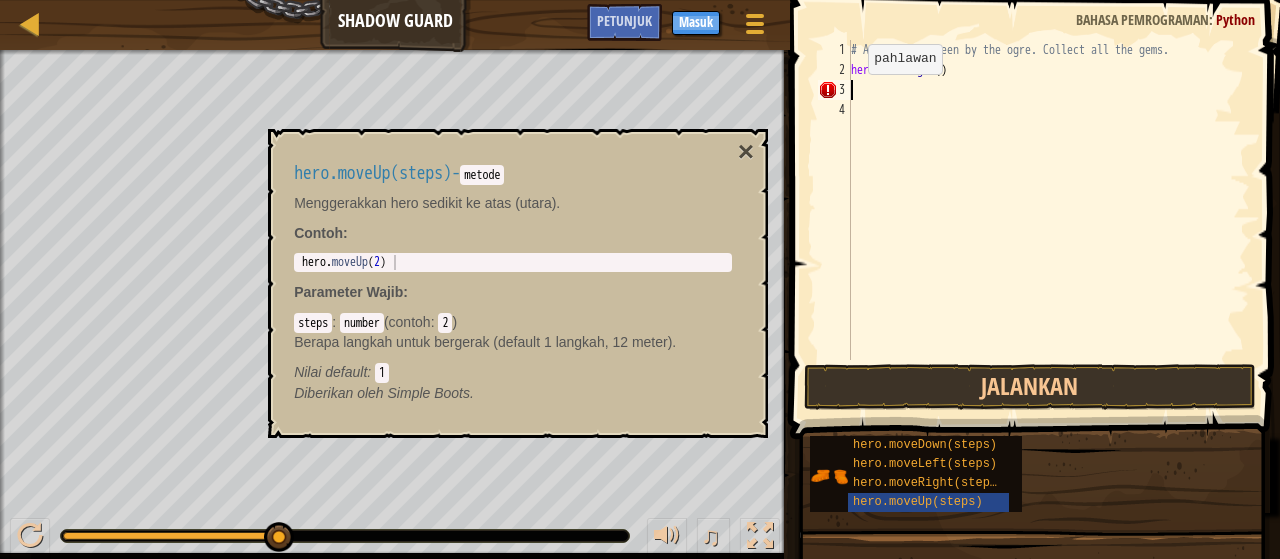 scroll, scrollTop: 9, scrollLeft: 0, axis: vertical 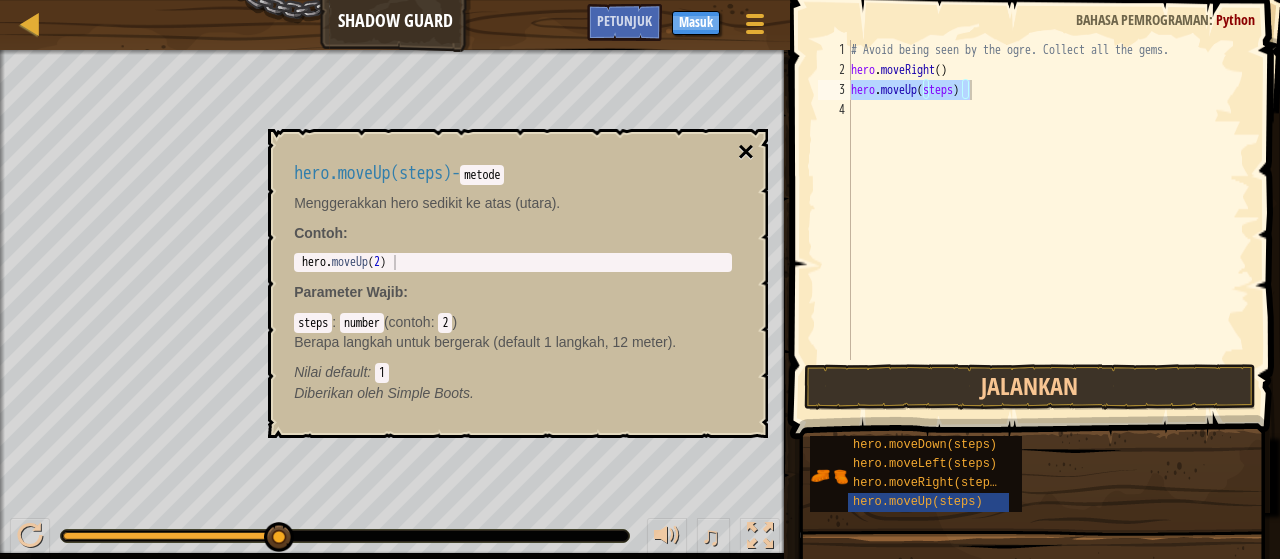 click on "×" at bounding box center (746, 152) 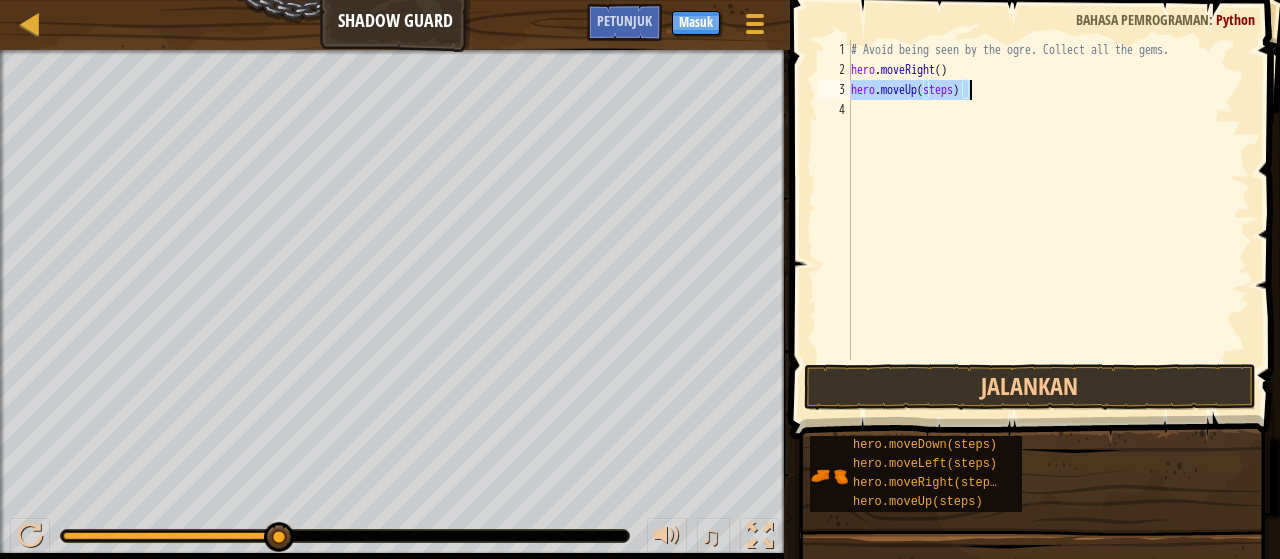click on "# Avoid being seen by the ogre. Collect all the gems. hero . moveRight ( ) hero . moveUp ( steps )" at bounding box center [1048, 200] 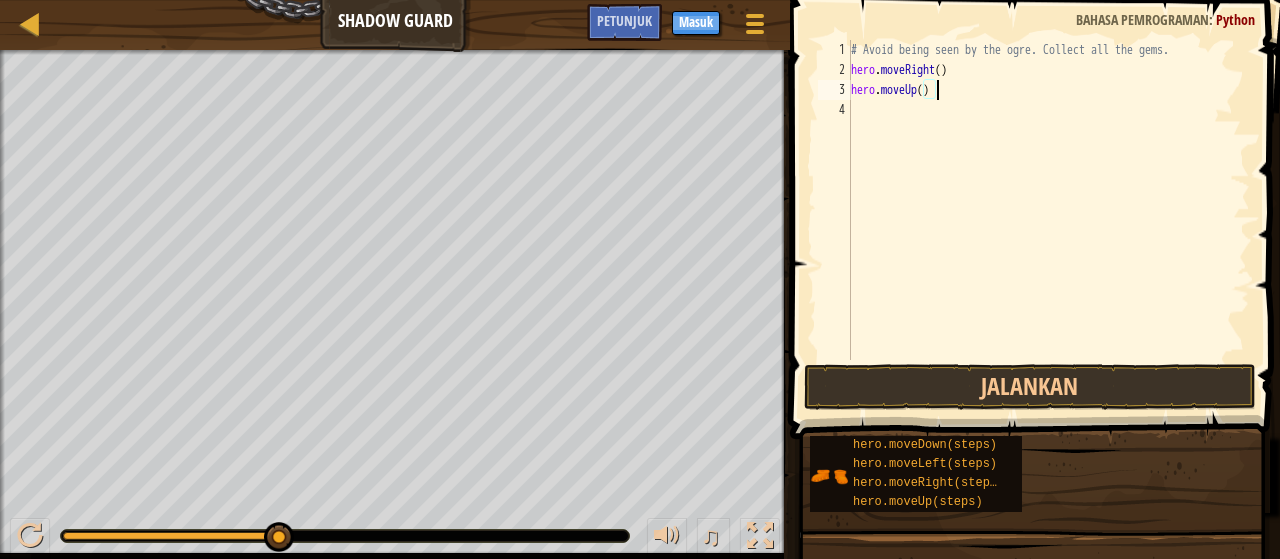click on "# Avoid being seen by the ogre. Collect all the gems. hero . moveRight ( ) hero . moveUp ( )" at bounding box center (1048, 220) 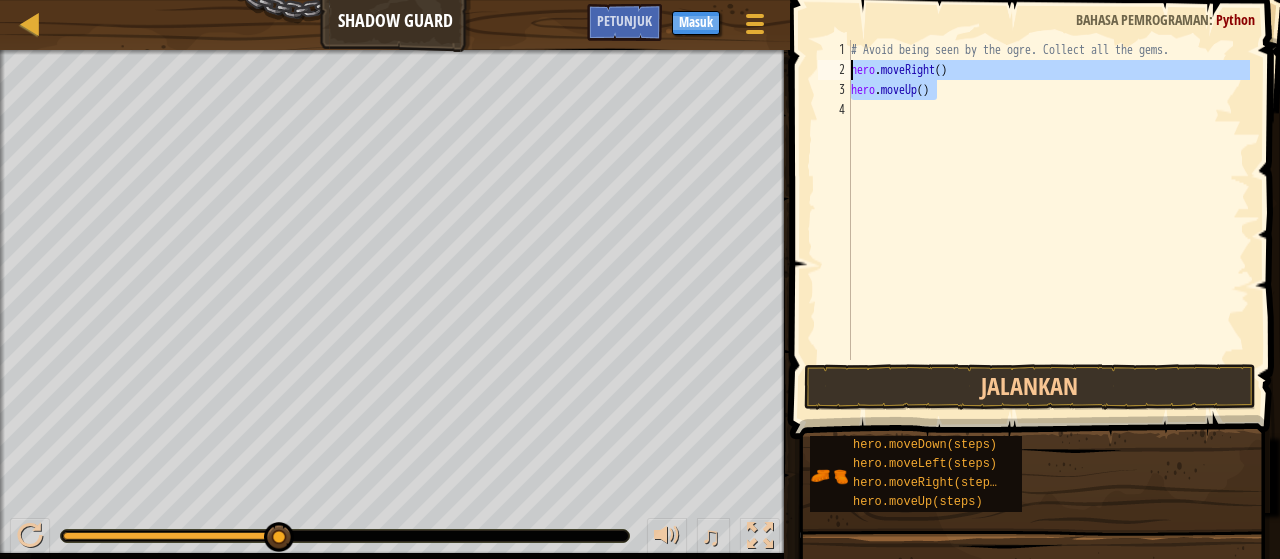 type on "hero.moveUp()" 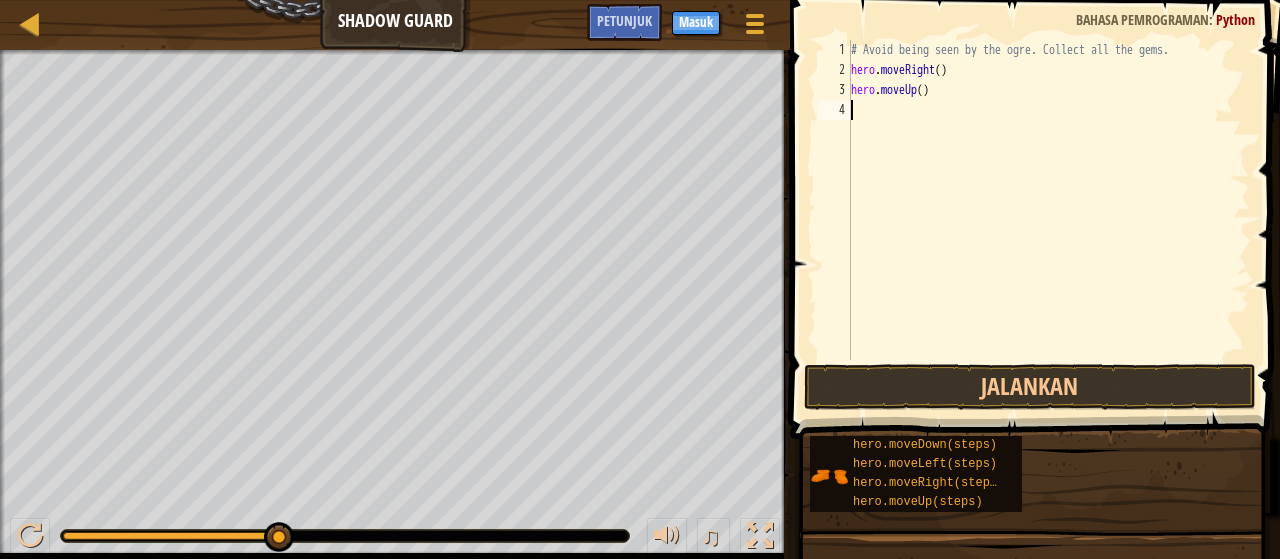 paste on "hero.moveUp()" 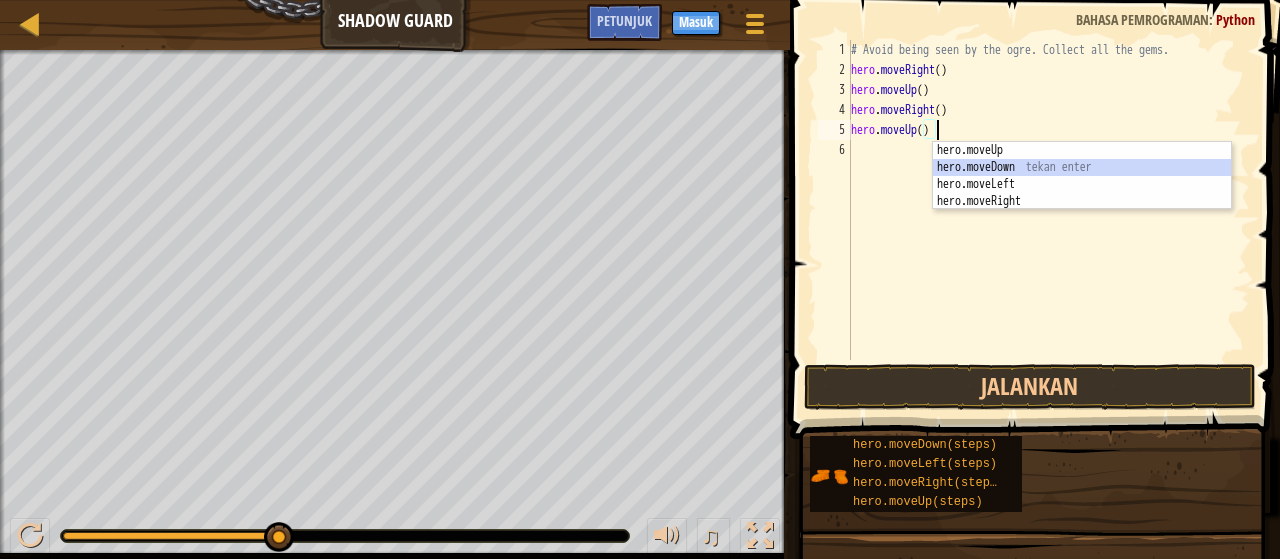 click on "hero.moveUp tekan enter hero.moveDown tekan enter hero.moveLeft tekan enter hero.moveRight tekan enter" at bounding box center [1082, 193] 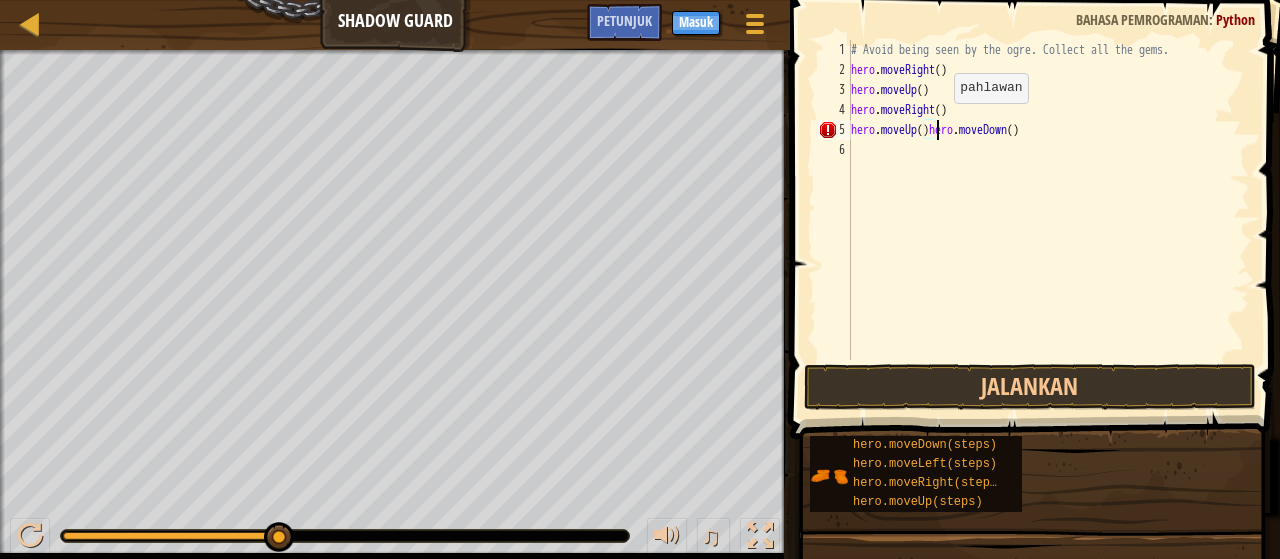 click on "# Avoid being seen by the ogre. Collect all the gems. hero . moveRight ( ) hero . moveUp ( ) hero . moveRight ( ) hero . moveUp ( ) hero . moveDown ( )" at bounding box center (1048, 220) 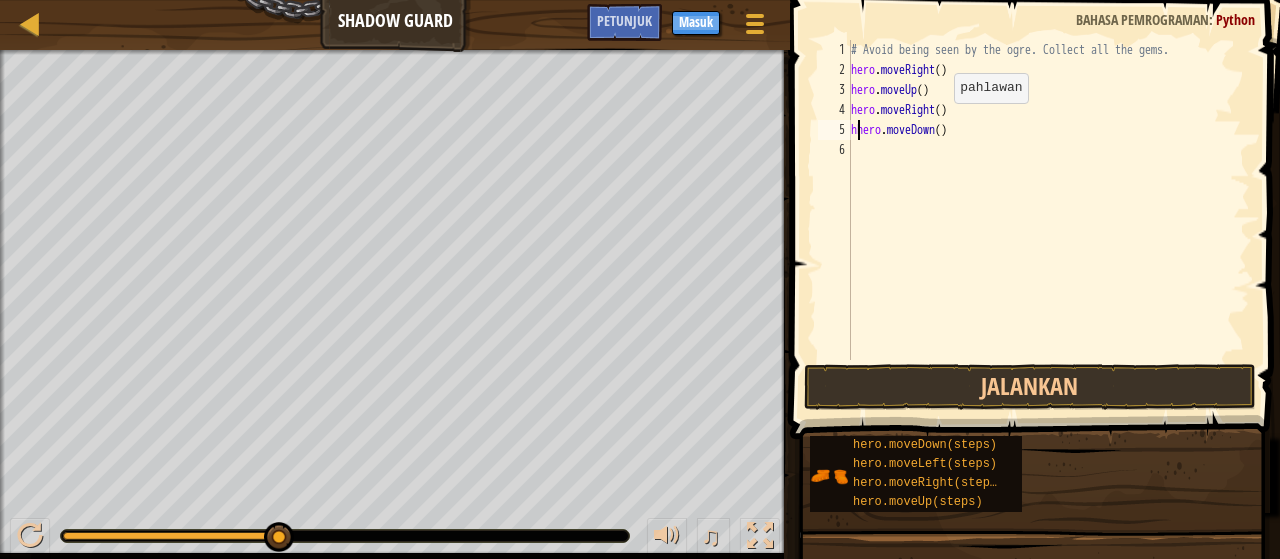 type on "hero.moveDown()" 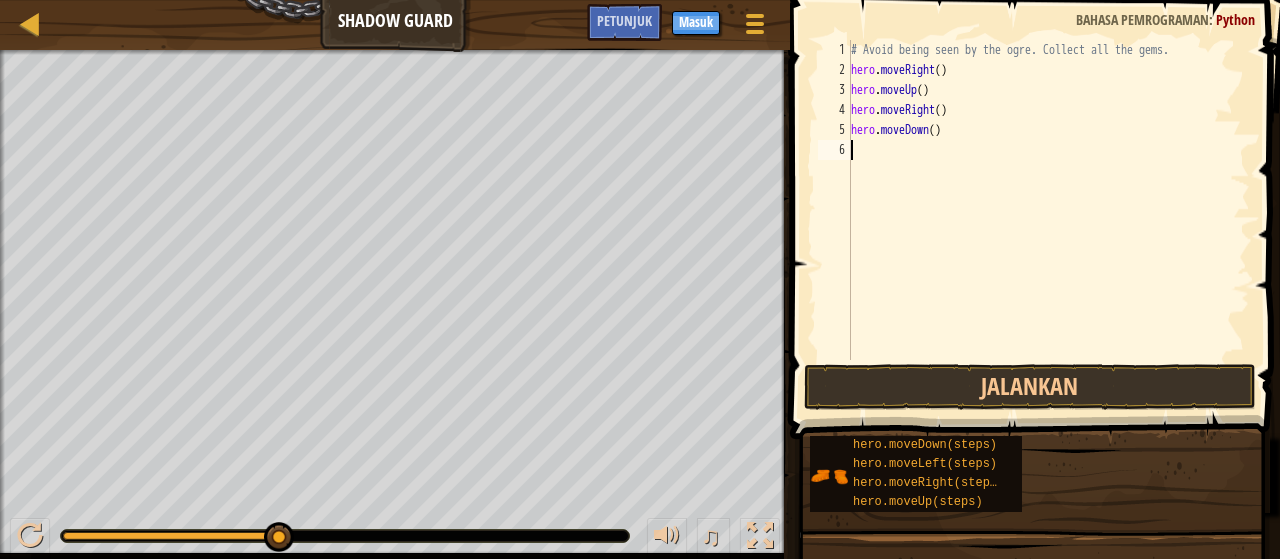 click on "# Avoid being seen by the ogre. Collect all the gems. hero . moveRight ( ) hero . moveUp ( ) hero . moveRight ( ) hero . moveDown ( )" at bounding box center (1048, 220) 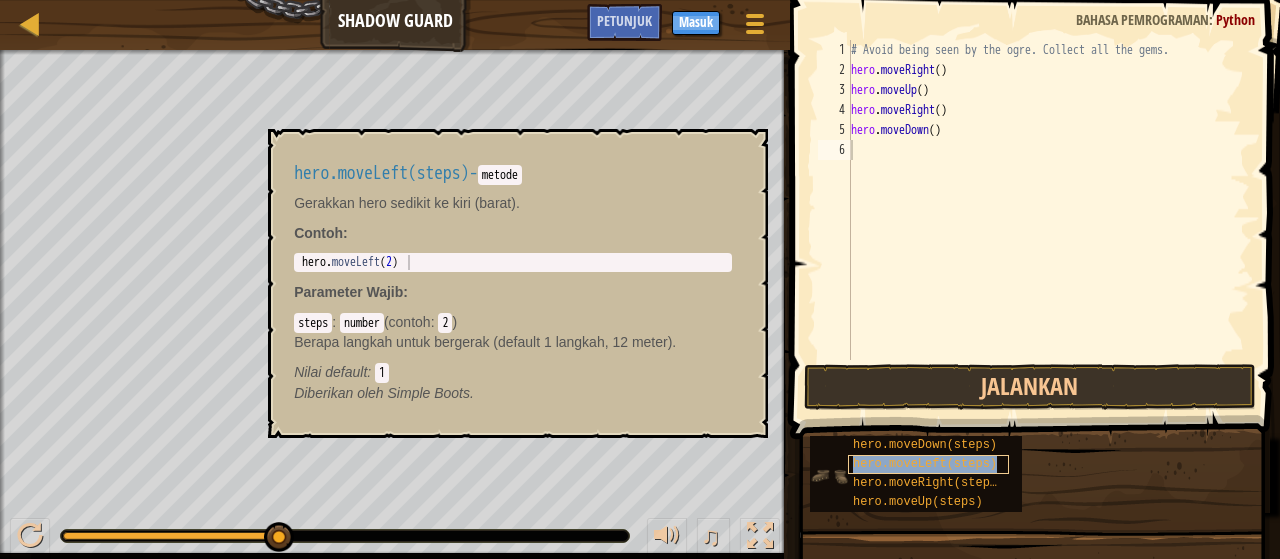 click on "hero.moveLeft(steps)" at bounding box center [925, 464] 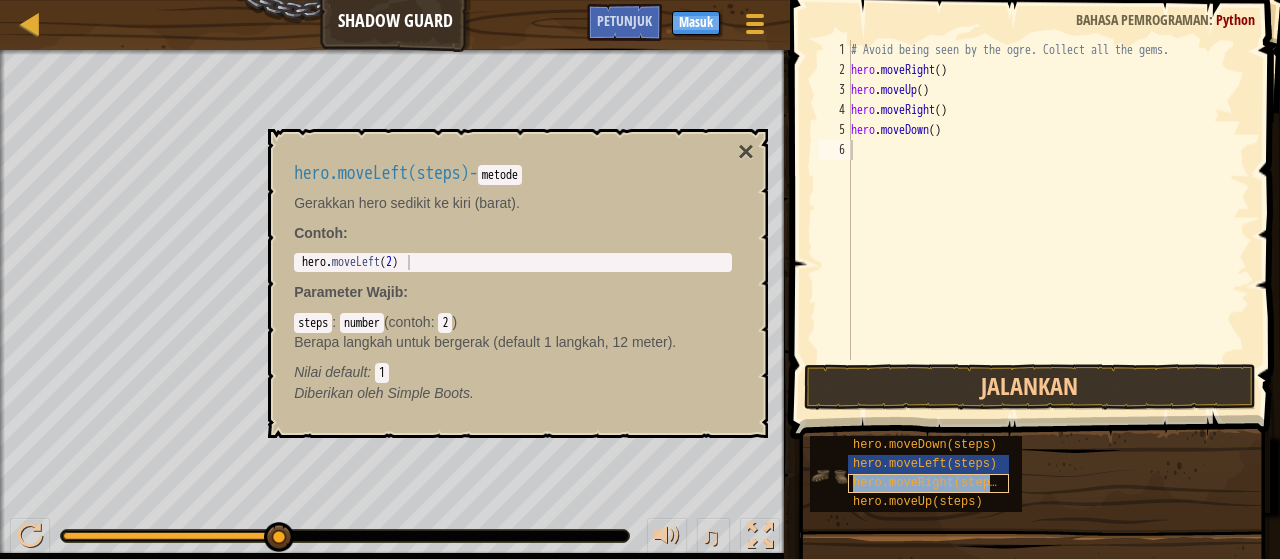 click on "hero.moveRight(steps)" at bounding box center (928, 483) 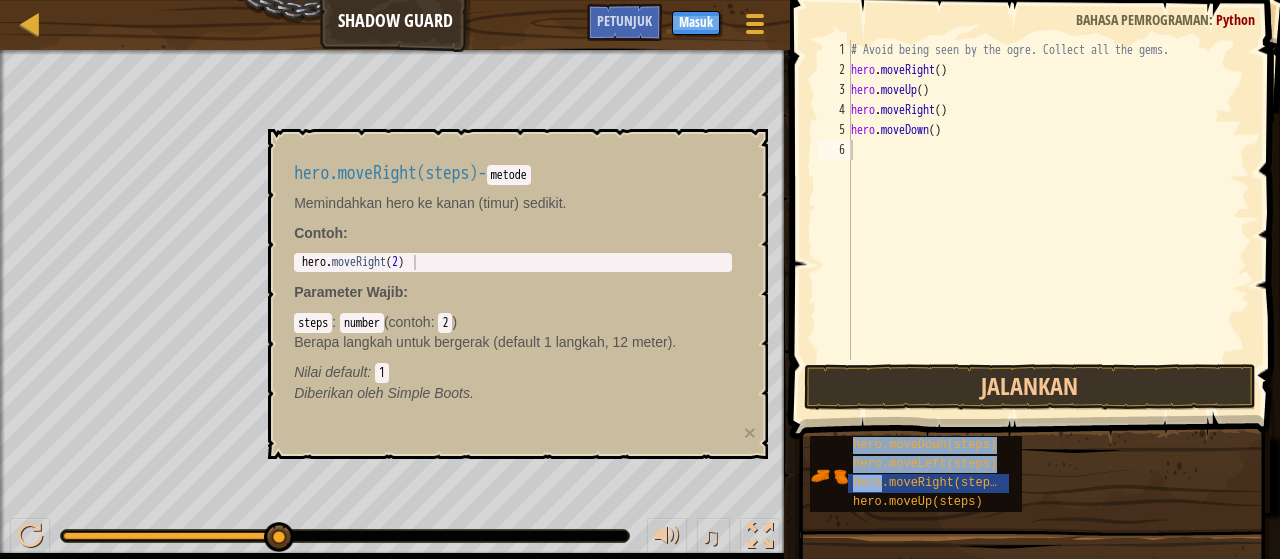 drag, startPoint x: 907, startPoint y: 478, endPoint x: 888, endPoint y: 158, distance: 320.56357 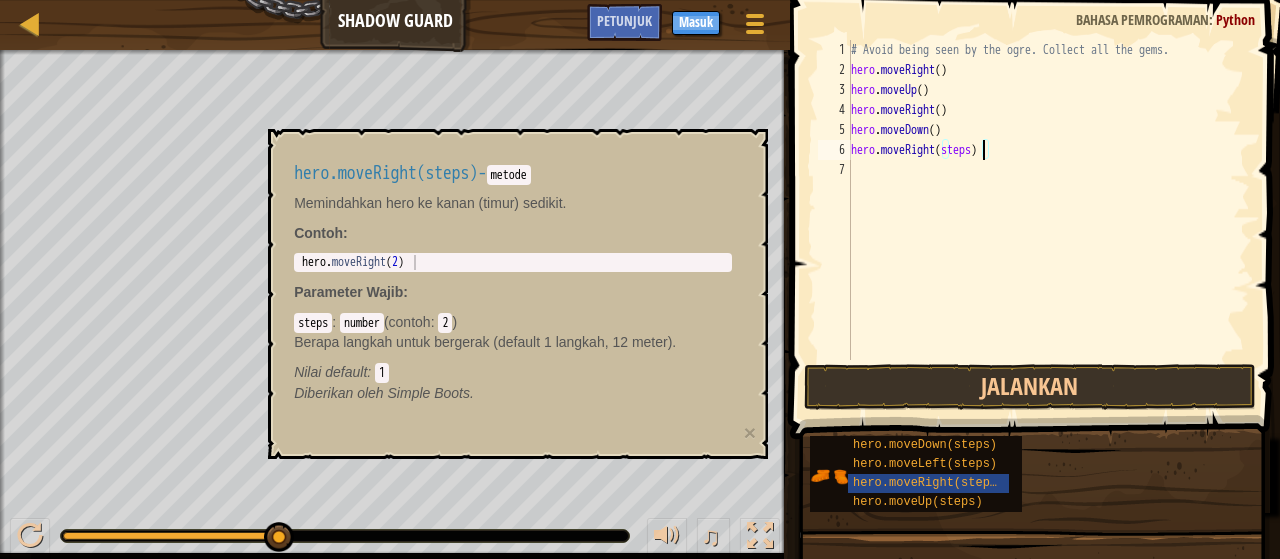click on "# Avoid being seen by the ogre. Collect all the gems. hero . moveRight ( ) hero . moveUp ( ) hero . moveRight ( ) hero . moveDown ( ) hero . moveRight ( steps )" at bounding box center [1048, 220] 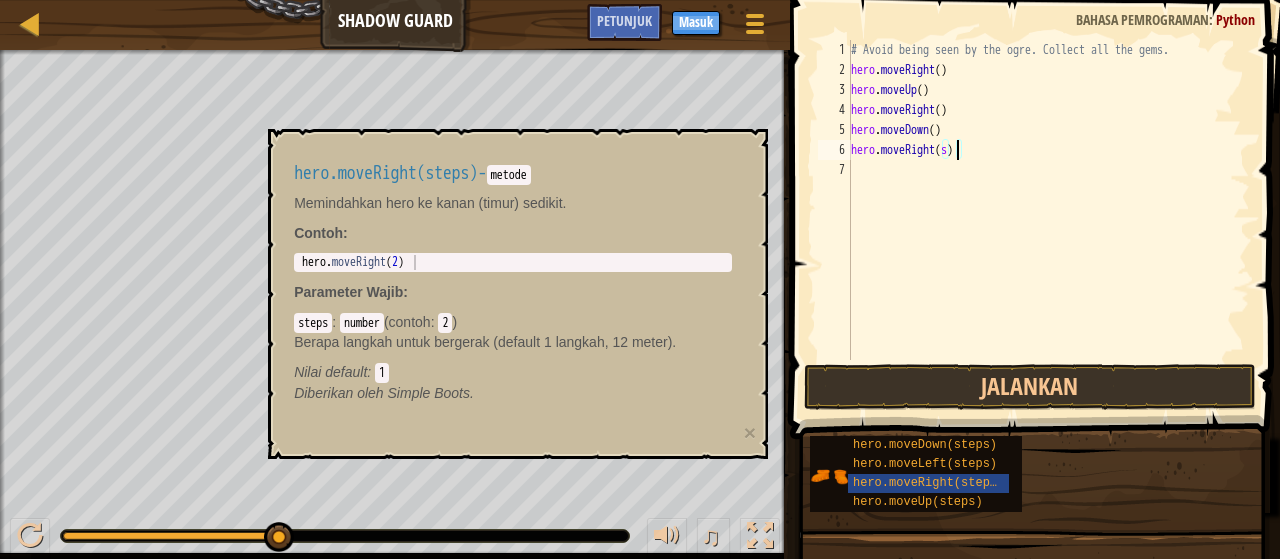 type on "hero.moveRight()" 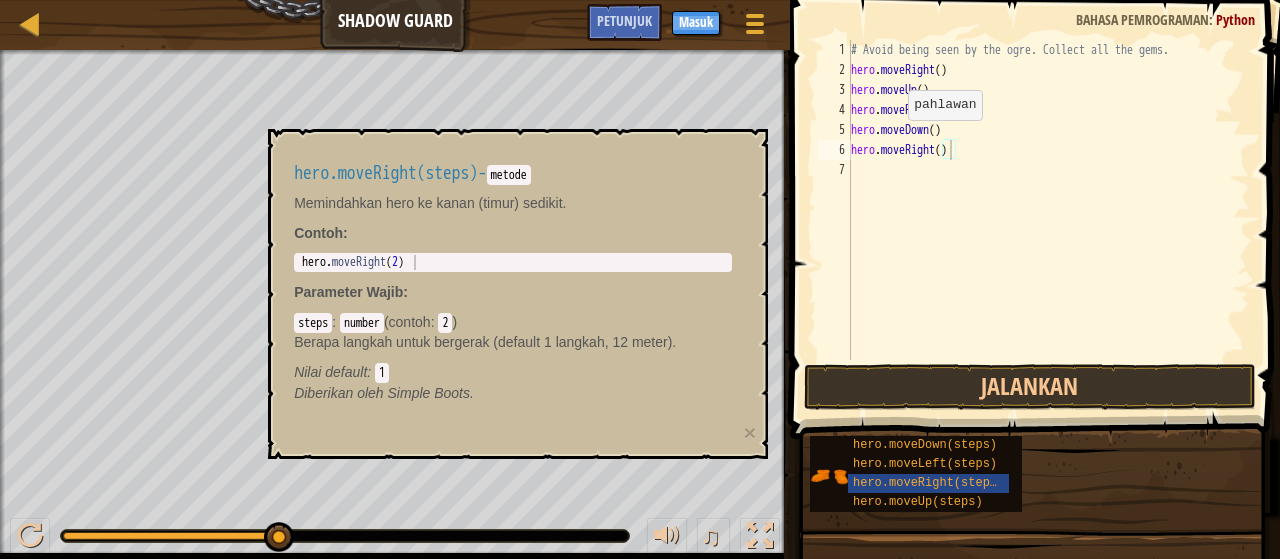 drag, startPoint x: 762, startPoint y: 437, endPoint x: 742, endPoint y: 423, distance: 24.41311 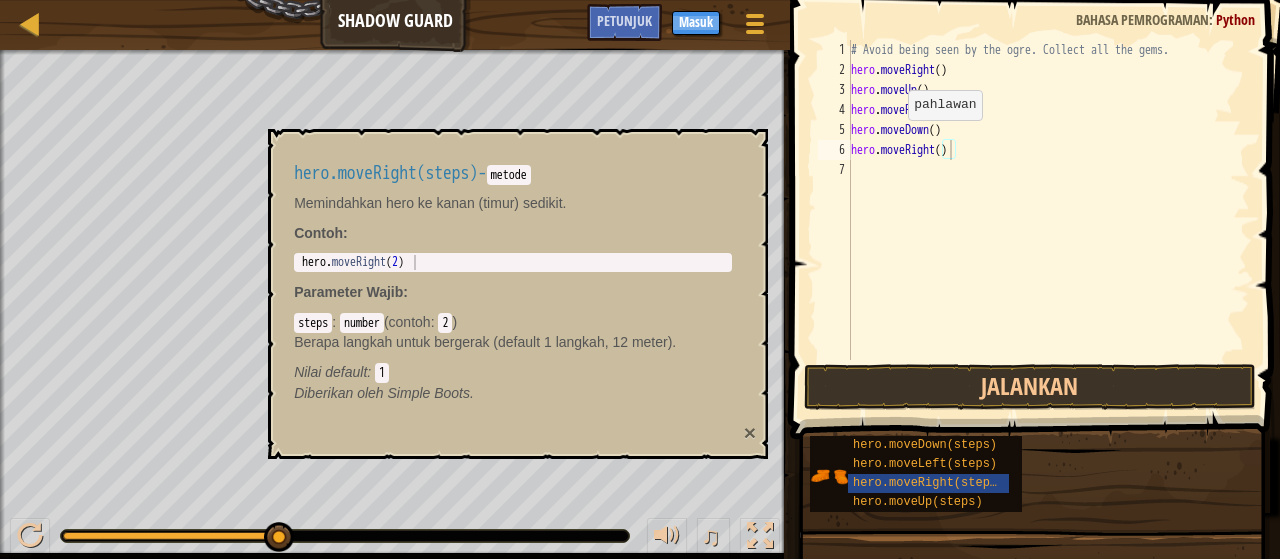 click on "hero.moveRight(steps)  -  metode Memindahkan hero ke kanan (timur) sedikit.
Contoh : 1 hero . moveRight ( 2 )     הההההההההההההההההההההההההההההההההההההההההההההההההההההההההההההההההההההההההההההההההההההההההההההההההההההההההההההההההההההההההההההההההההההההההההההההההההההההההההההההההההההההההההההההההההההההההההההההההההההההההההההההההההההההההההההההההההההההההההההההההההההההההההההההה XXXXXXXXXXXXXXXXXXXXXXXXXXXXXXXXXXXXXXXXXXXXXXXXXXXXXXXXXXXXXXXXXXXXXXXXXXXXXXXXXXXXXXXXXXXXXXXXXXXXXXXXXXXXXXXXXXXXXXXXXXXXXXXXXXXXXXXXXXXXXXXXXXXXXXXXXXXXXXXXXXXXXXXXXXXXXXXXXXXXXXXXXXXXXXXXXXXXXXXXXXXXXXXXXXXXXXXXXXXXXXXXXXXXXXXXXXXXXXXXXXXXXXXXXXXXXXXX Parameter Wajib : steps : number  ( contoh : 2 ) Berapa langkah untuk bergerak (default 1 langkah, 12 meter).
Nilai default : 1 ×" at bounding box center [518, 294] 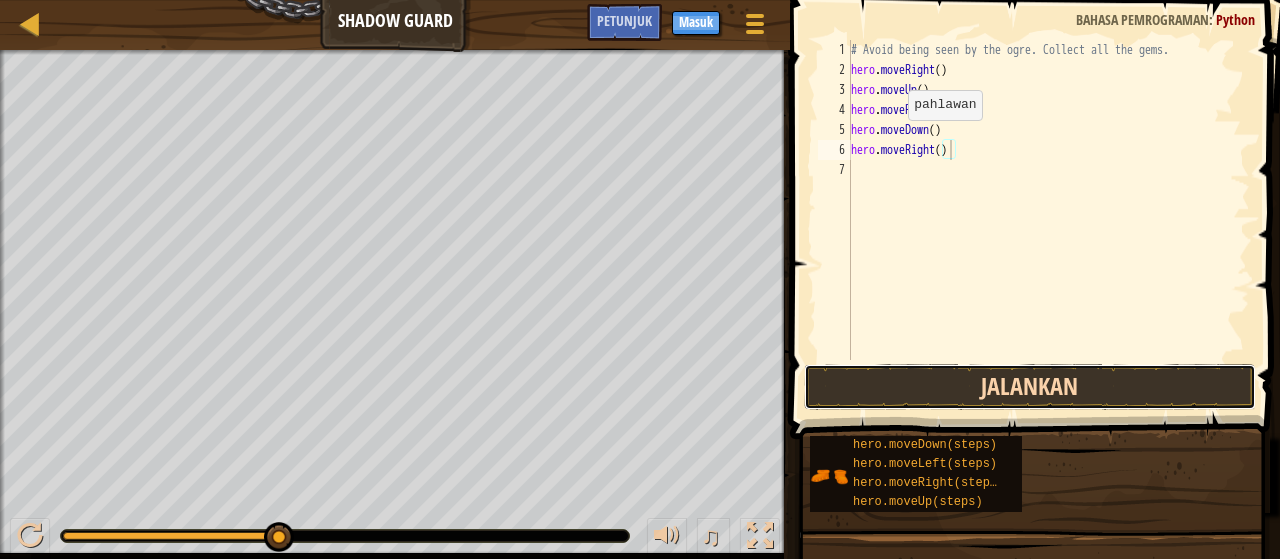click on "Jalankan" at bounding box center (1030, 387) 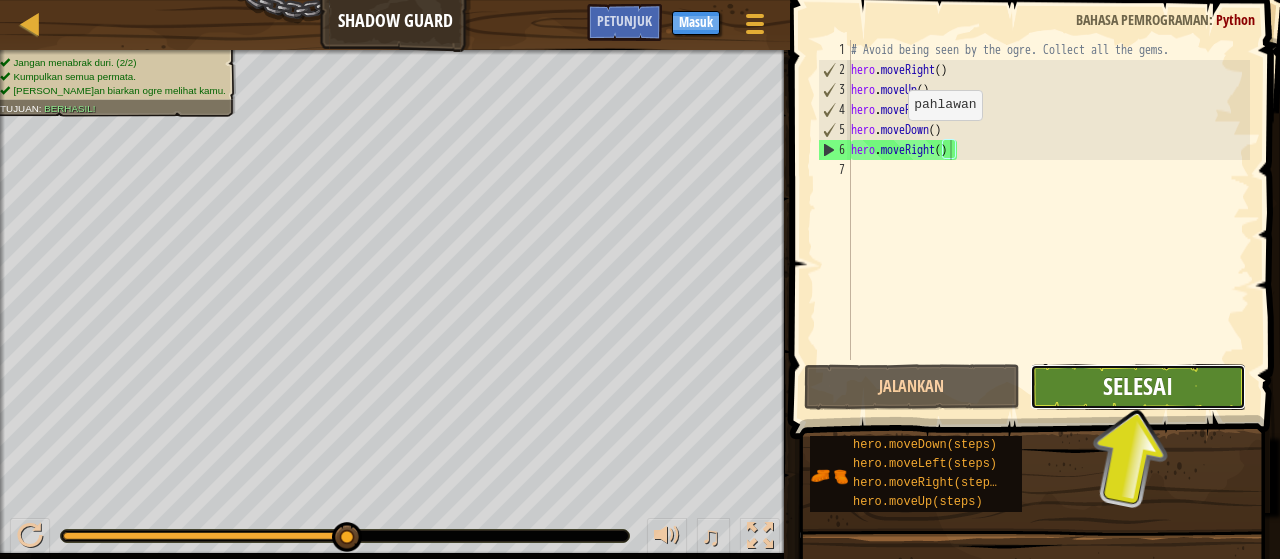 click on "Selesai" at bounding box center [1138, 387] 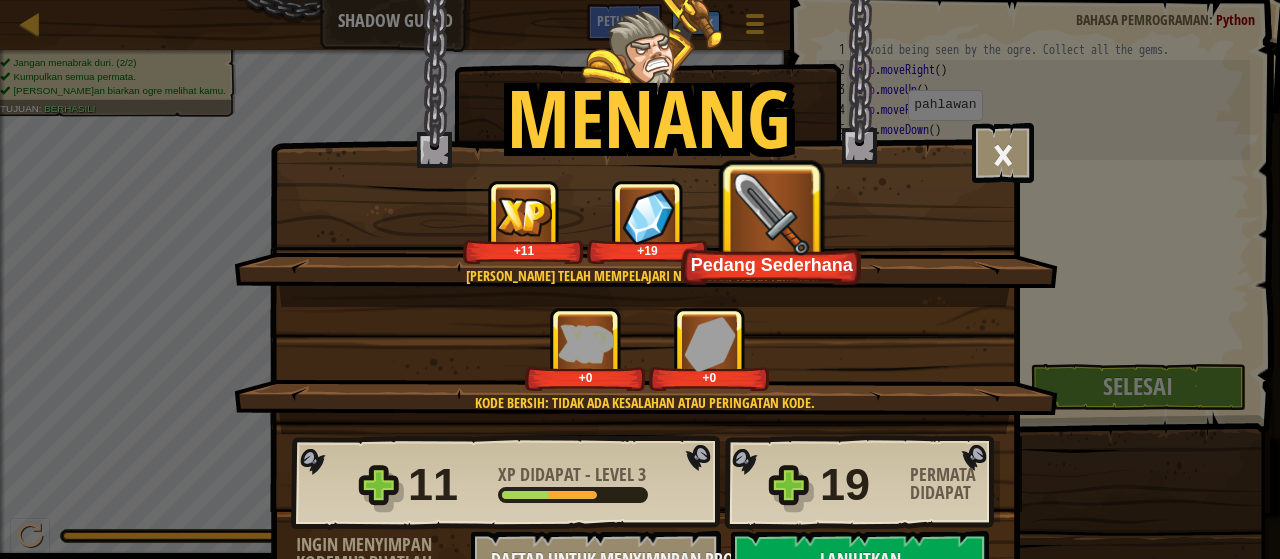 scroll, scrollTop: 56, scrollLeft: 0, axis: vertical 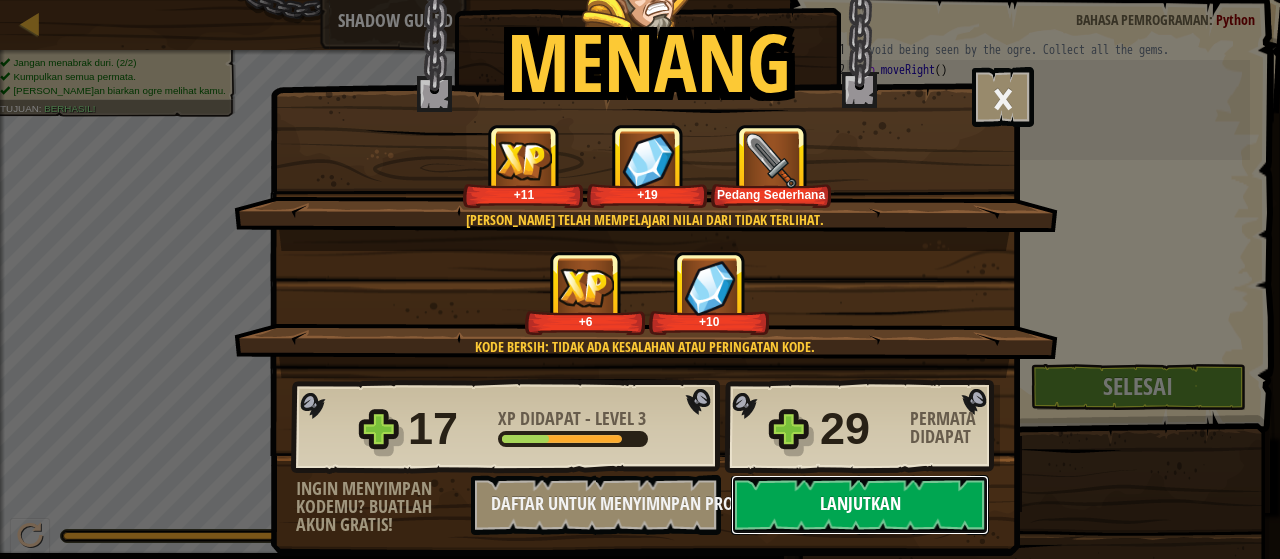 click on "Lanjutkan" at bounding box center (860, 505) 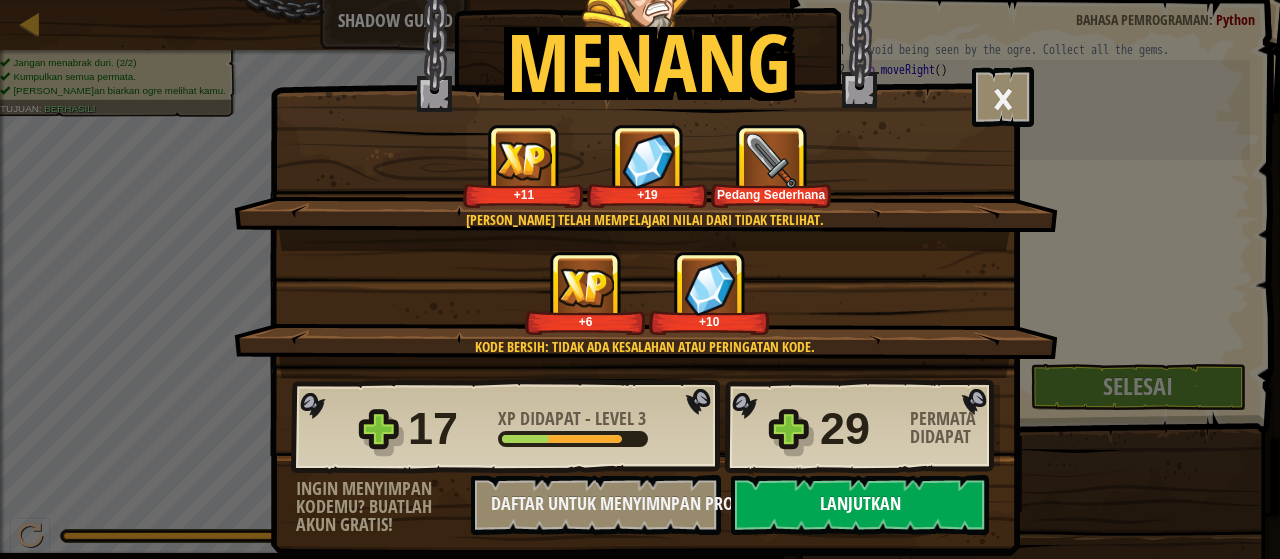 select on "id" 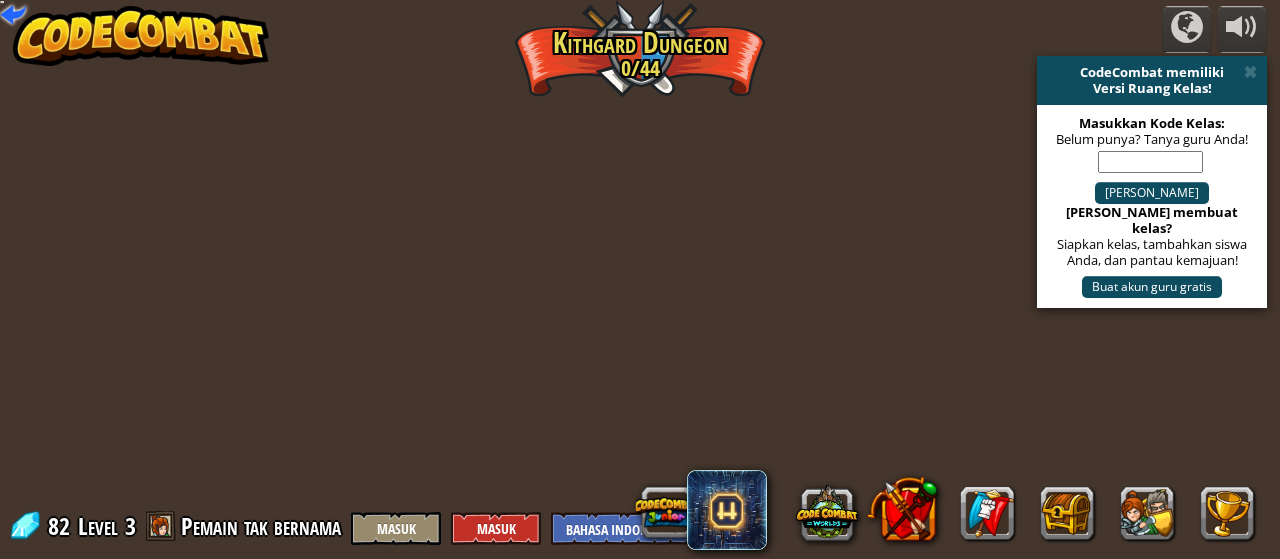 select on "id" 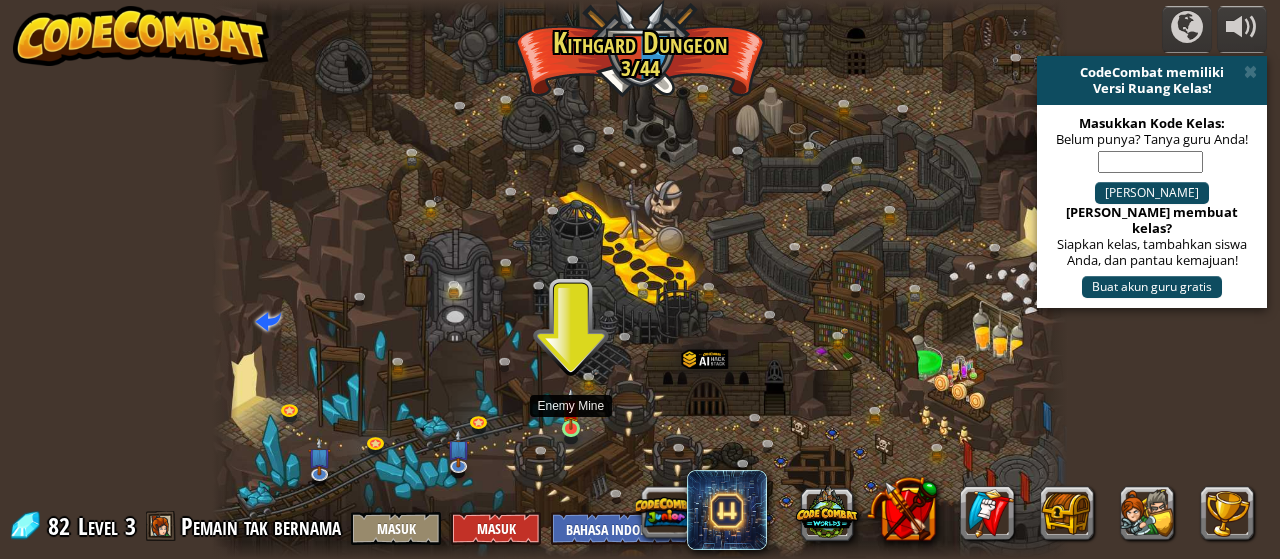 click at bounding box center (571, 408) 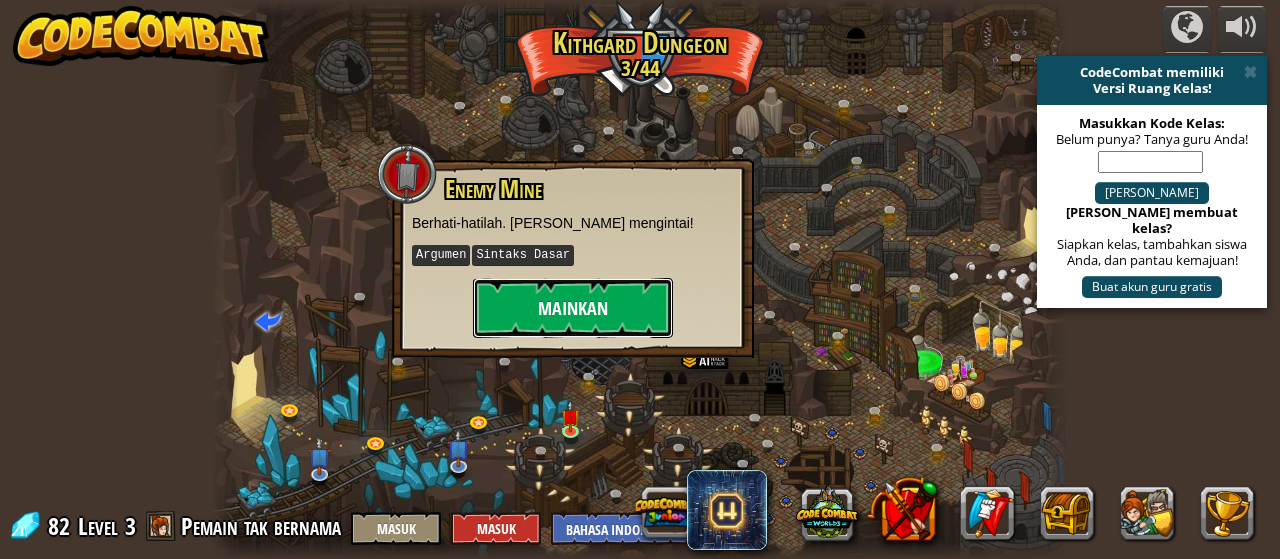 click on "Mainkan" at bounding box center (573, 308) 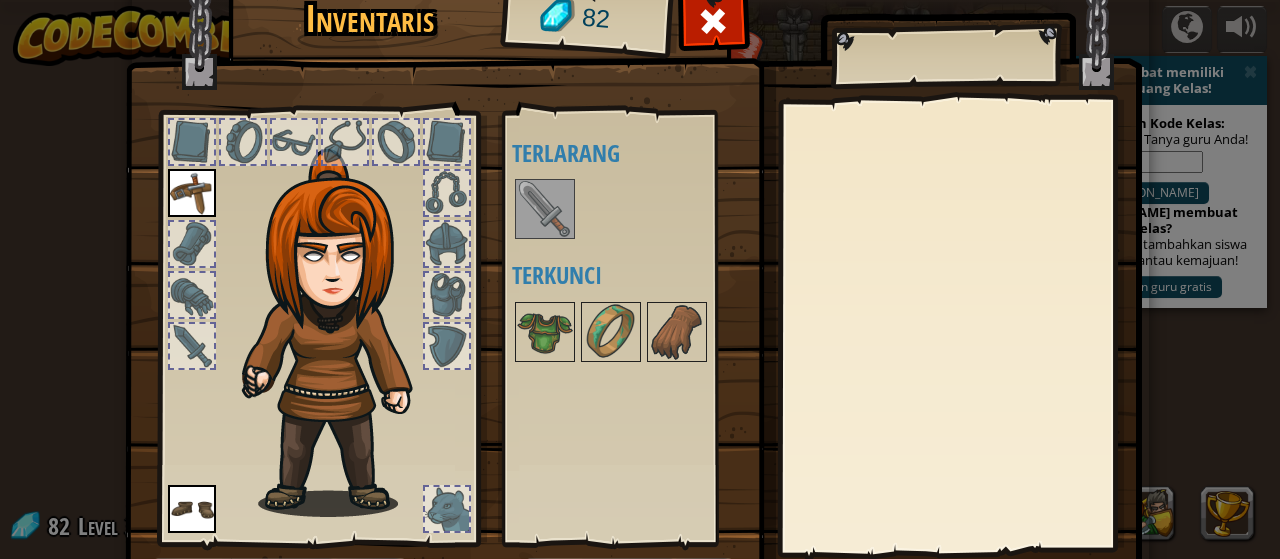 click at bounding box center [545, 209] 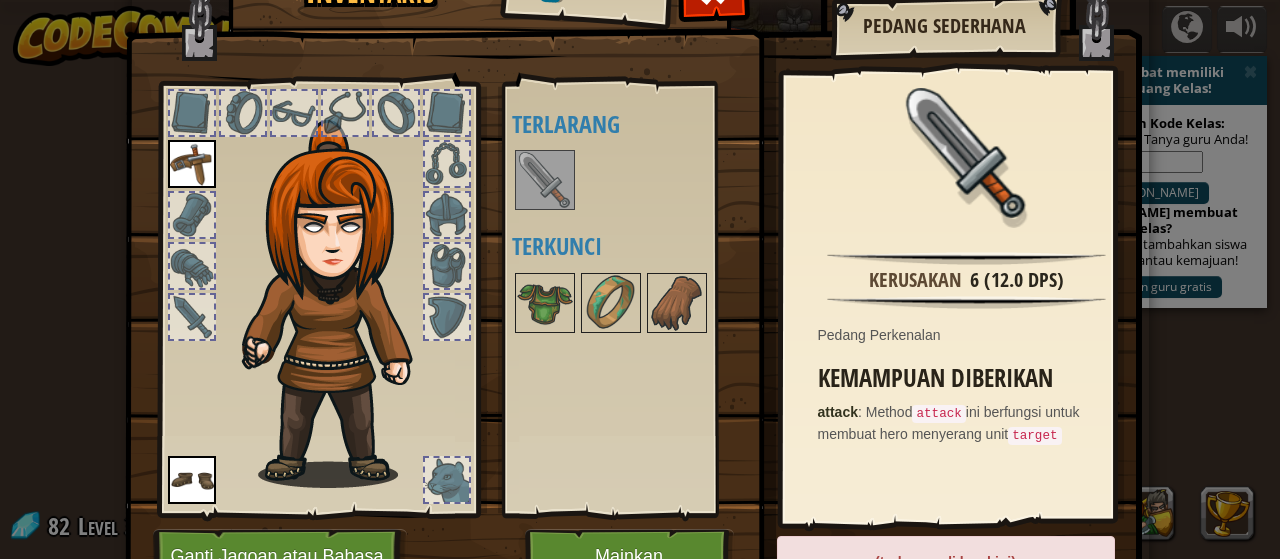 scroll, scrollTop: 89, scrollLeft: 0, axis: vertical 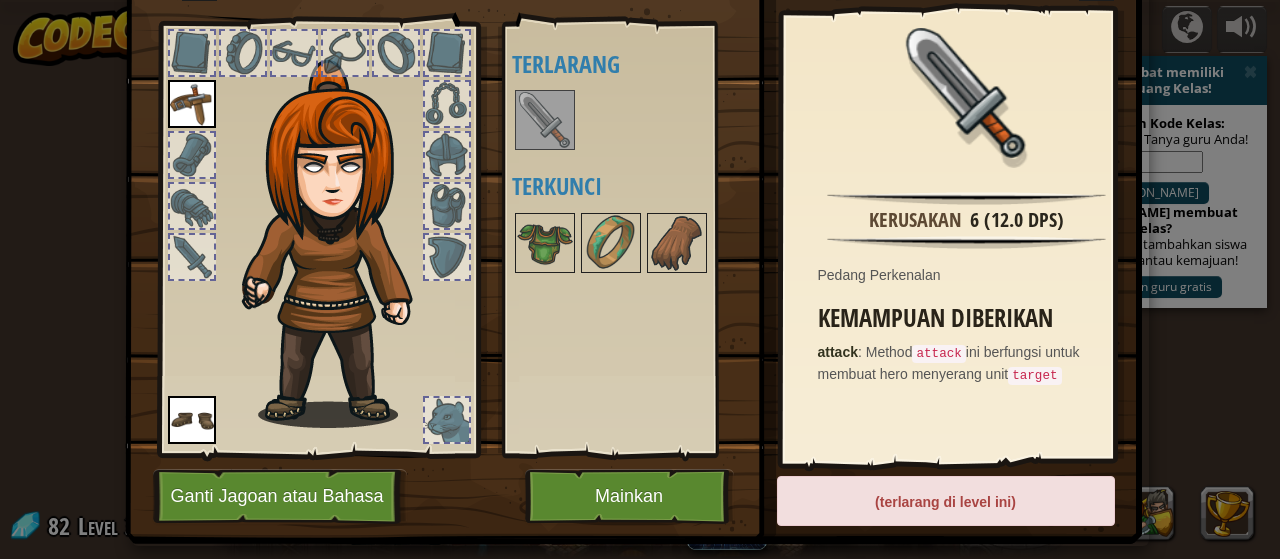 click at bounding box center (545, 120) 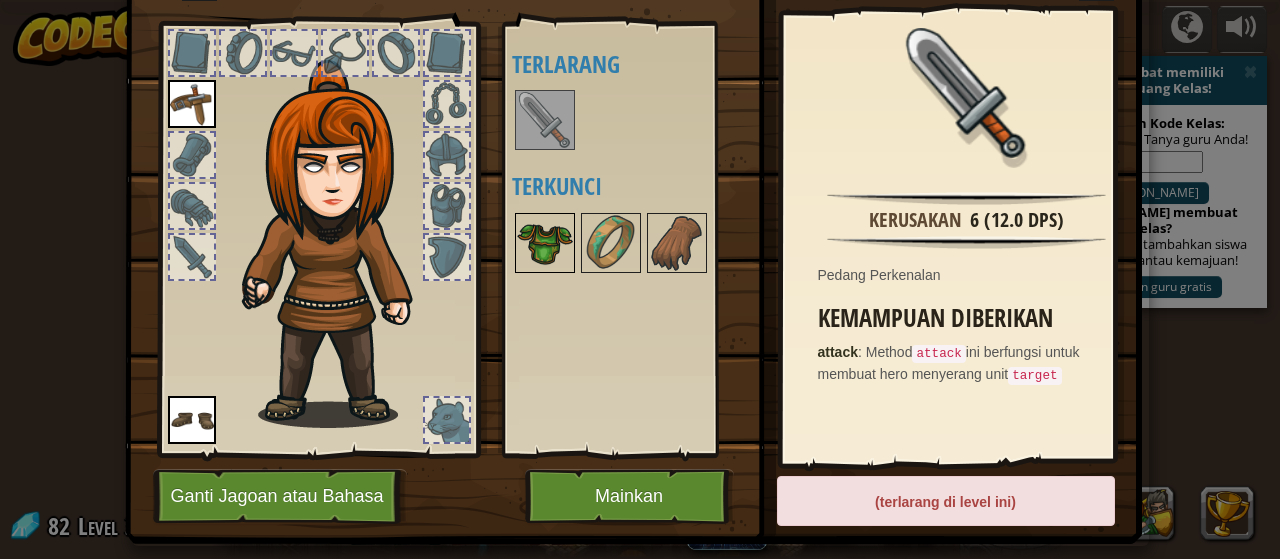 click at bounding box center [545, 243] 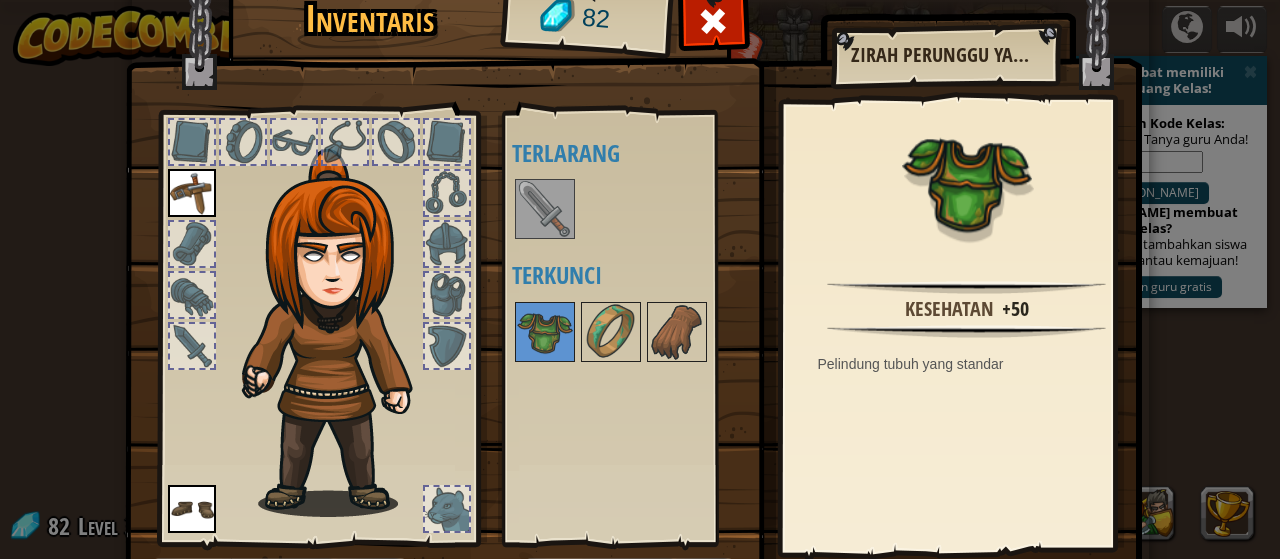 scroll, scrollTop: 130, scrollLeft: 0, axis: vertical 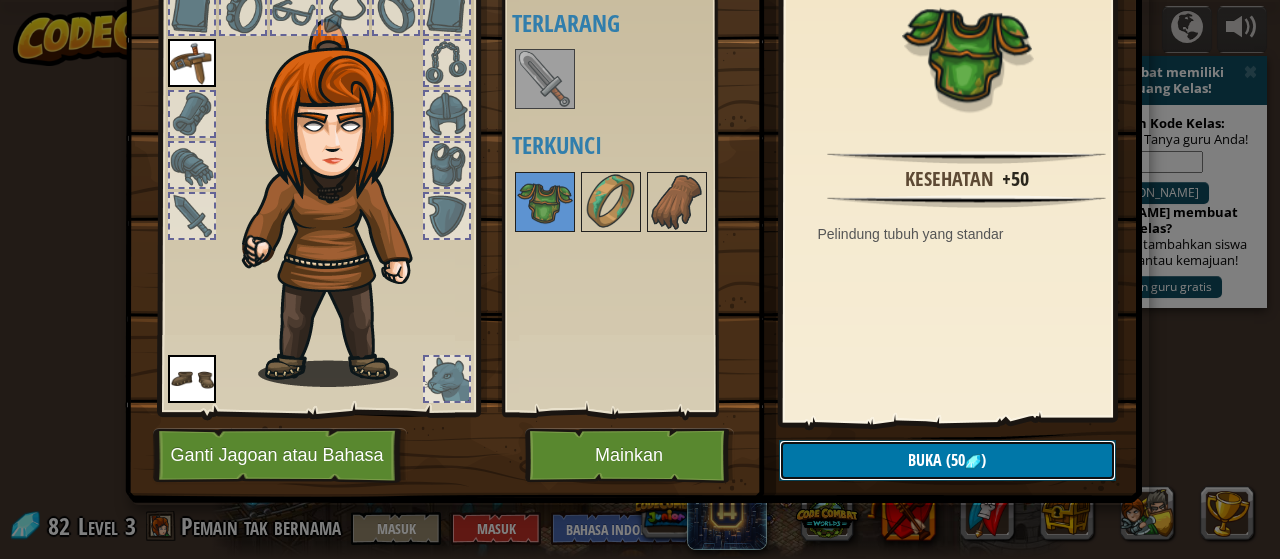 click on "Buka (50 )" at bounding box center (947, 460) 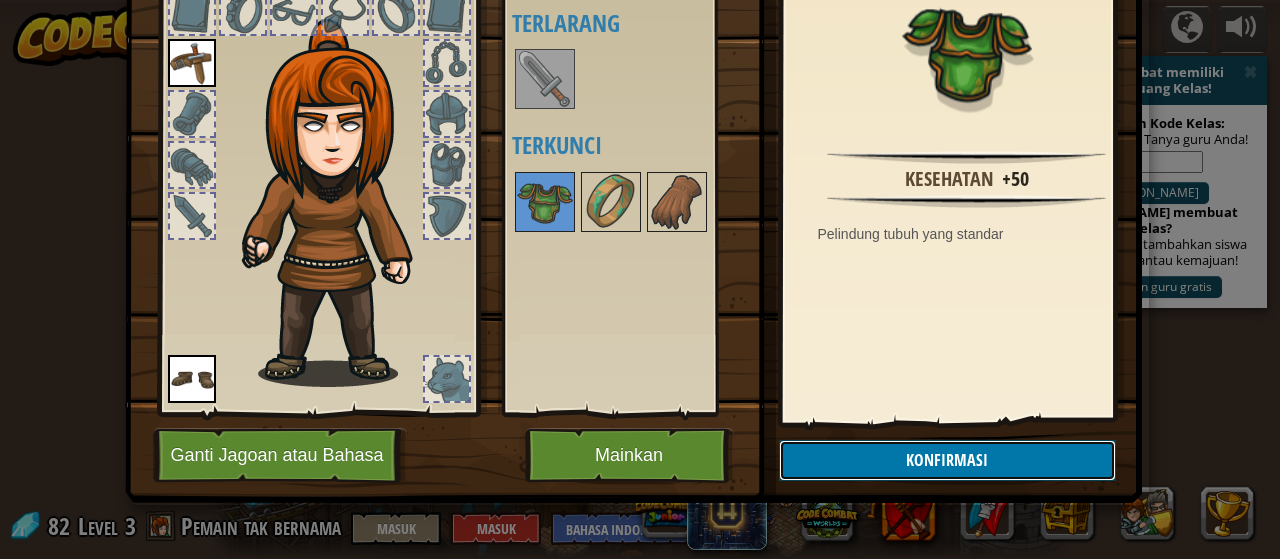 click on "Konfirmasi" at bounding box center [947, 460] 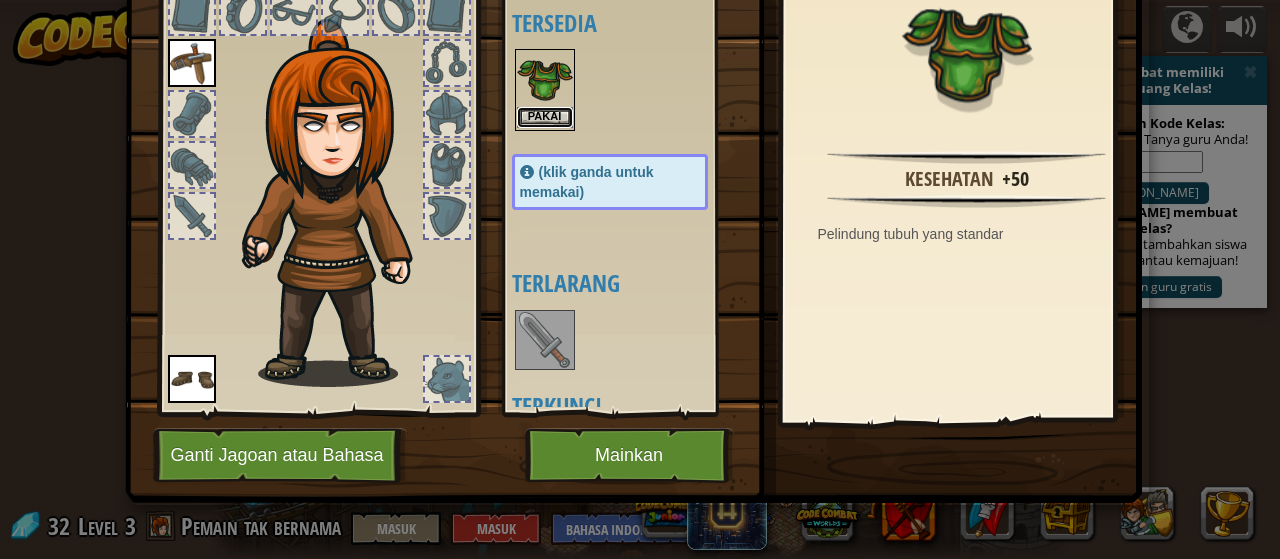 click on "Pakai" at bounding box center [545, 117] 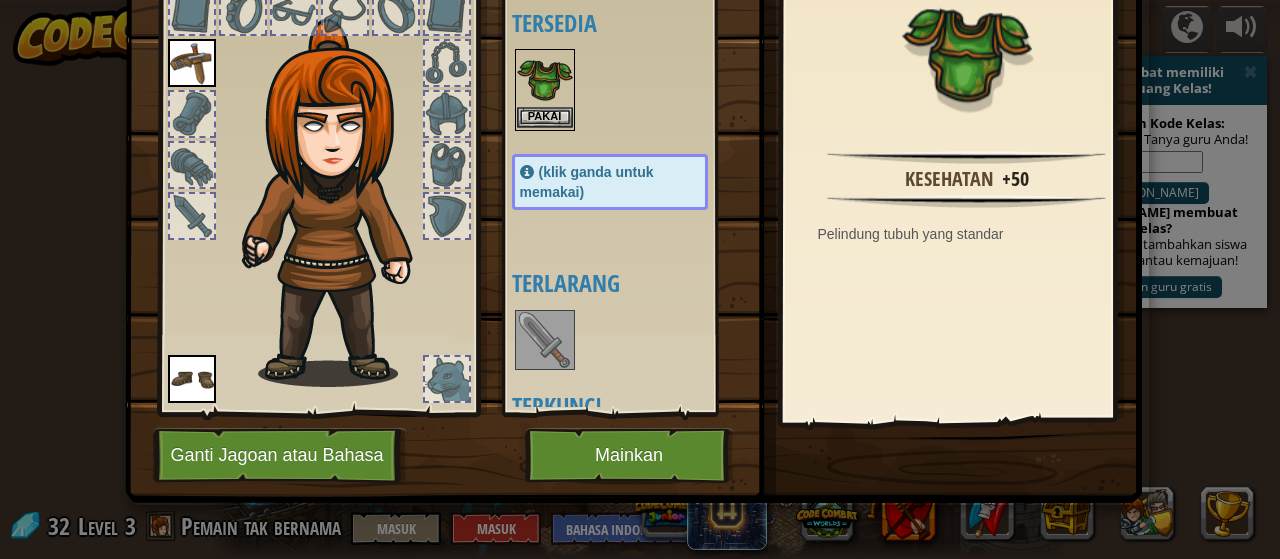 click on "powered by CodeCombat memiliki Versi Ruang Kelas! Masukkan Kode Kelas: Belum punya? Tanya guru Anda! Bergabung [PERSON_NAME] membuat kelas? Siapkan kelas, tambahkan siswa Anda, dan pantau kemajuan! Buat akun guru gratis Ngarai Berliku (Terkunci) Tantangan: kumpulkan emas terbanyak menggunakan semua keterampilan pemrograman yang sudah kamu pelajari sejauh ini!
Sintaks Dasar While Loops String Variabel Membaca Dokumen Musuh yang Dikenal (Terkunci) Menggunakan variabel pertamamu untuk meraih kemenangan.
Argumen Sintaks Dasar String Variabel Hack and Dash (Terkunci) Jika kamu punya pertanyaan lain tentang kelas online kami, silakan <a href="mailto:[EMAIL_ADDRESS][DOMAIN_NAME]">hubungi kami.</a>
Argumen Sintaks Dasar String While Loops Pintu Mengerikan (Terkunci) Di balik pintu mengerikan terletak sebuah peti penuh kekayaan.
Argumen Sintaks Dasar String While Loops Ahli Nama (Terkunci) Gunakan kekuatan coding barumu untuk menargetkan musuh yang tidak mempunyai nama.
Argumen Sintaks Dasar [GEOGRAPHIC_DATA] (Terkunci)" at bounding box center (640, 1) 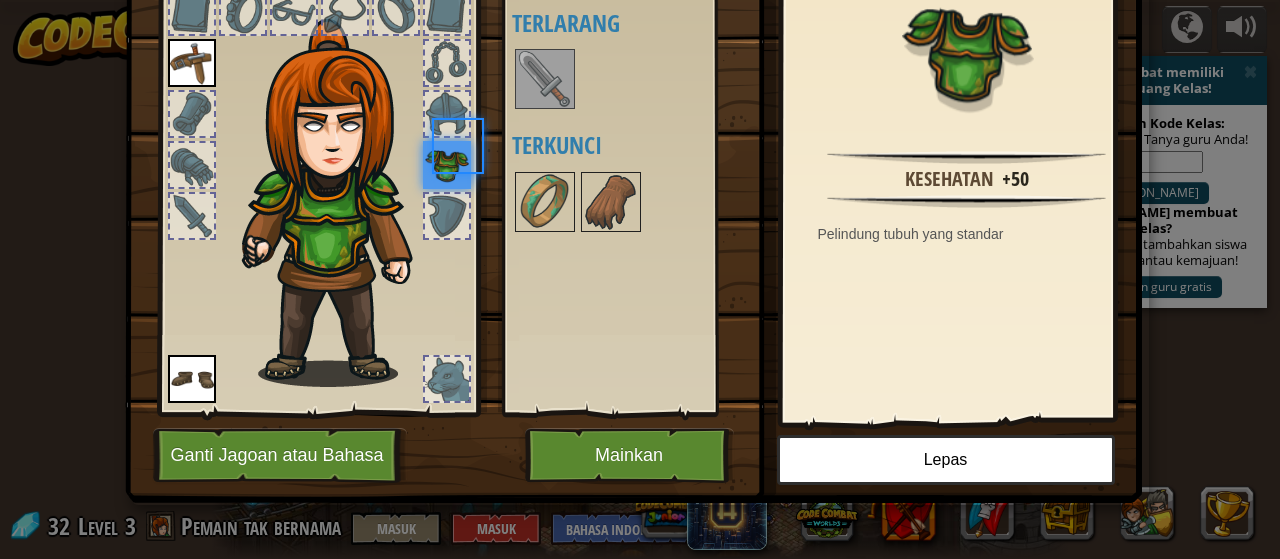 click on "Tersedia Pakai Pakai Pakai (klik ganda untuk memakai) Terlarang Terkunci" at bounding box center [630, 198] 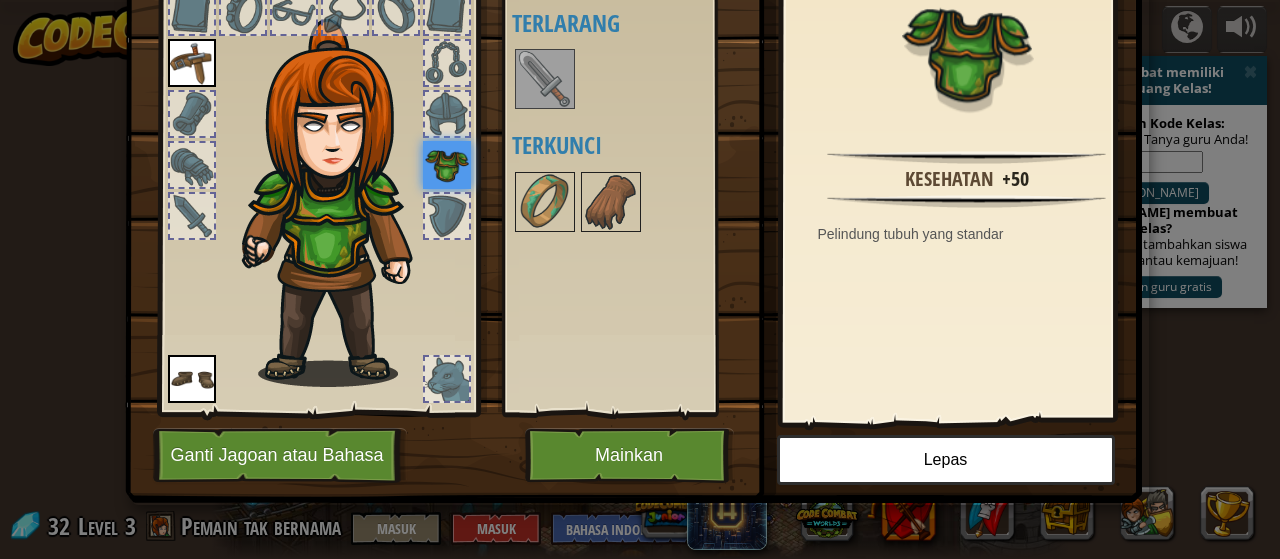 scroll, scrollTop: 130, scrollLeft: 0, axis: vertical 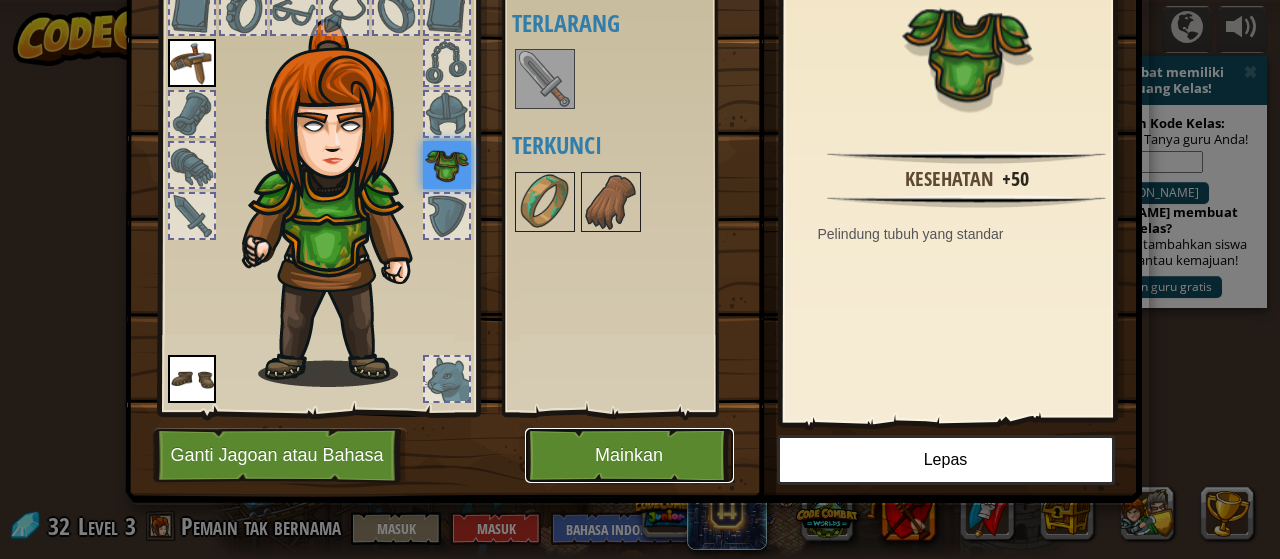 click on "Mainkan" at bounding box center [629, 455] 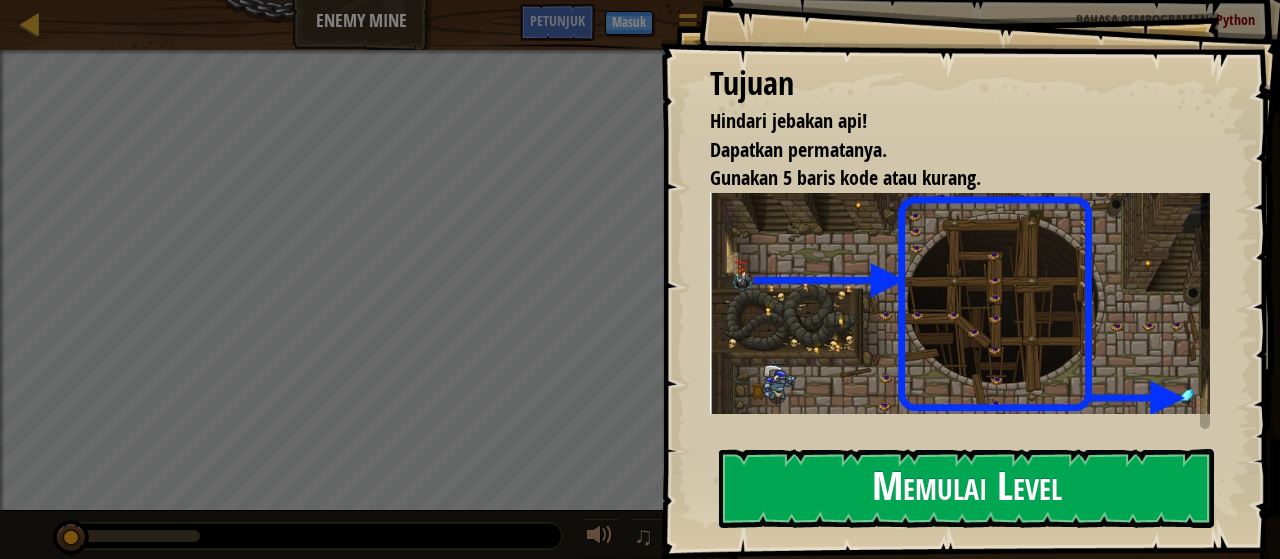 click on "Memulai Level" at bounding box center (966, 488) 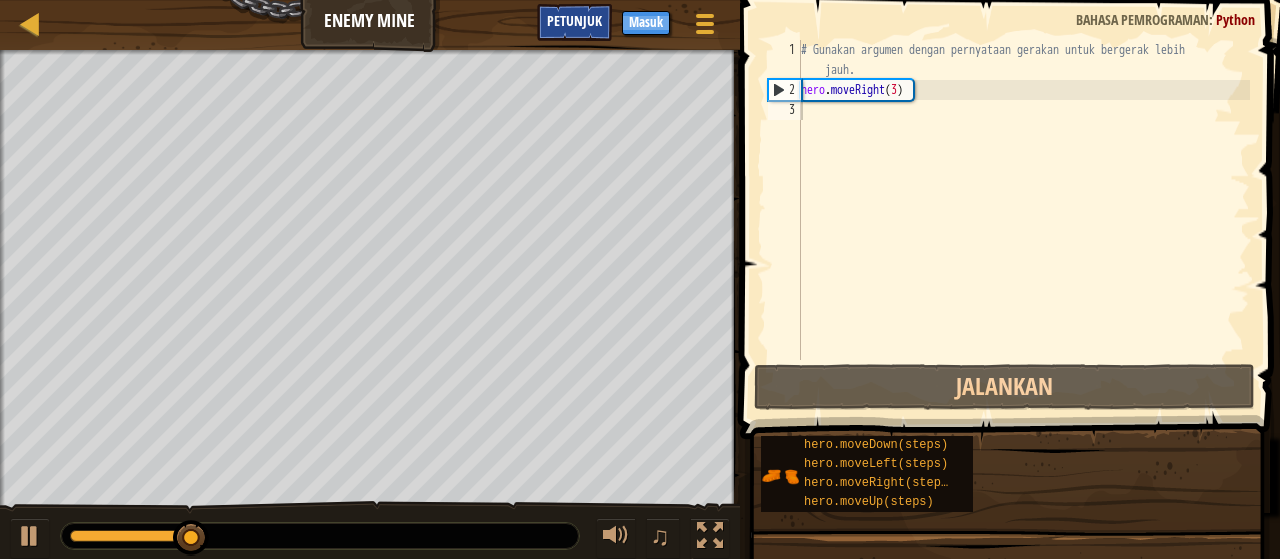 click on "Petunjuk" at bounding box center [574, 22] 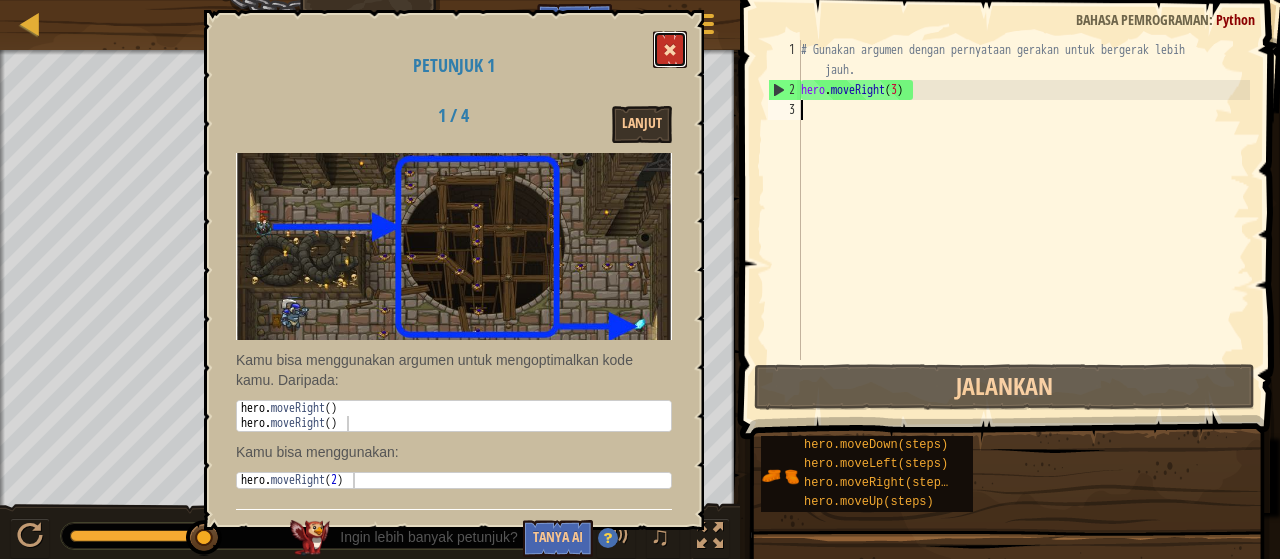 click at bounding box center (670, 49) 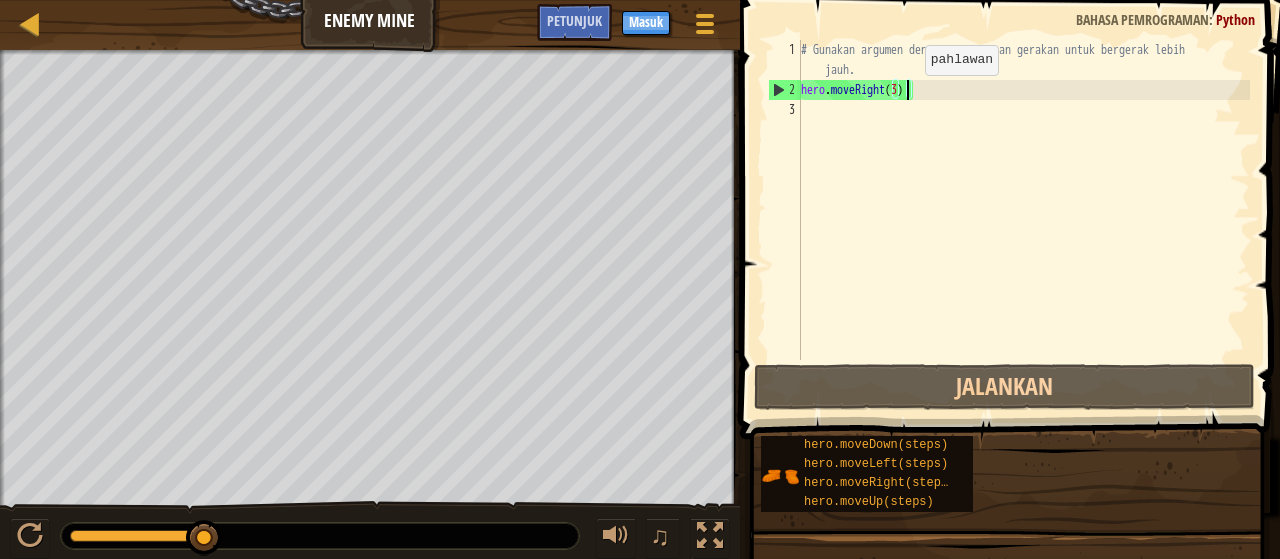 click on "# Gunakan argumen dengan pernyataan gerakan untuk bergerak lebih       jauh. hero . moveRight ( 3 )" at bounding box center (1023, 230) 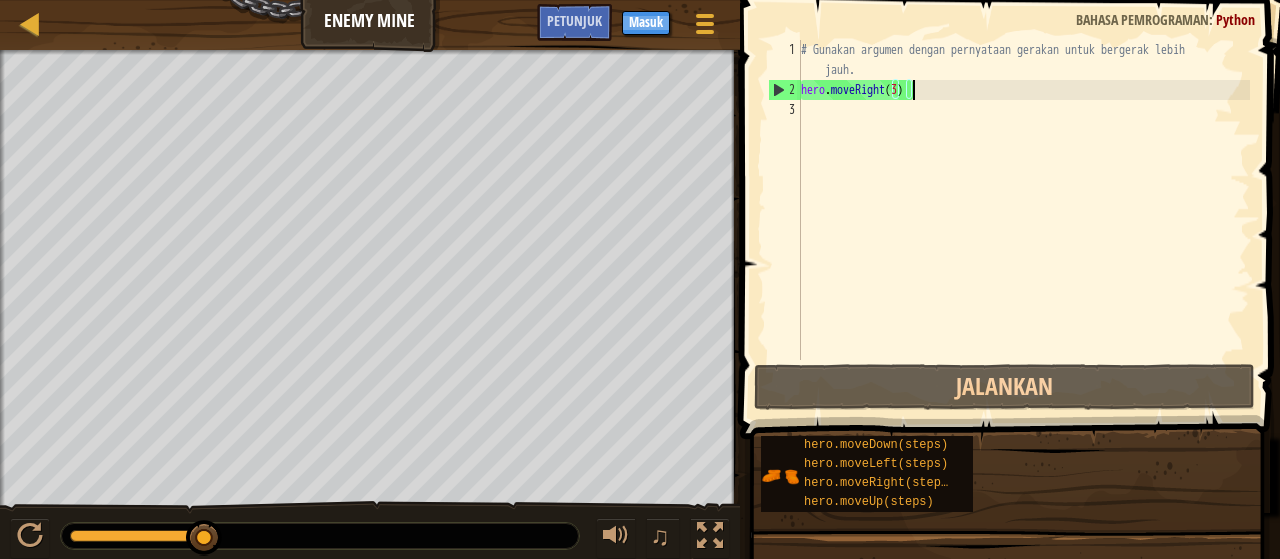 click on "# Gunakan argumen dengan pernyataan gerakan untuk bergerak lebih       jauh. hero . moveRight ( 3 )" at bounding box center (1023, 230) 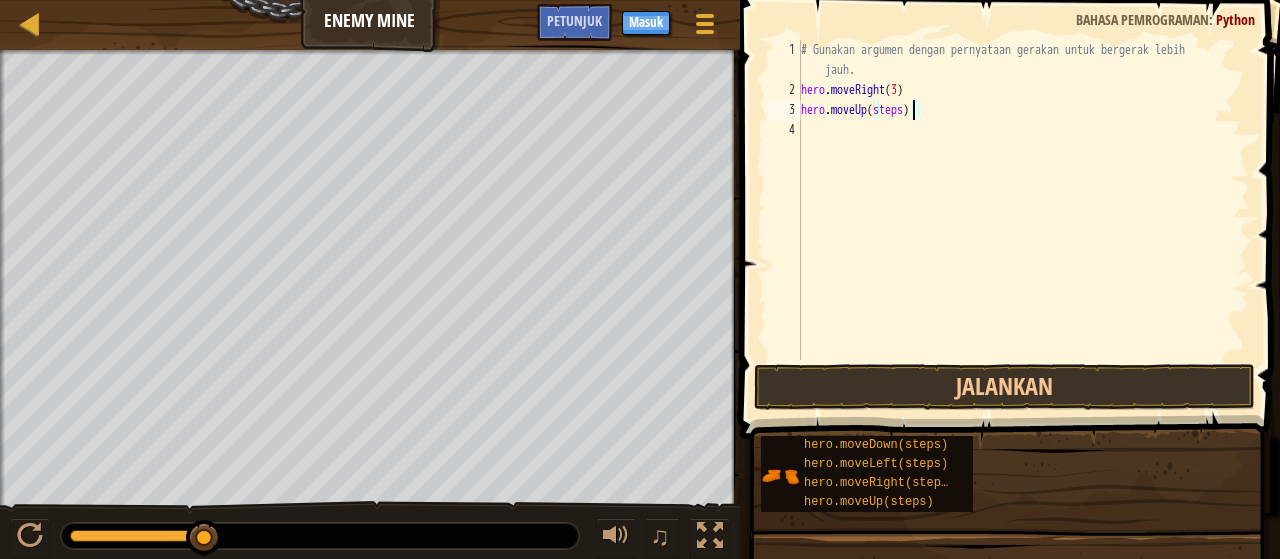 click on "# Gunakan argumen dengan pernyataan gerakan untuk bergerak lebih       jauh. hero . moveRight ( 3 ) hero . moveUp ( steps )" at bounding box center (1023, 230) 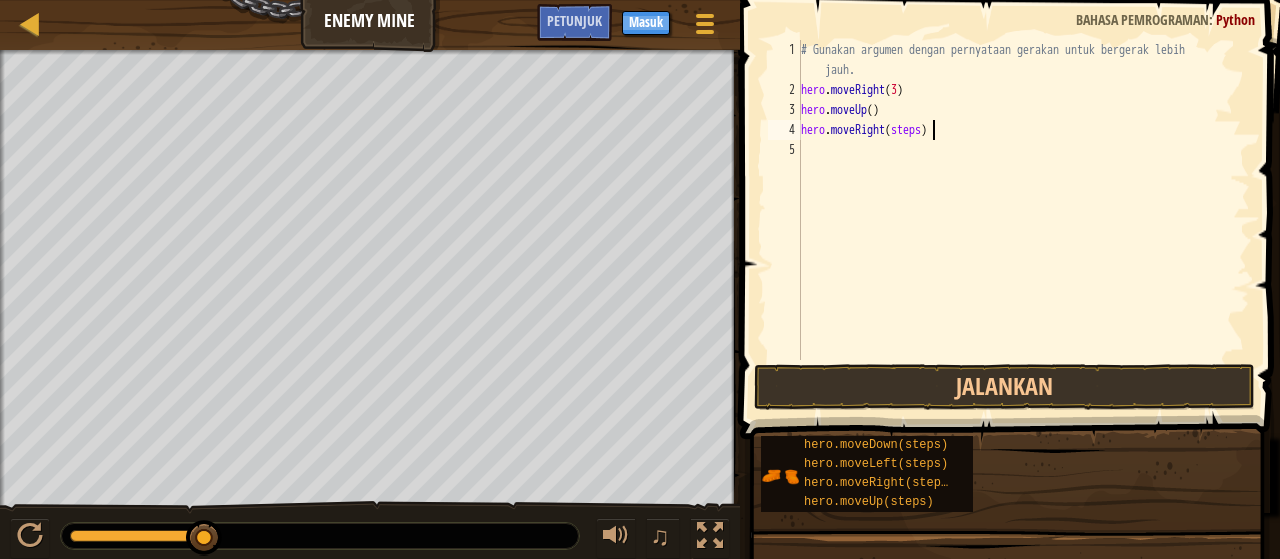 click on "# Gunakan argumen dengan pernyataan gerakan untuk bergerak lebih       jauh. hero . moveRight ( 3 ) hero . moveUp ( ) hero . moveRight ( steps )" at bounding box center [1023, 230] 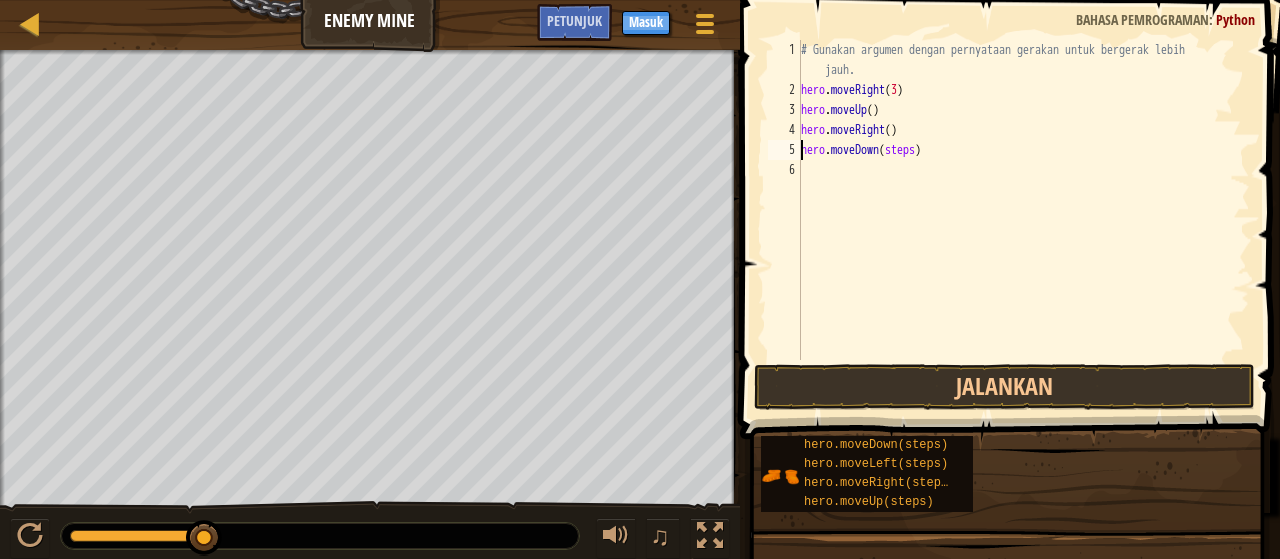 click on "# Gunakan argumen dengan pernyataan gerakan untuk bergerak lebih       jauh. hero . moveRight ( 3 ) hero . moveUp ( ) hero . moveRight ( ) hero . moveDown ( steps )" at bounding box center [1023, 230] 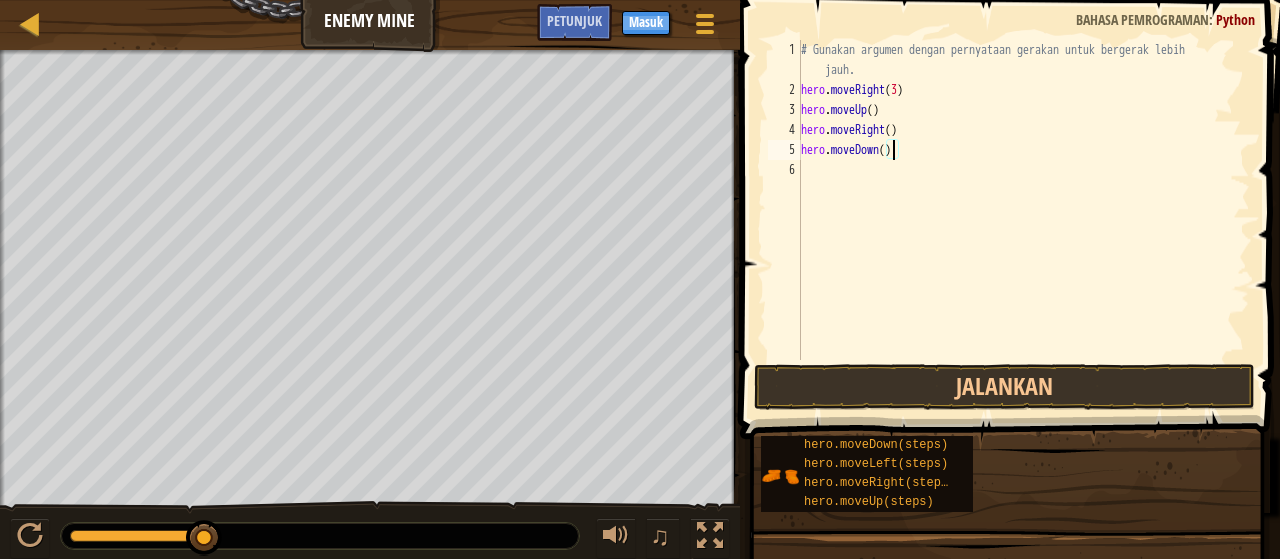 scroll, scrollTop: 9, scrollLeft: 7, axis: both 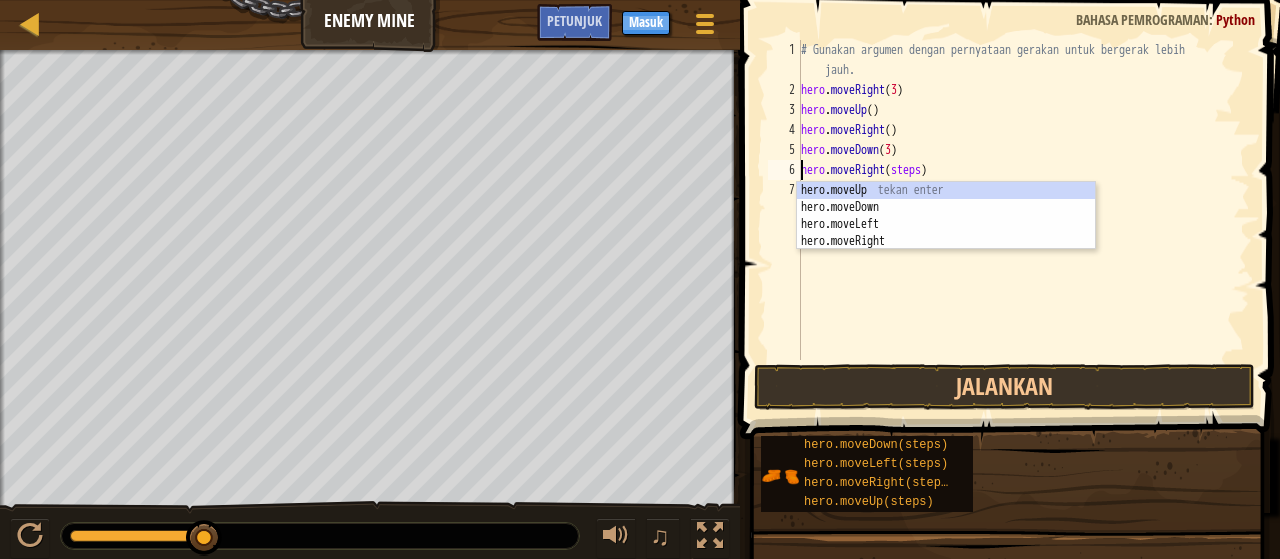 click on "# Gunakan argumen dengan pernyataan gerakan untuk bergerak lebih       jauh. hero . moveRight ( 3 ) hero . moveUp ( ) hero . moveRight ( ) hero . moveDown ( 3 ) hero . moveRight ( steps )" at bounding box center [1023, 230] 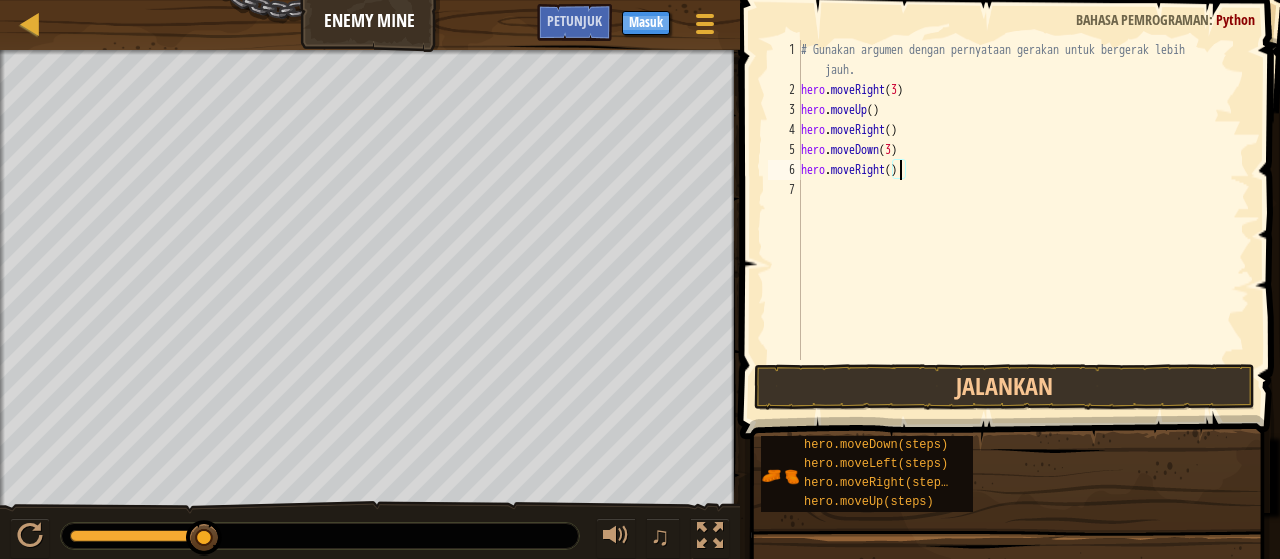 scroll, scrollTop: 9, scrollLeft: 8, axis: both 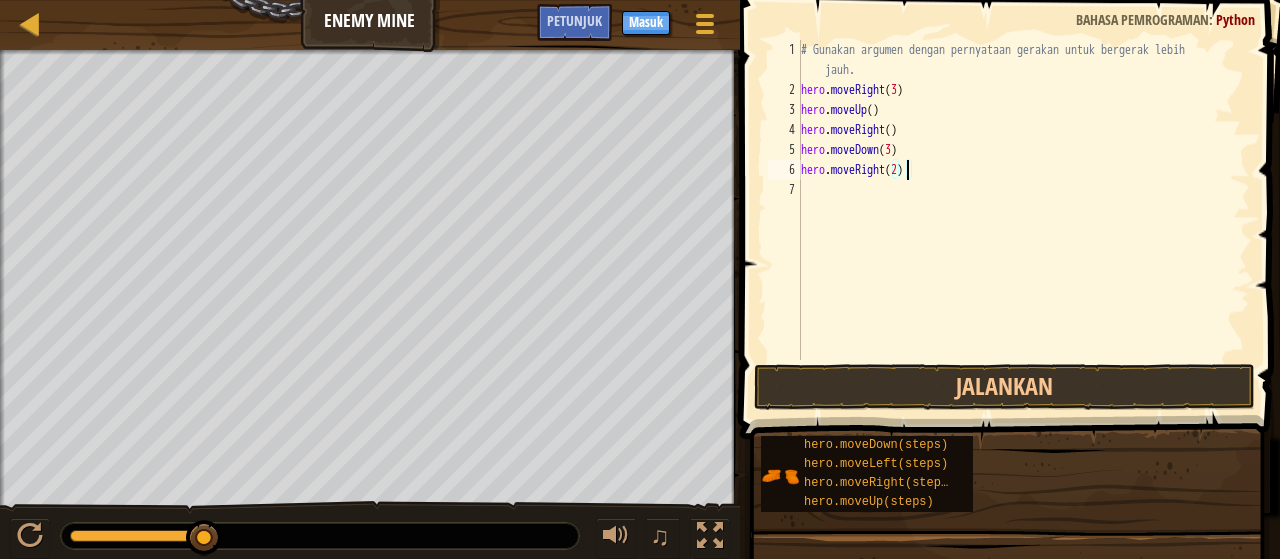 type on "hero.moveRight(2)" 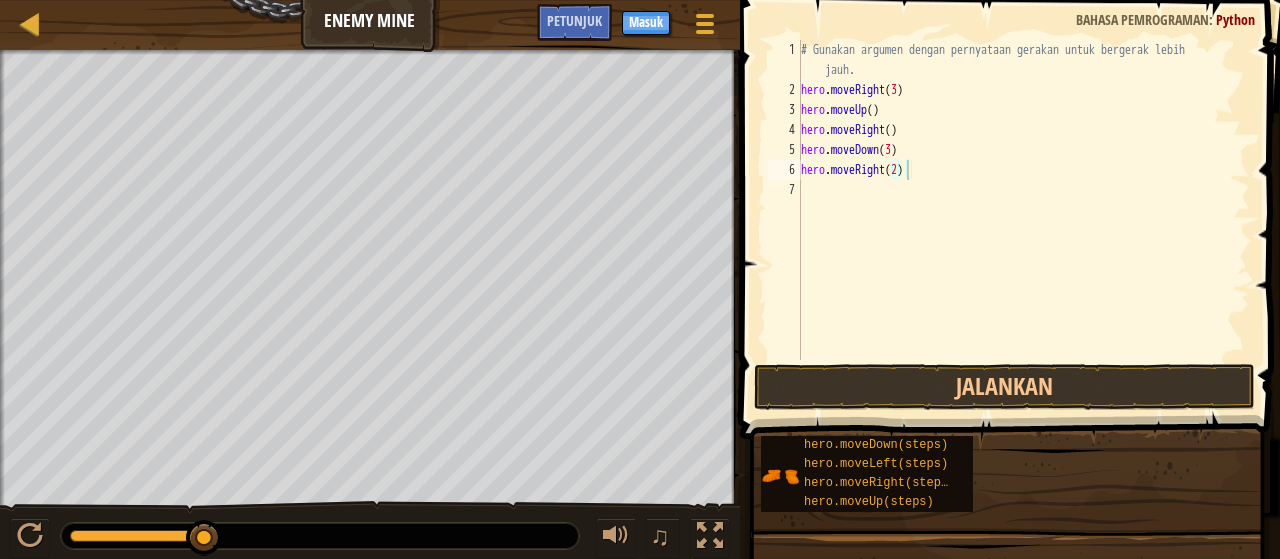click at bounding box center (1012, 191) 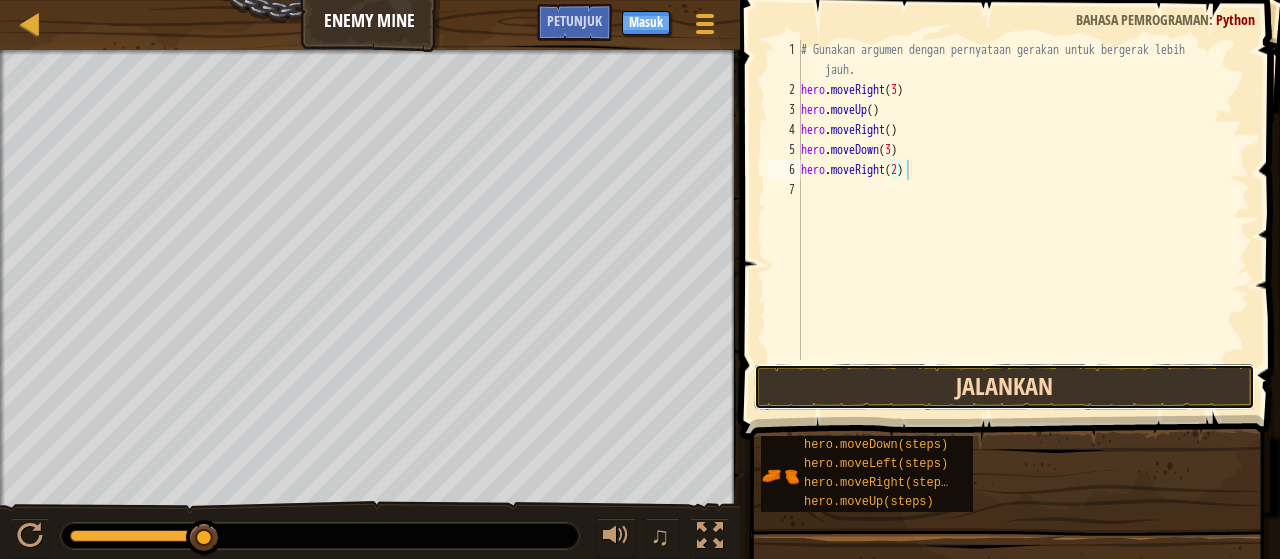 click on "Jalankan" at bounding box center (1004, 387) 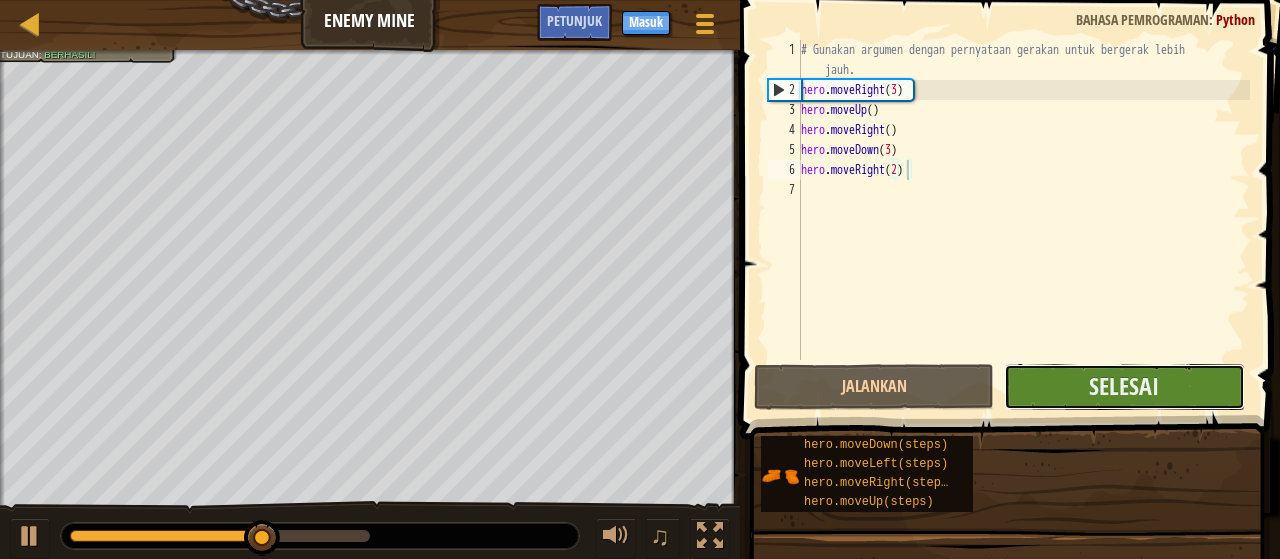 click on "Selesai" at bounding box center [1124, 387] 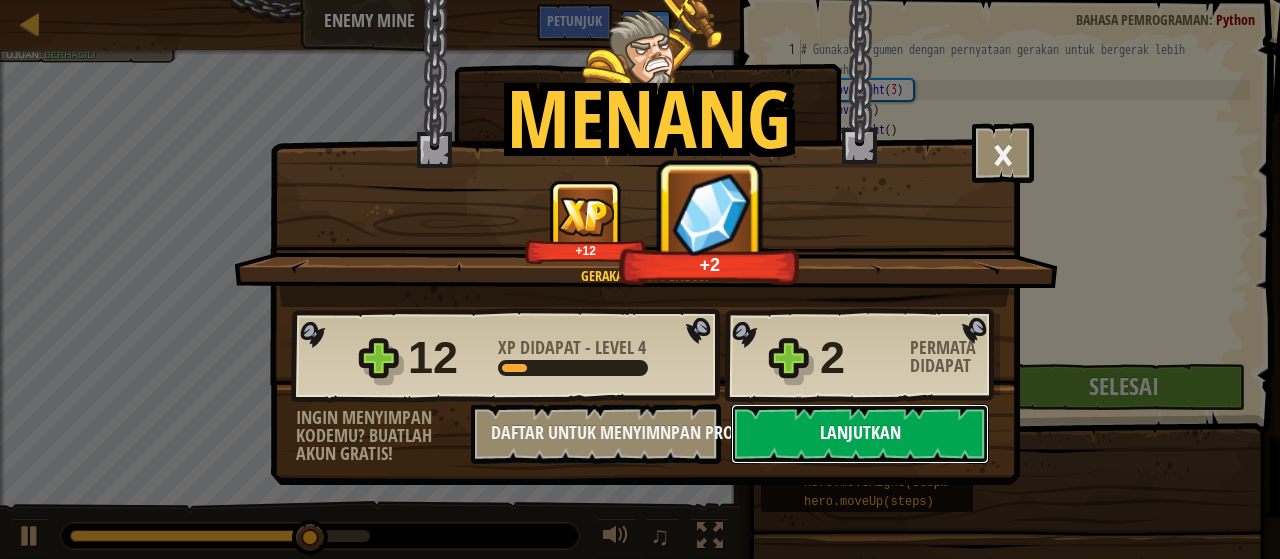 click on "Lanjutkan" at bounding box center (860, 434) 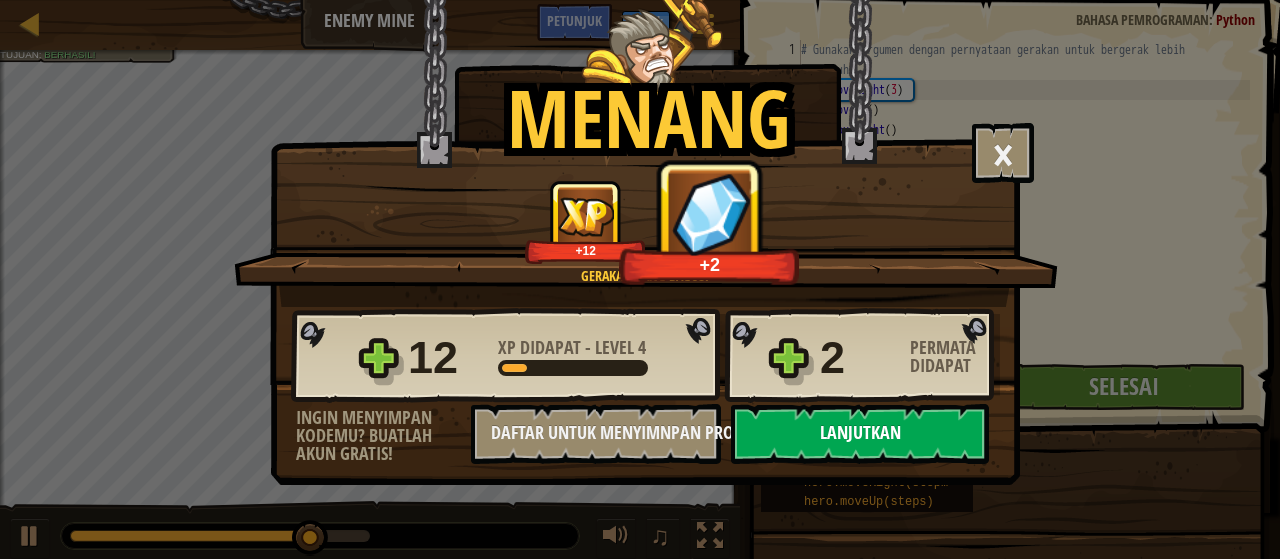 select on "id" 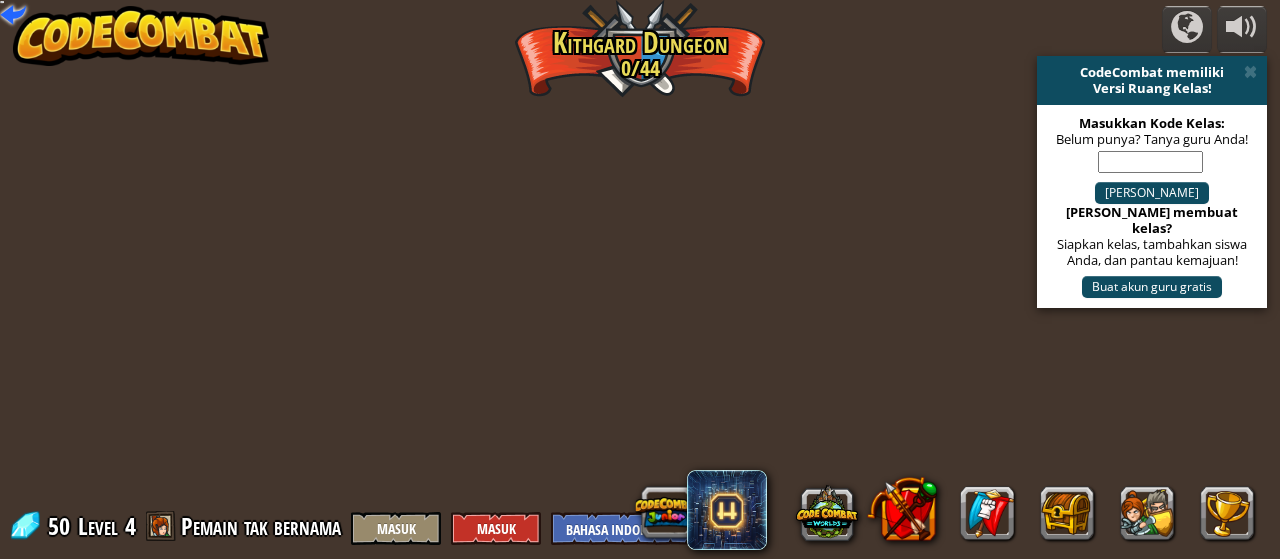 select on "id" 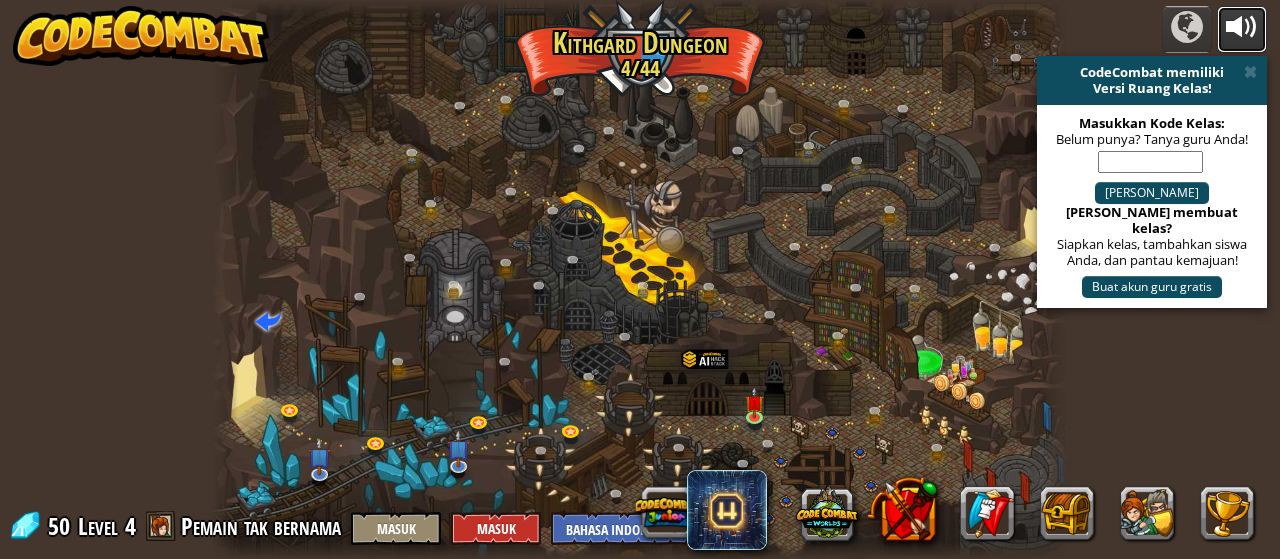 click at bounding box center (1242, 27) 